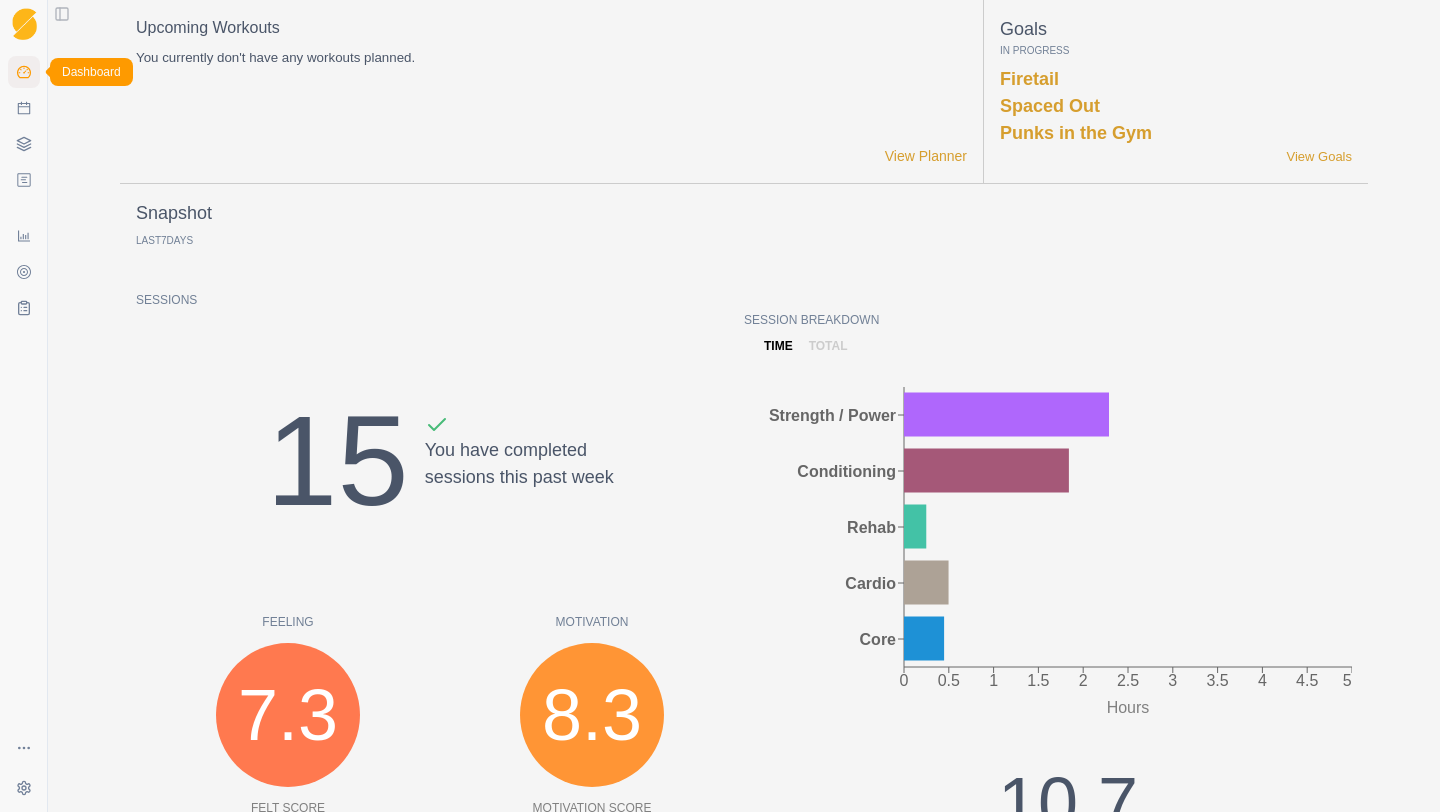 scroll, scrollTop: 0, scrollLeft: 0, axis: both 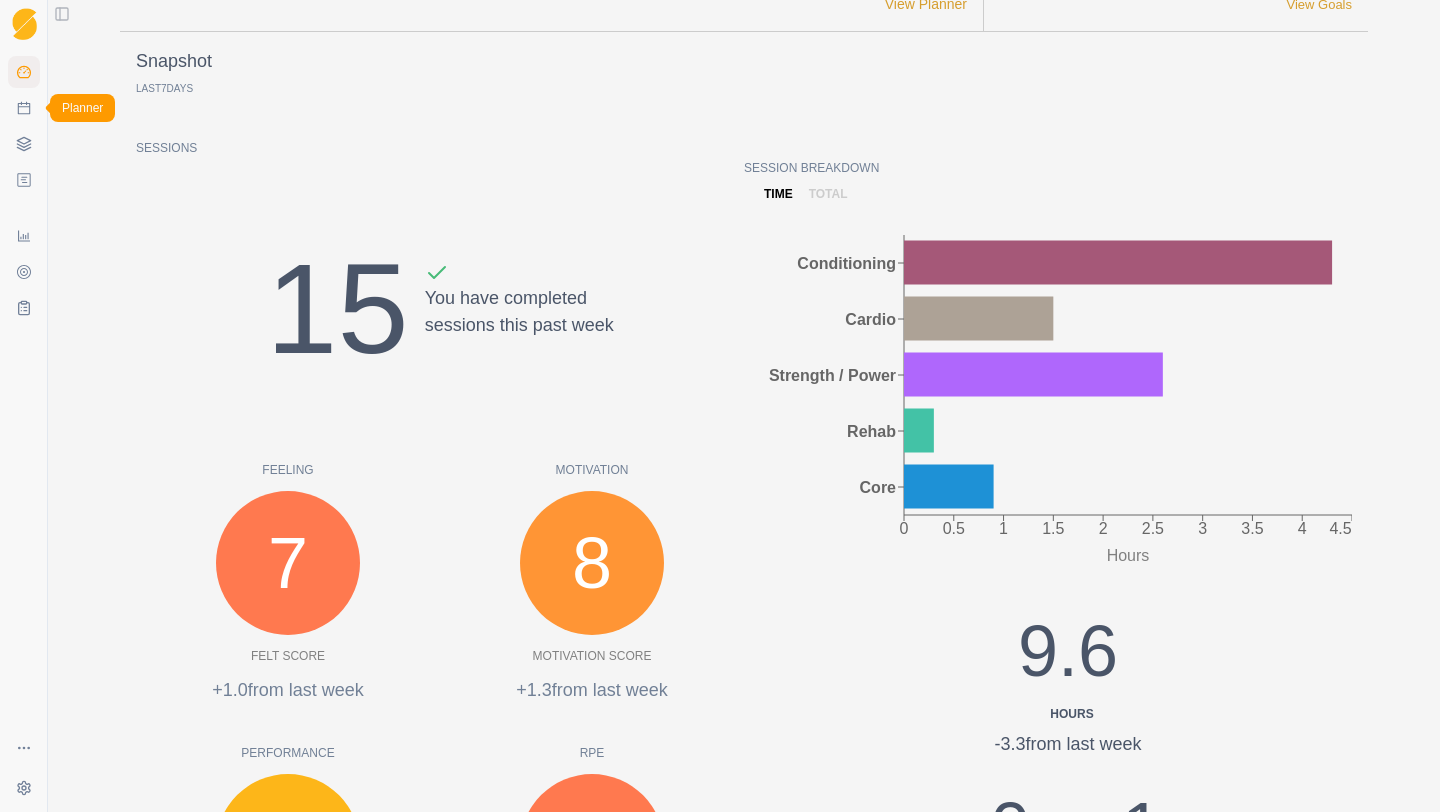 click 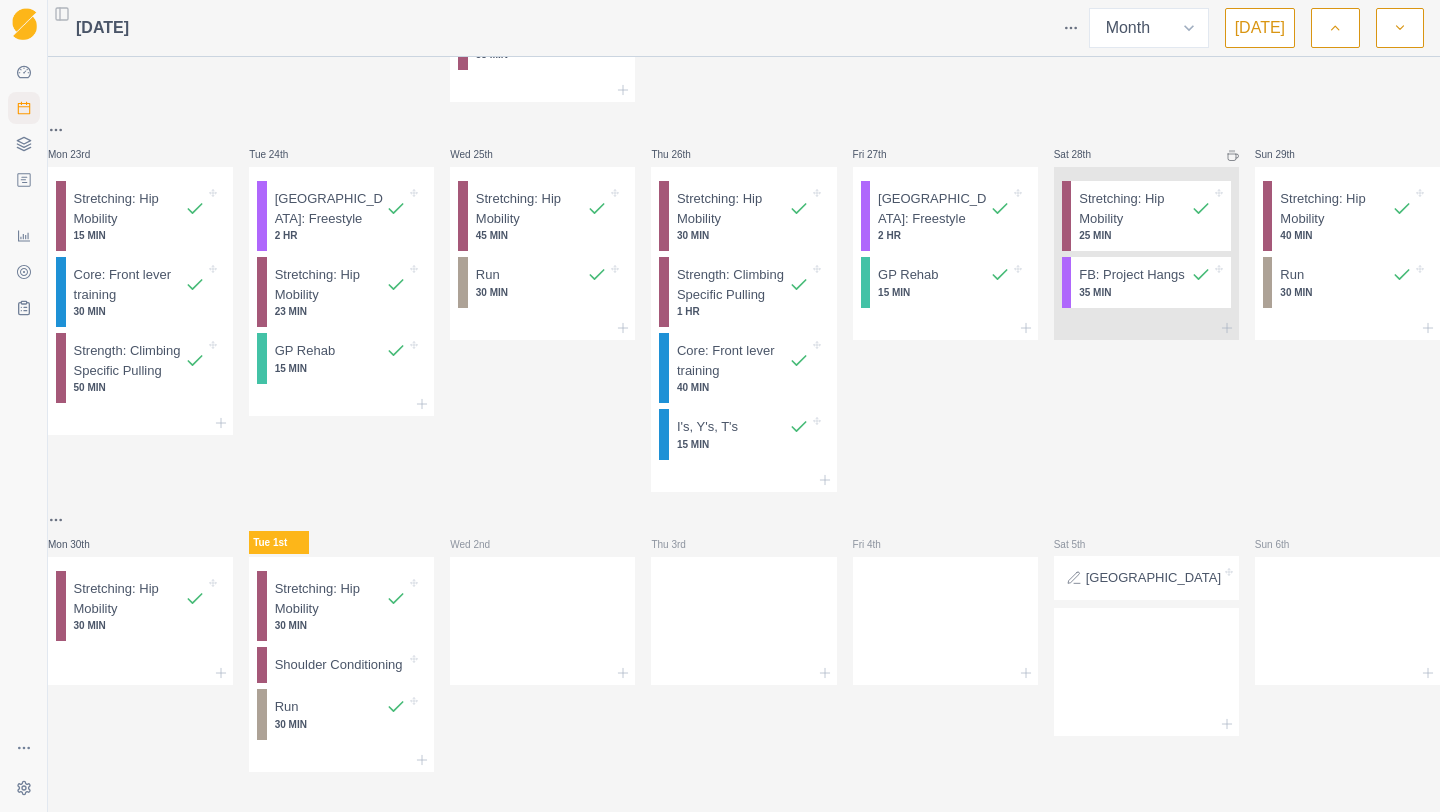 scroll, scrollTop: 1628, scrollLeft: 0, axis: vertical 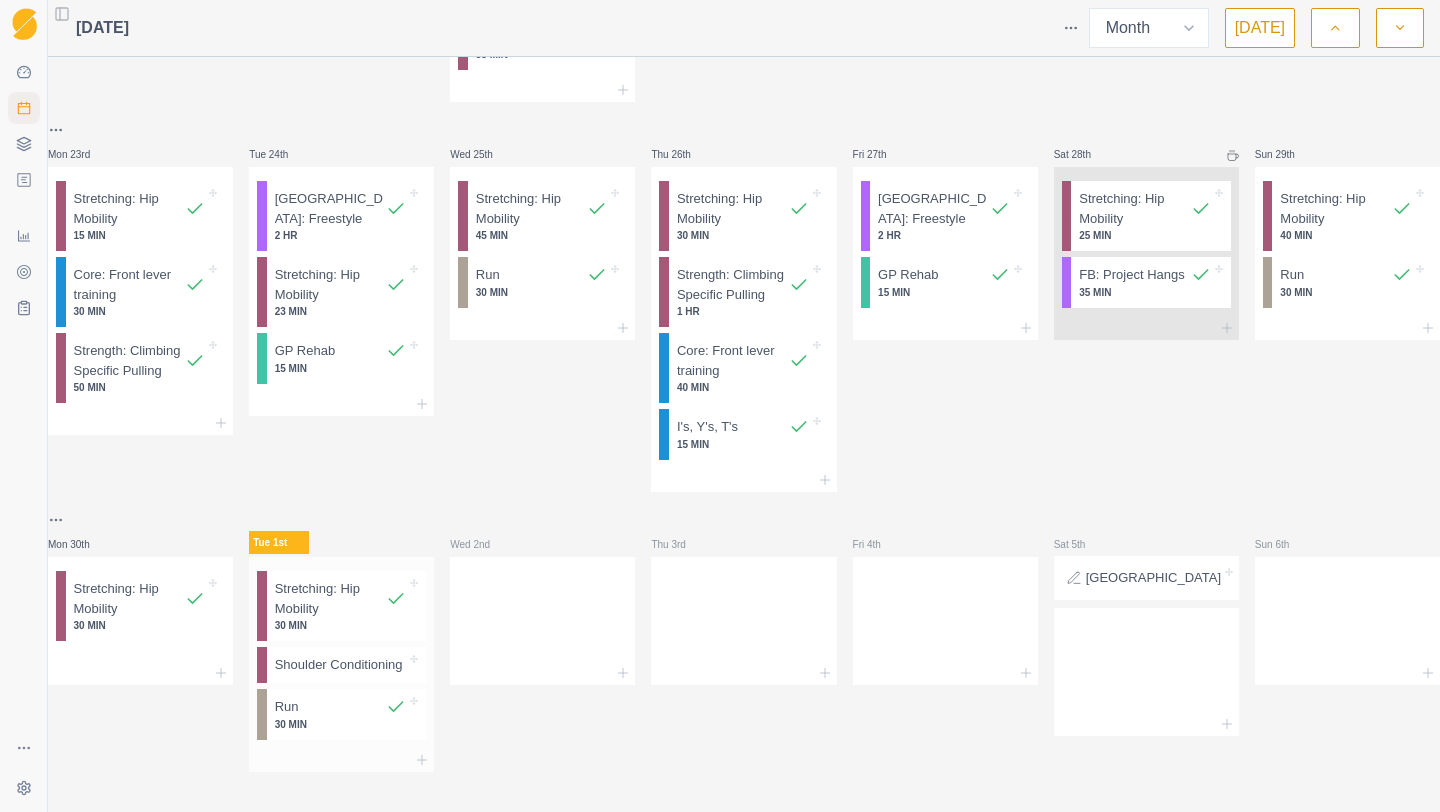 click on "30 MIN" at bounding box center [341, 724] 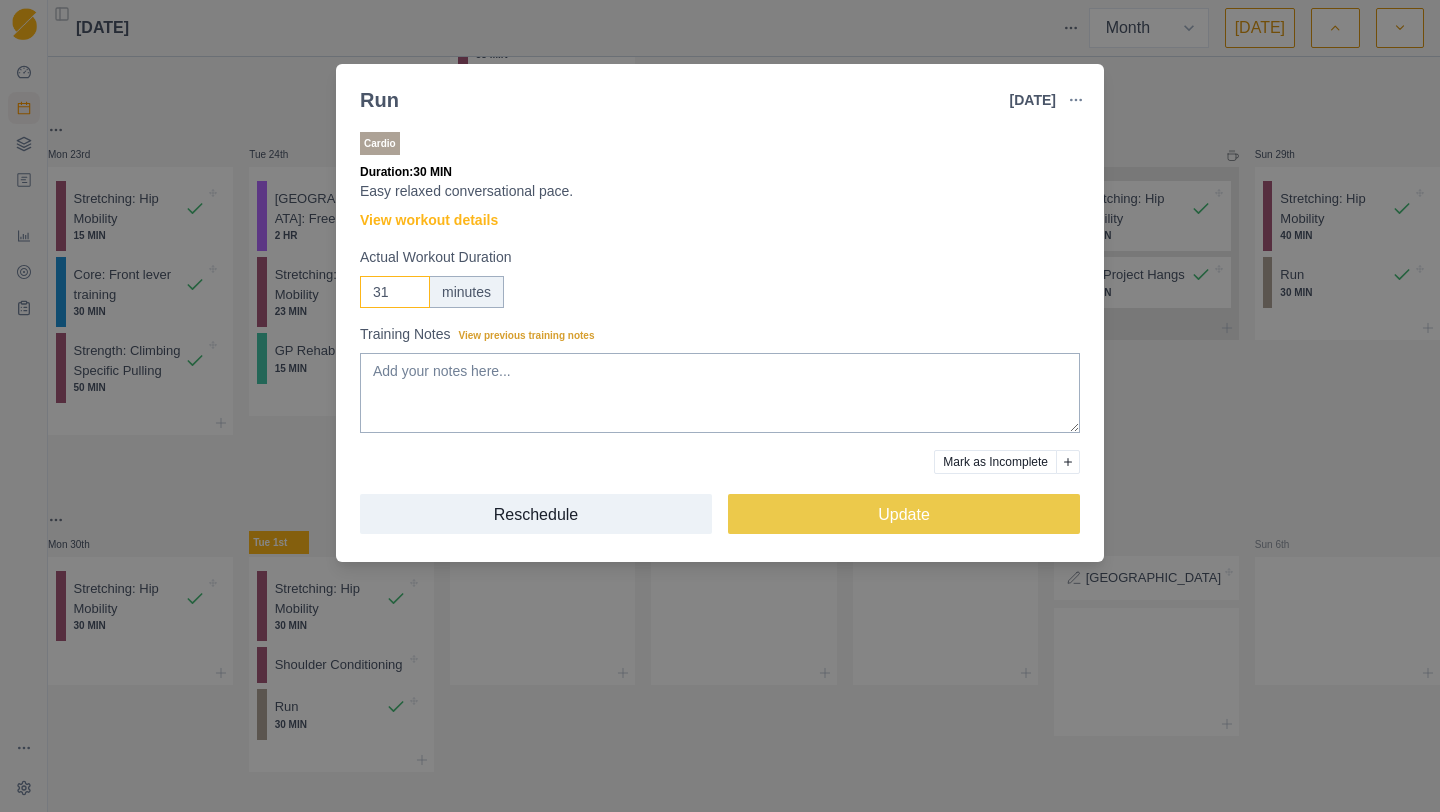 click on "31" at bounding box center [395, 292] 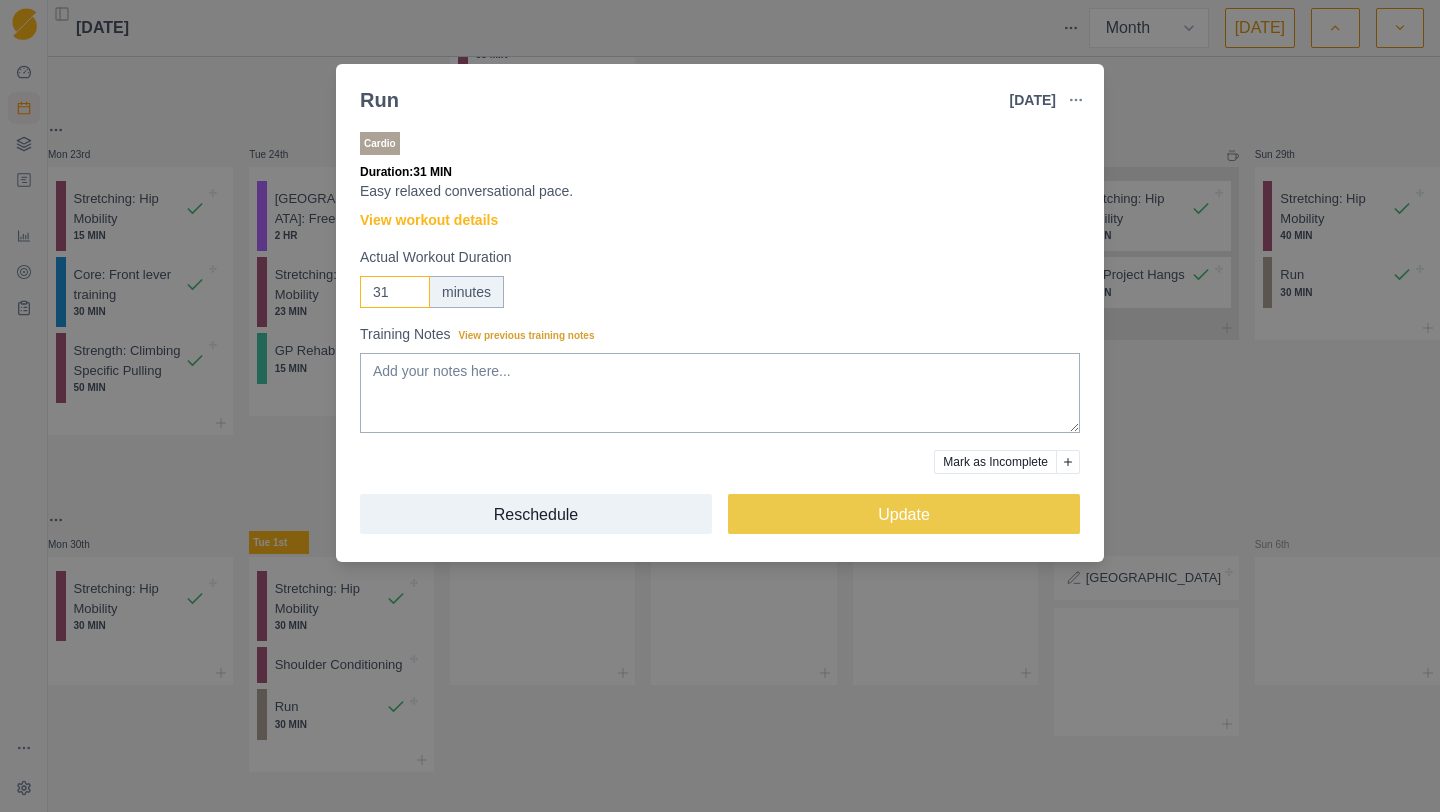 click on "31" at bounding box center (395, 292) 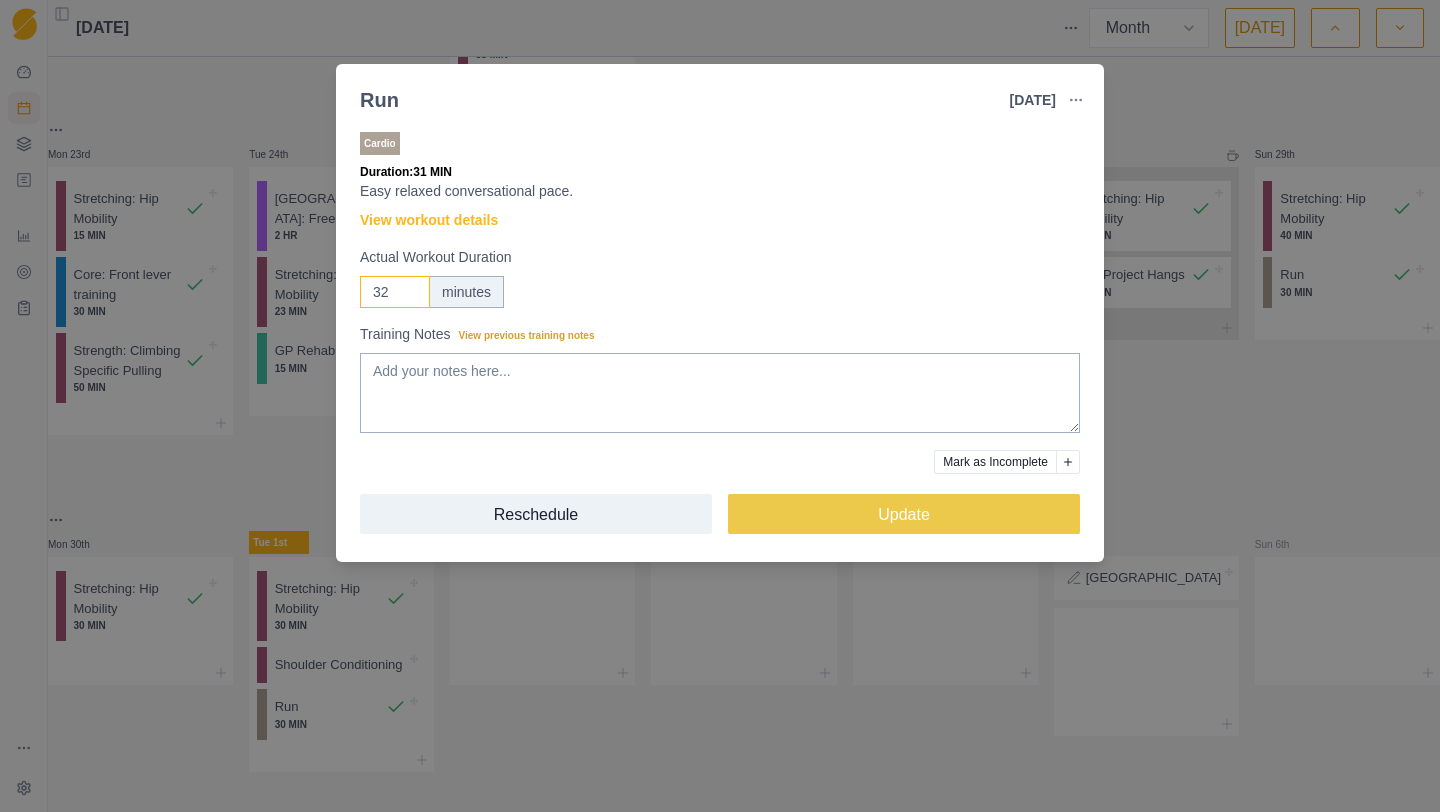 click on "32" at bounding box center [395, 292] 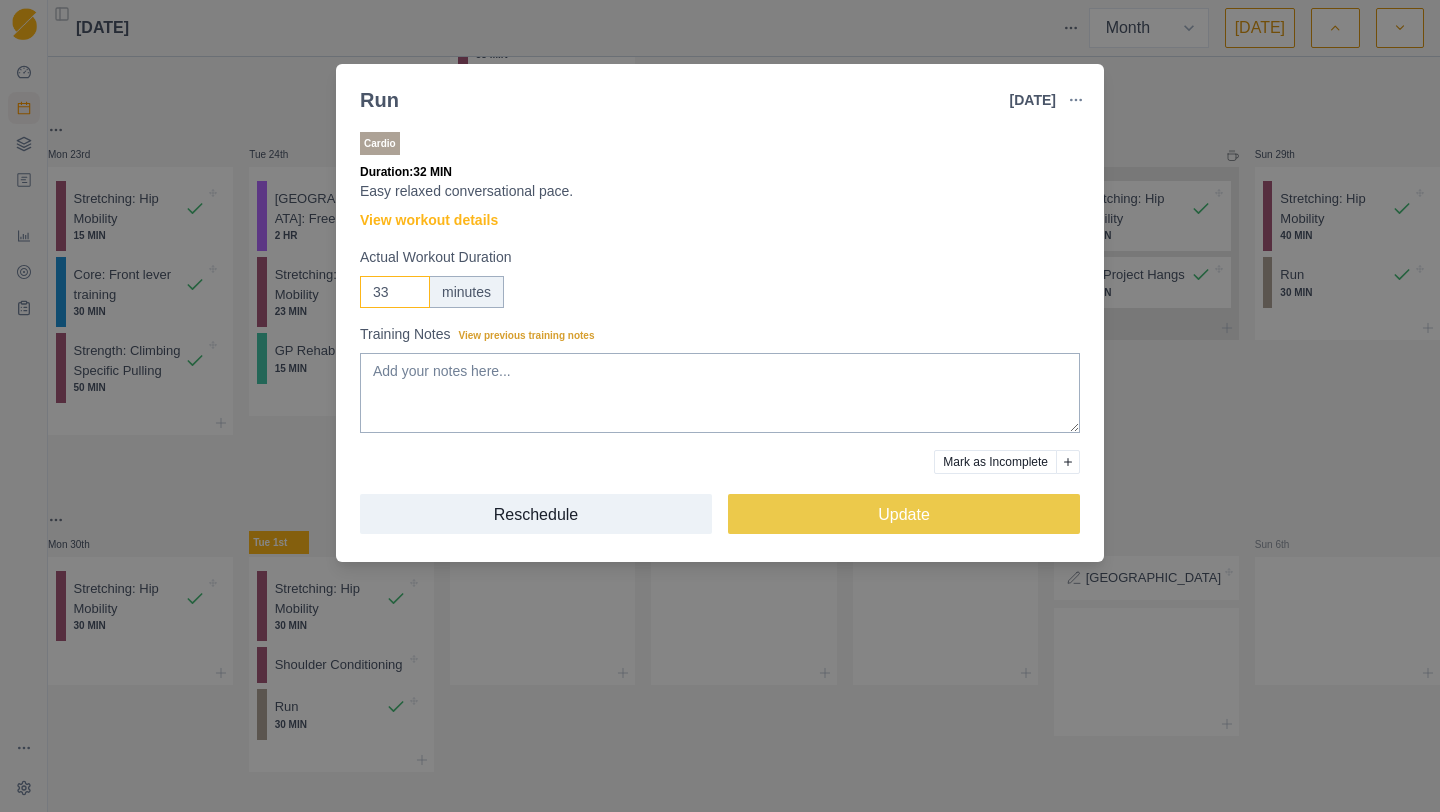 click on "33" at bounding box center (395, 292) 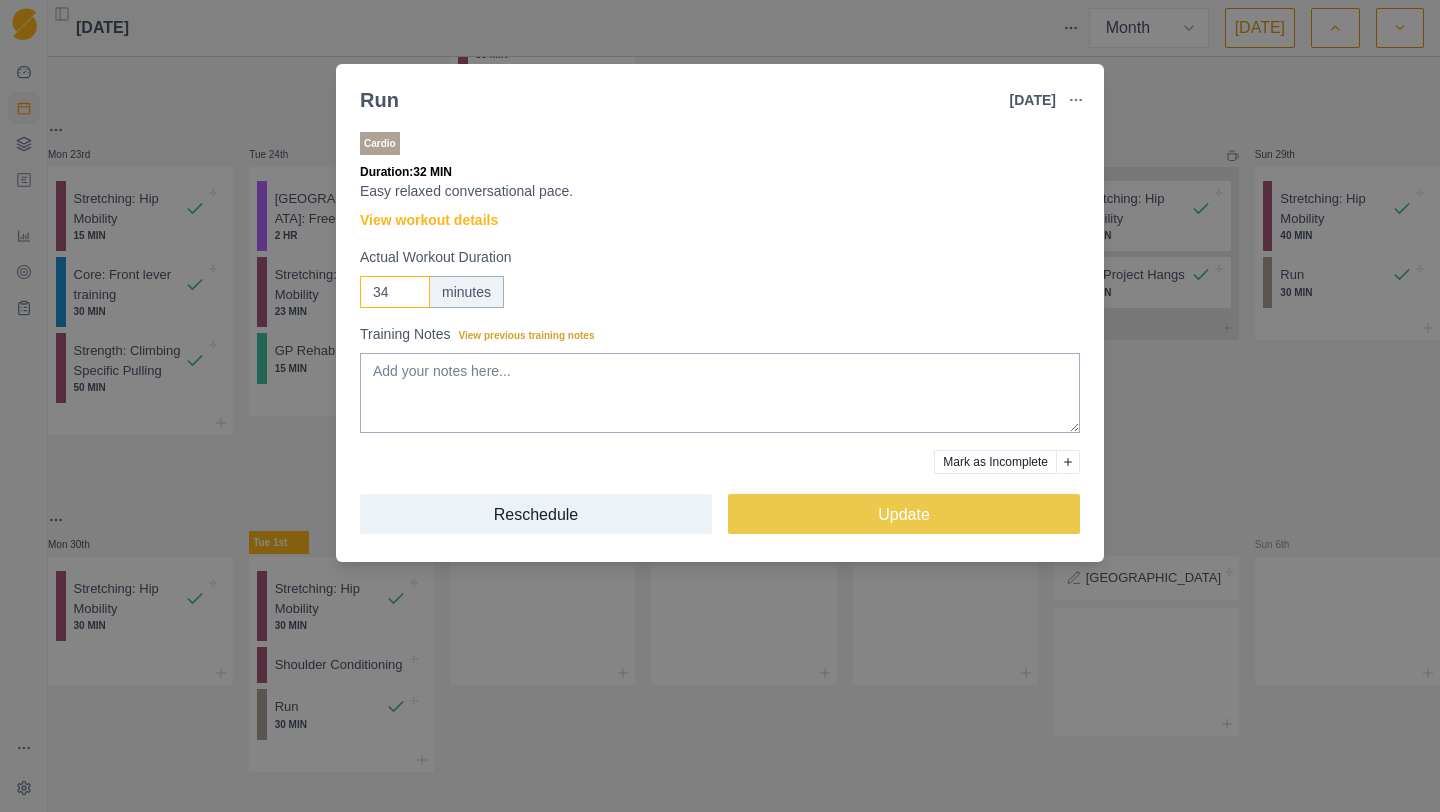 click on "34" at bounding box center (395, 292) 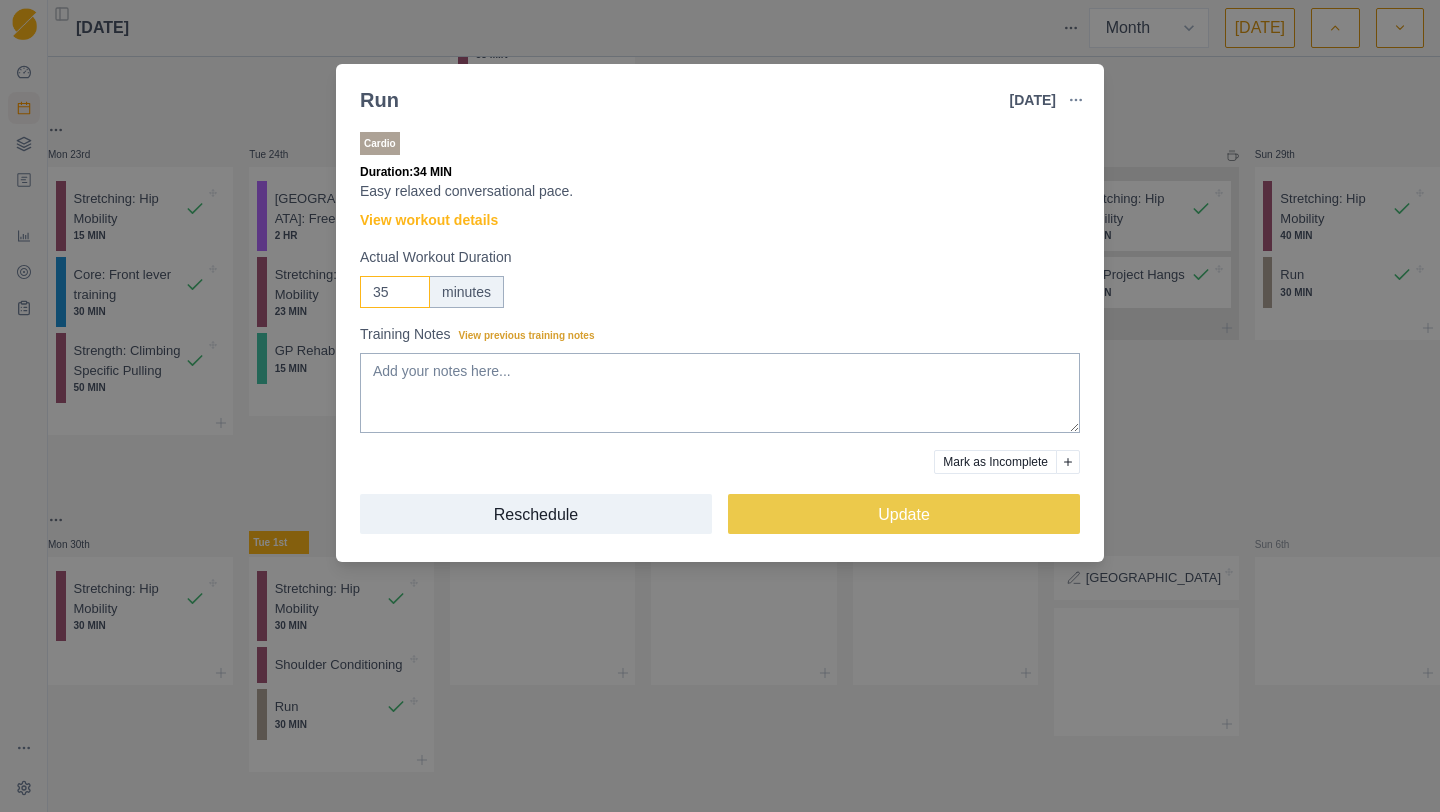 click on "35" at bounding box center [395, 292] 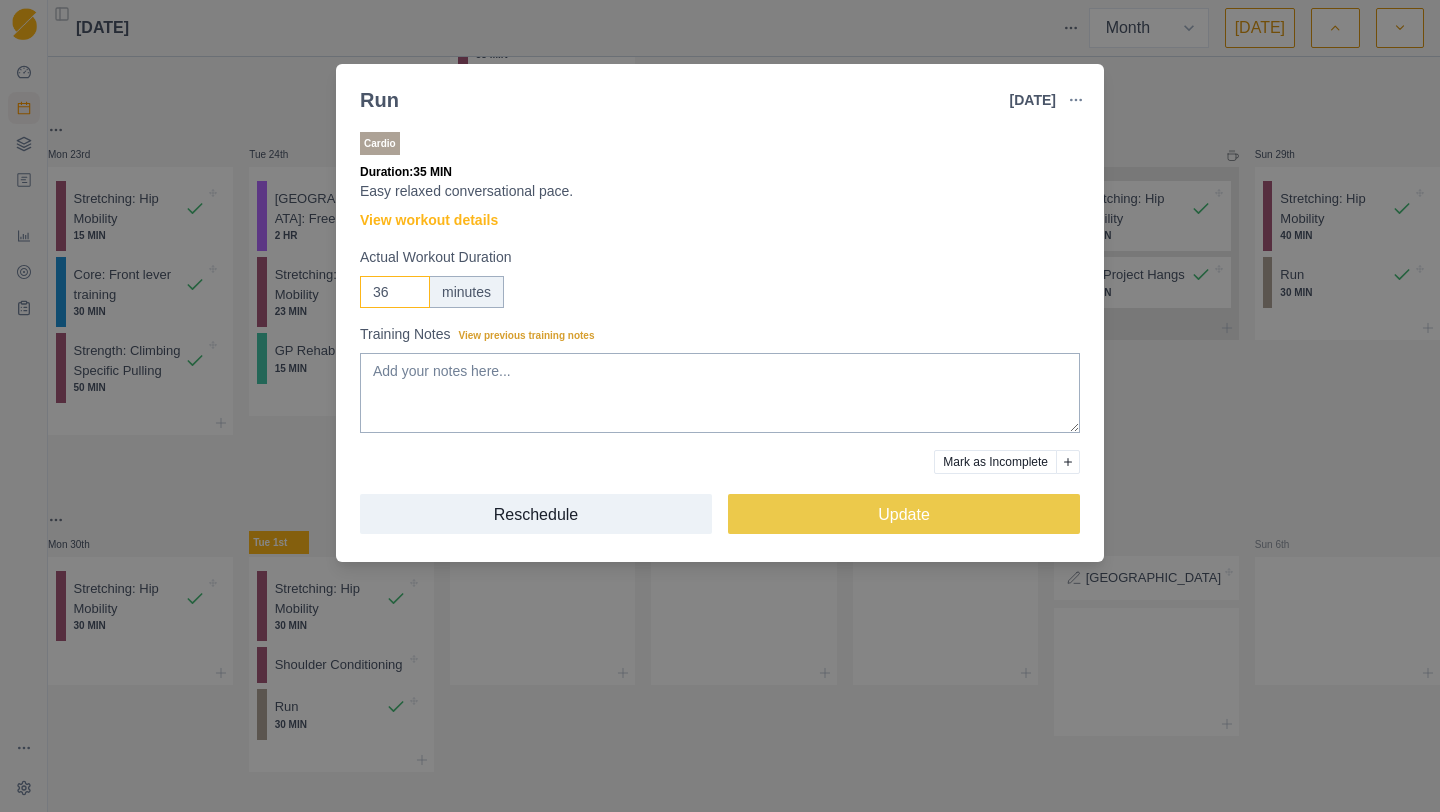 click on "36" at bounding box center (395, 292) 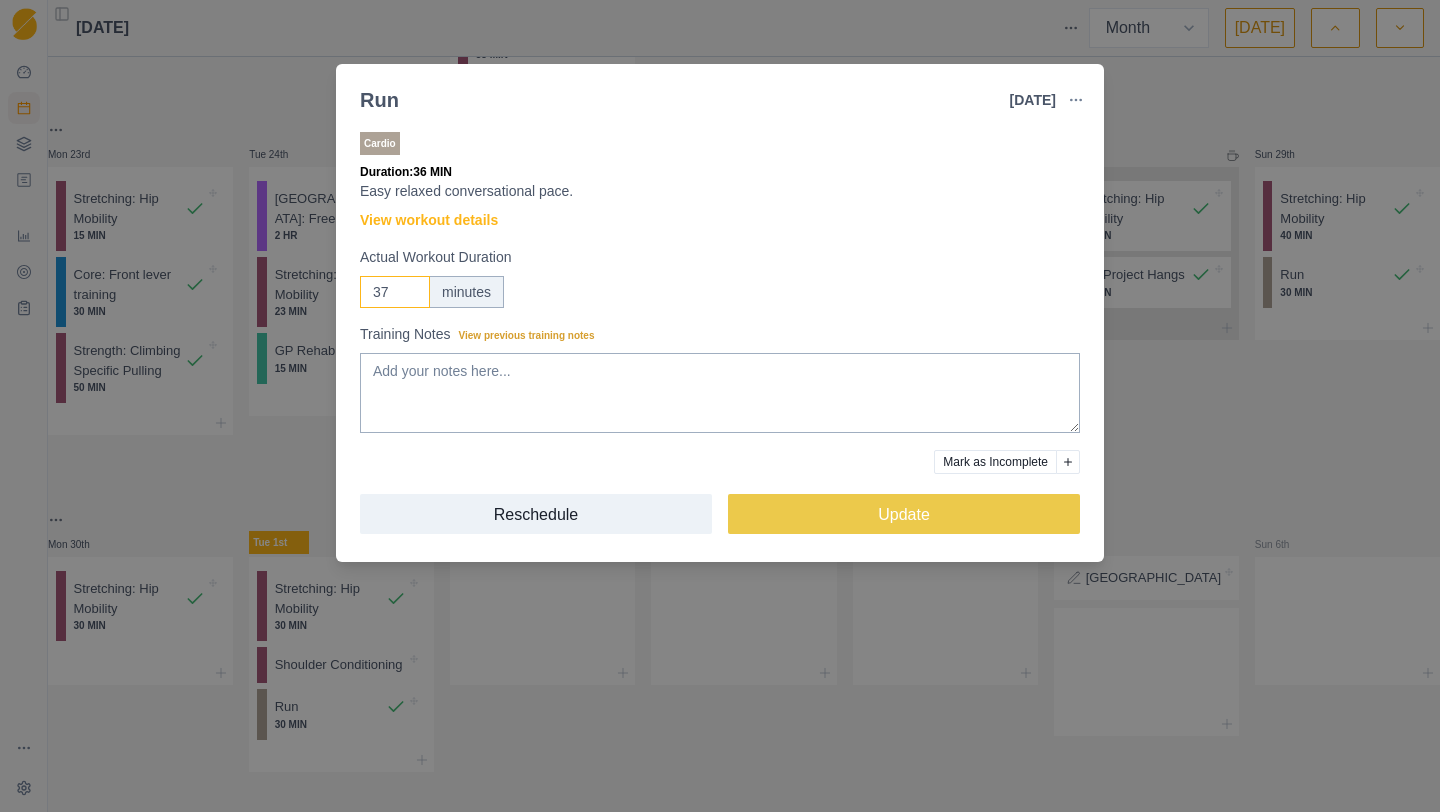 click on "37" at bounding box center (395, 292) 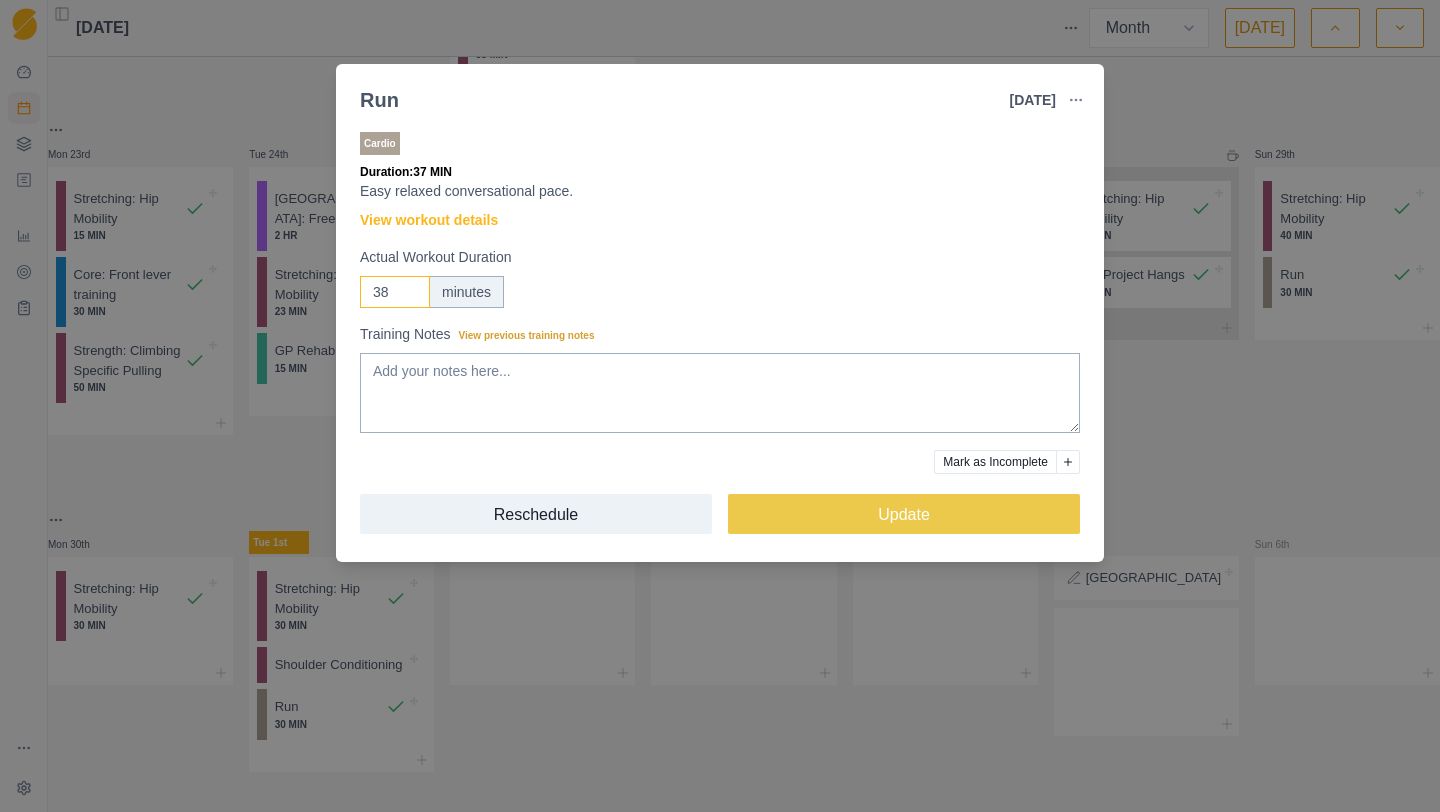 click on "38" at bounding box center [395, 292] 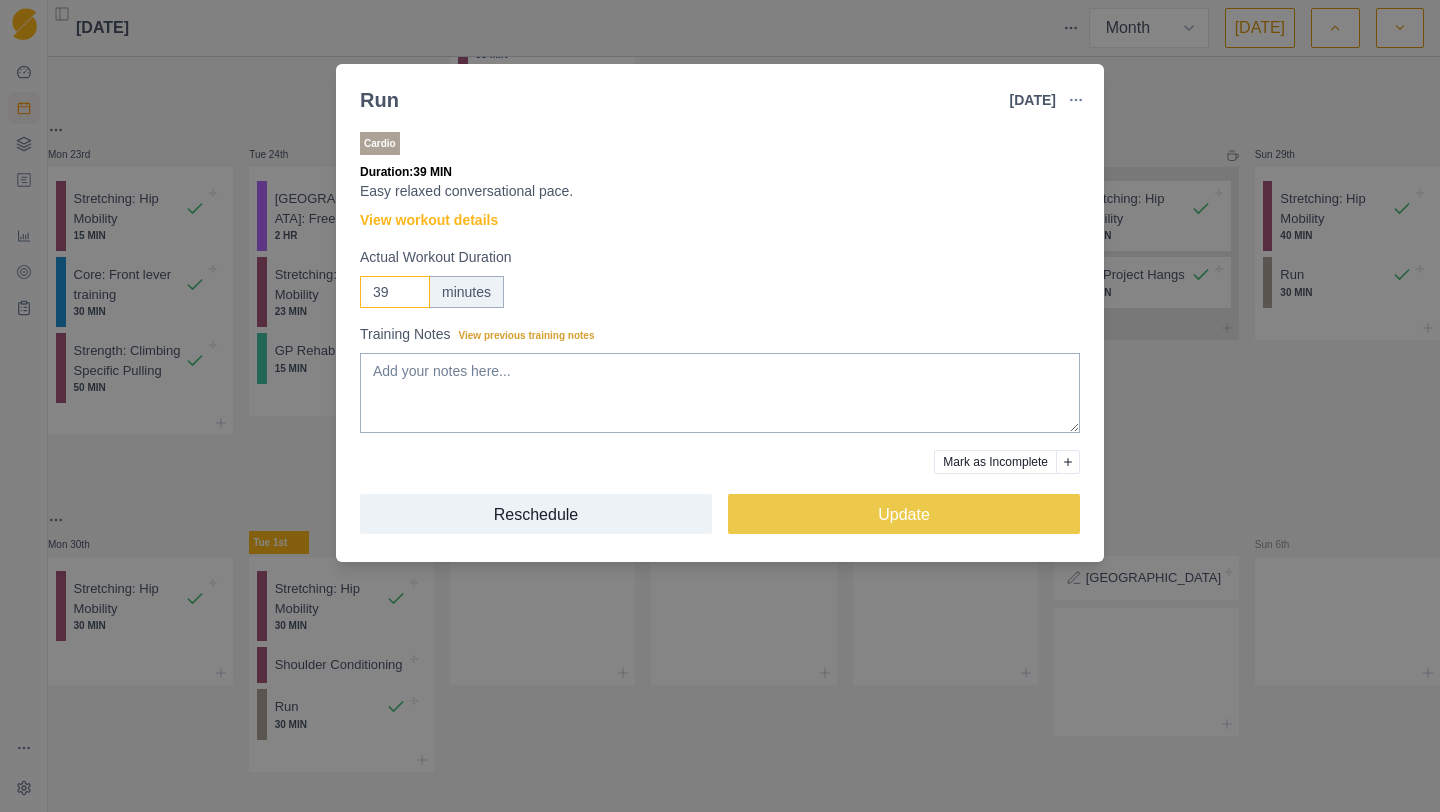 click on "39" at bounding box center (395, 292) 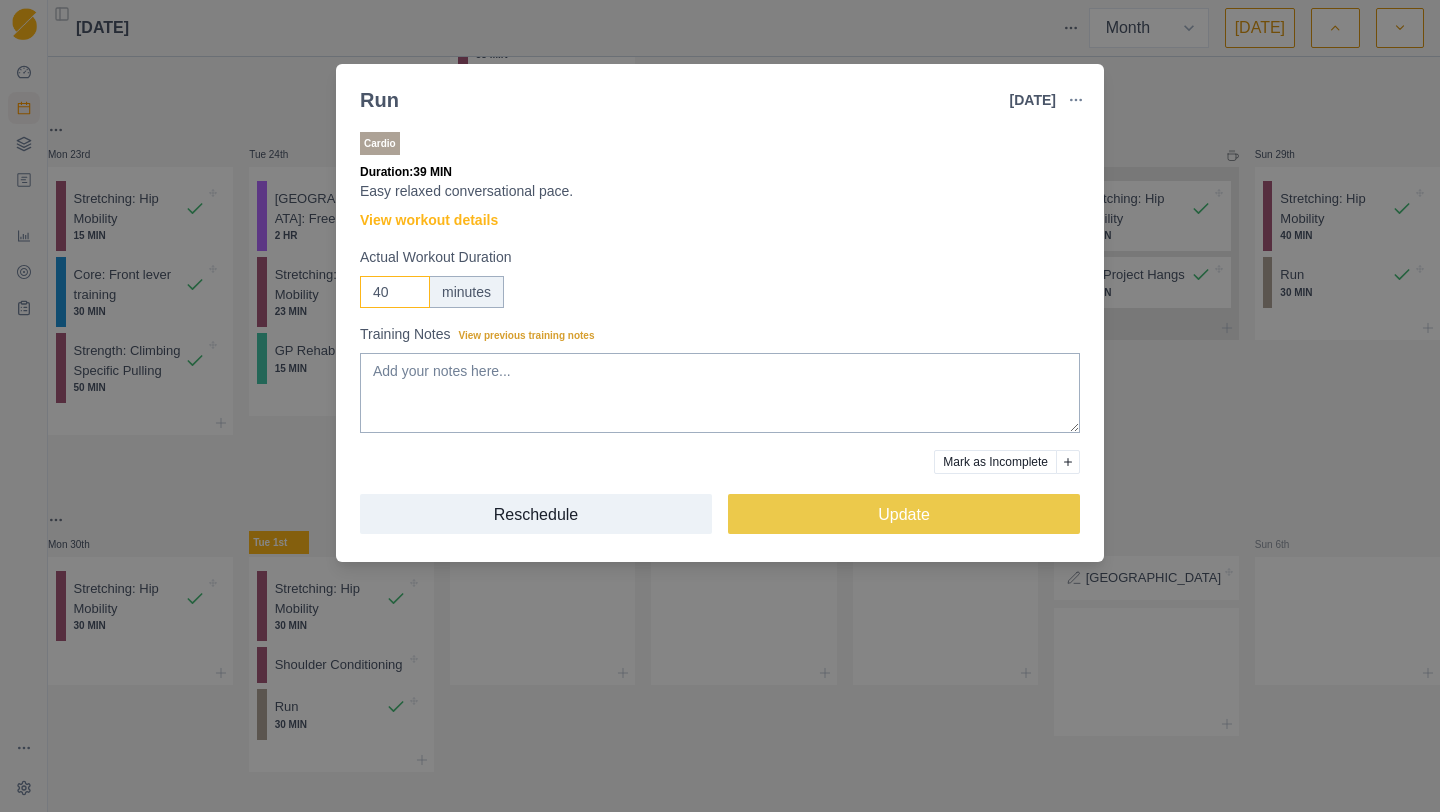 click on "40" at bounding box center (395, 292) 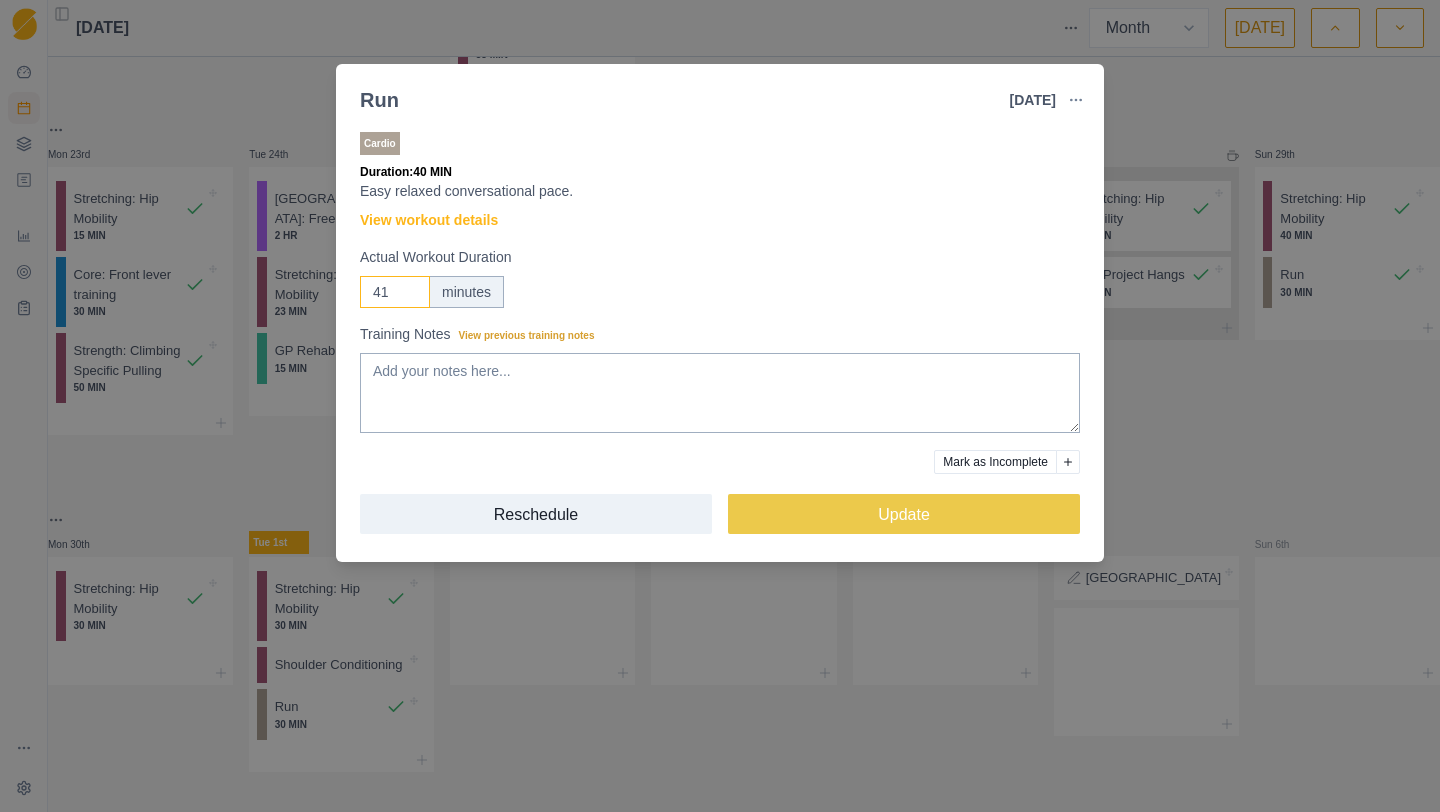 click on "41" at bounding box center (395, 292) 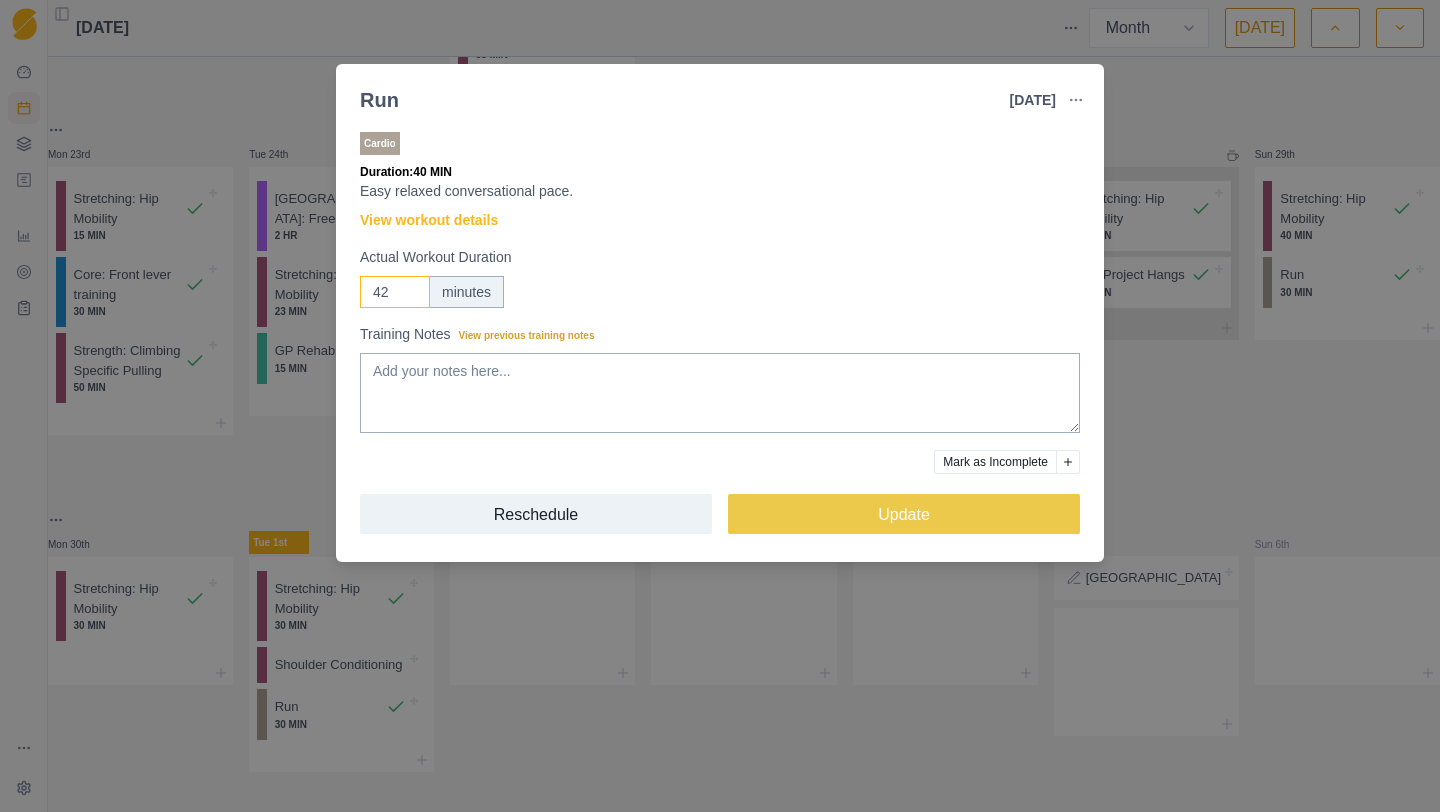 click on "42" at bounding box center (395, 292) 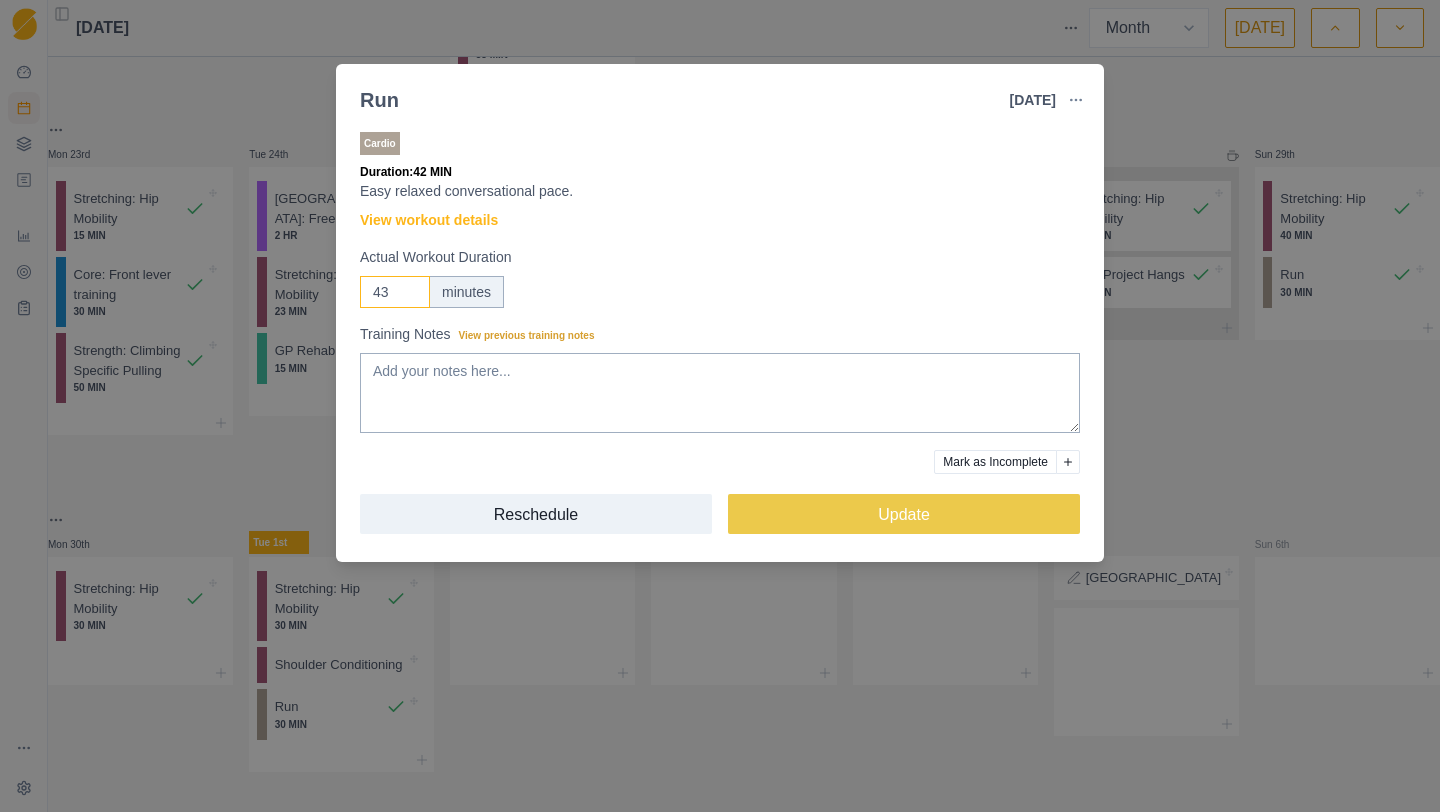 click on "43" at bounding box center [395, 292] 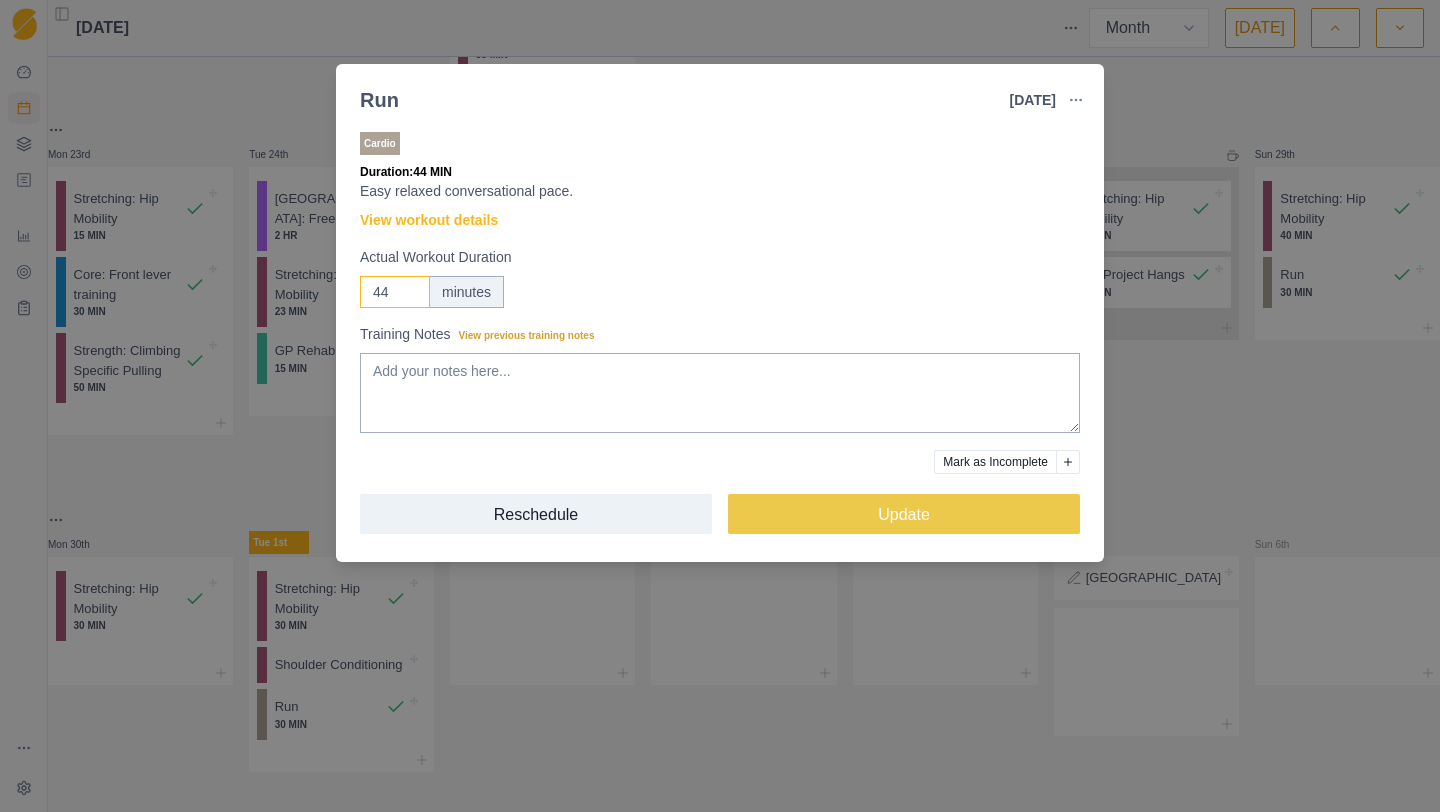 click on "44" at bounding box center [395, 292] 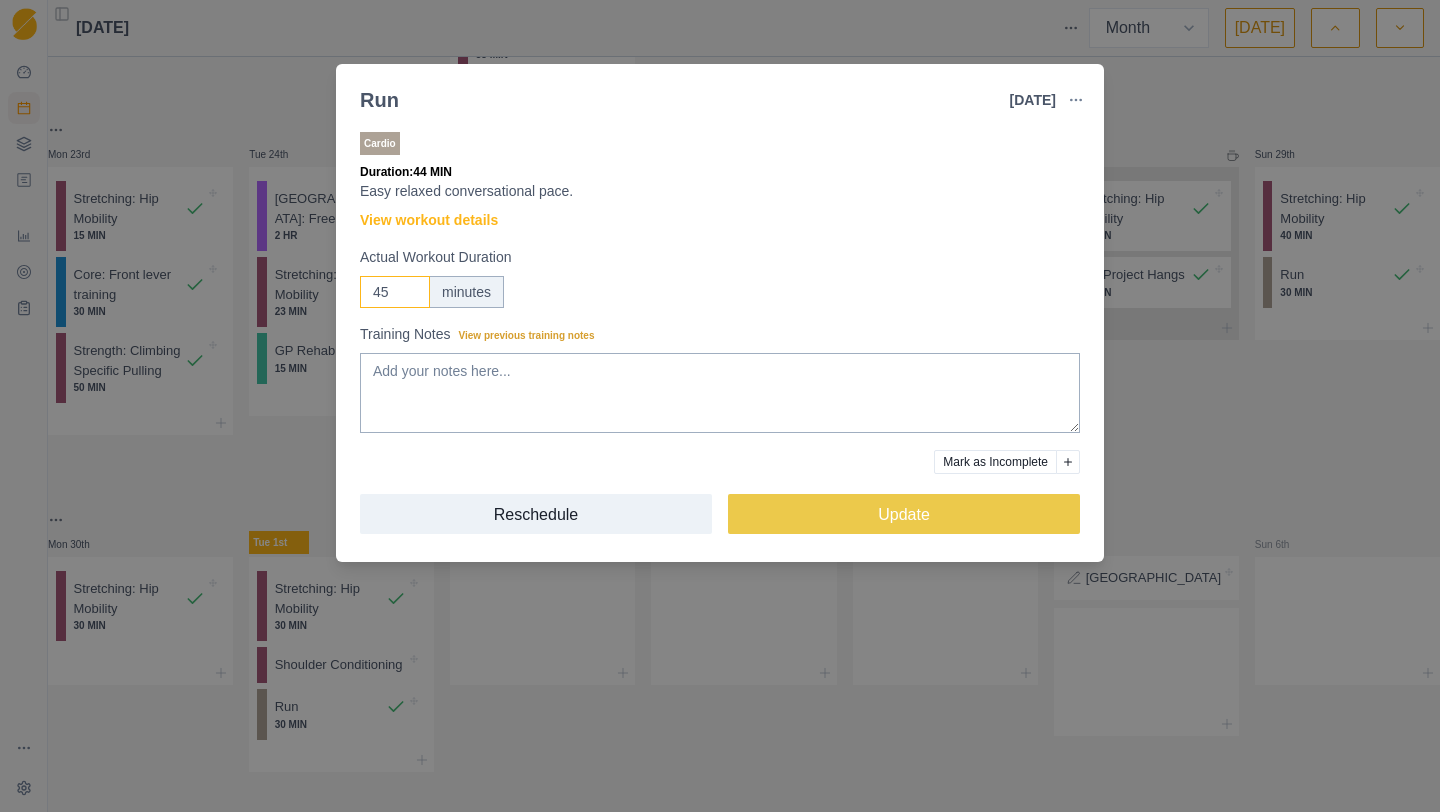 click on "45" at bounding box center [395, 292] 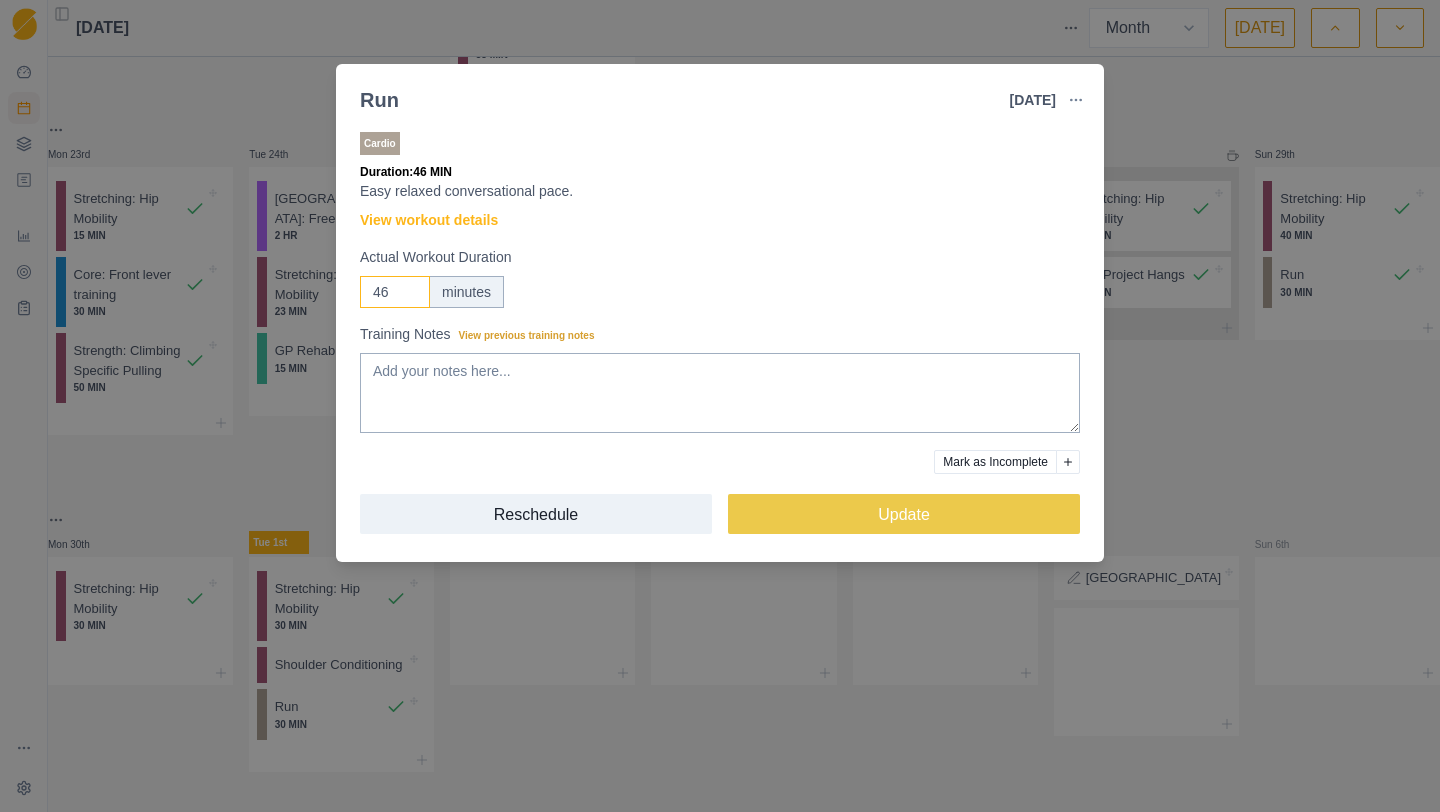 click on "46" at bounding box center [395, 292] 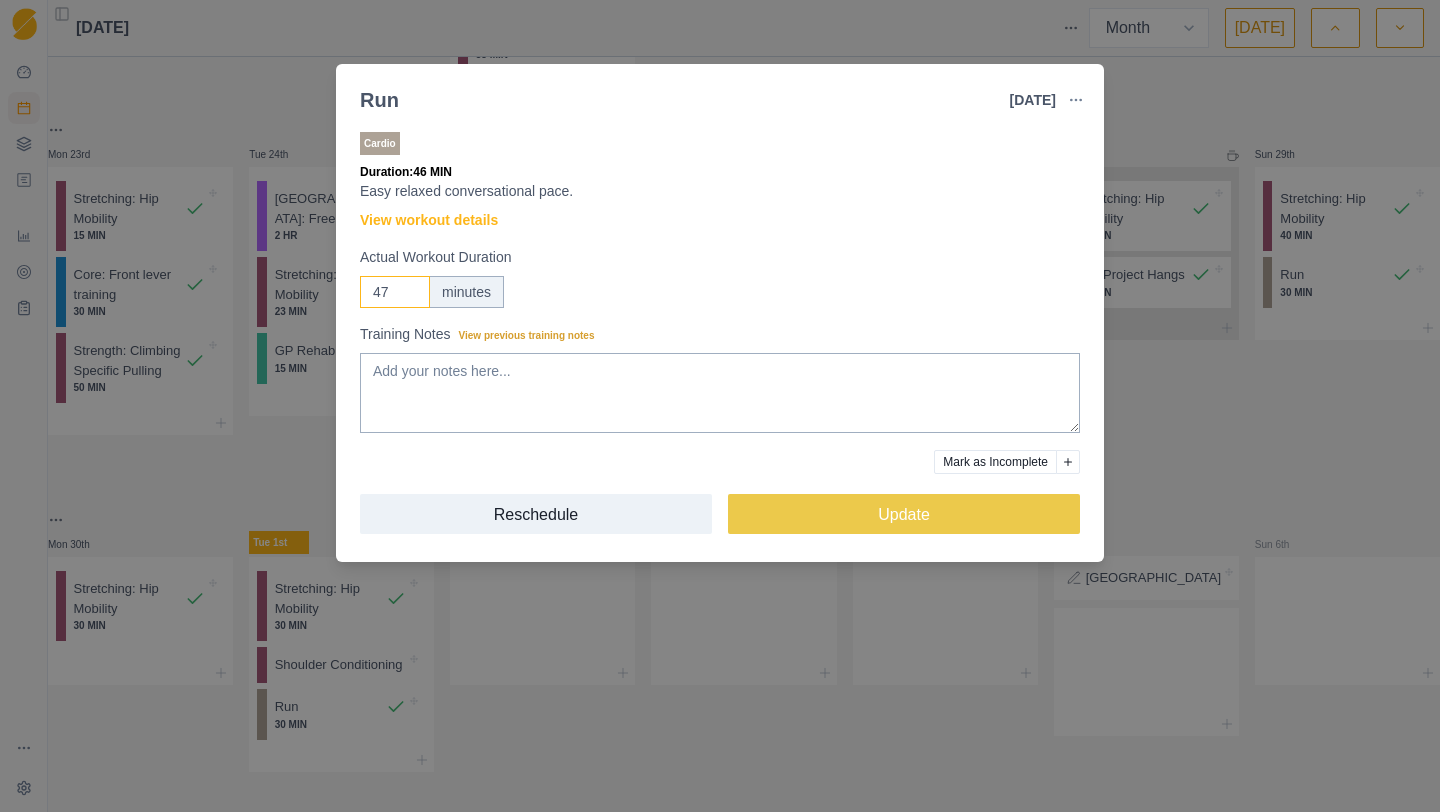 click on "47" at bounding box center [395, 292] 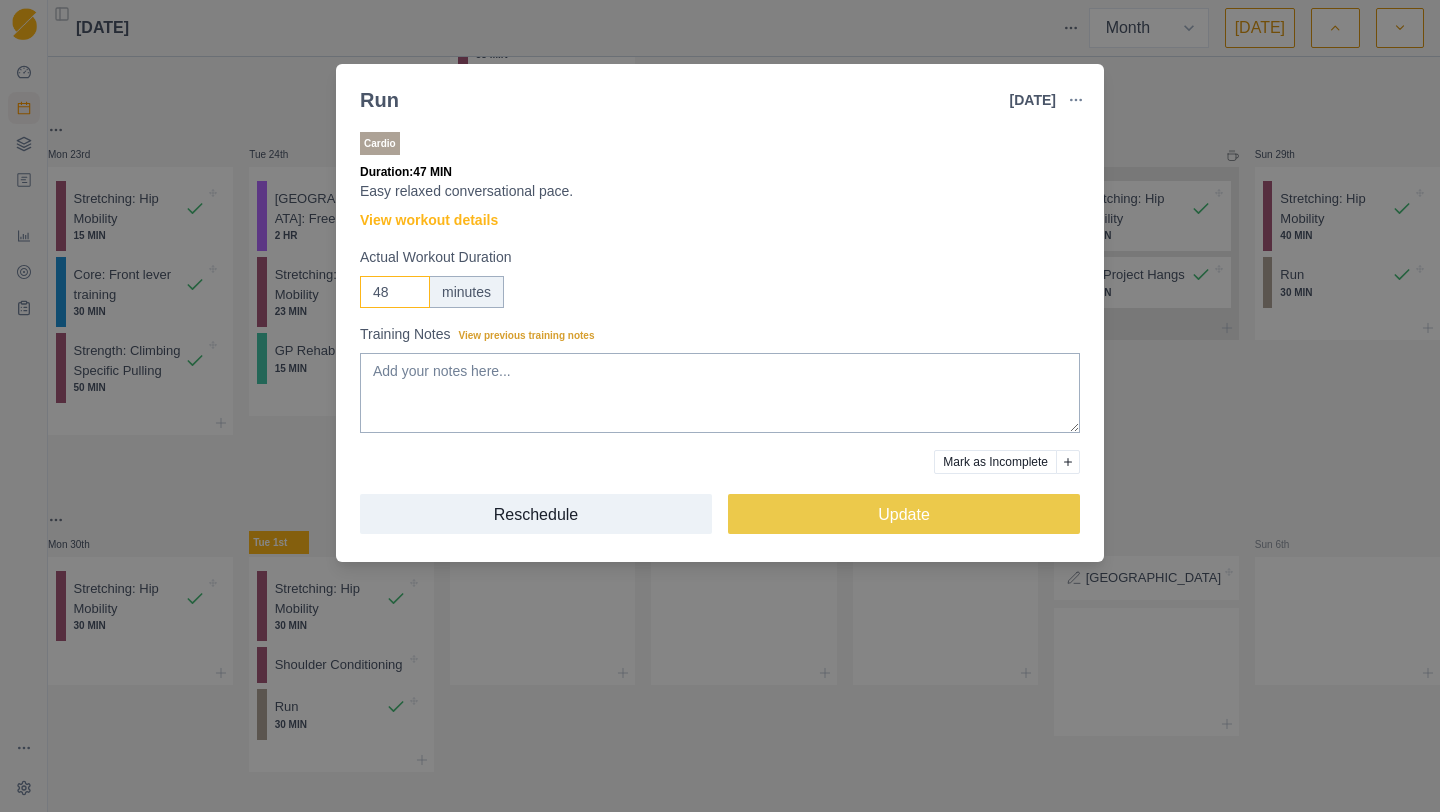click on "48" at bounding box center (395, 292) 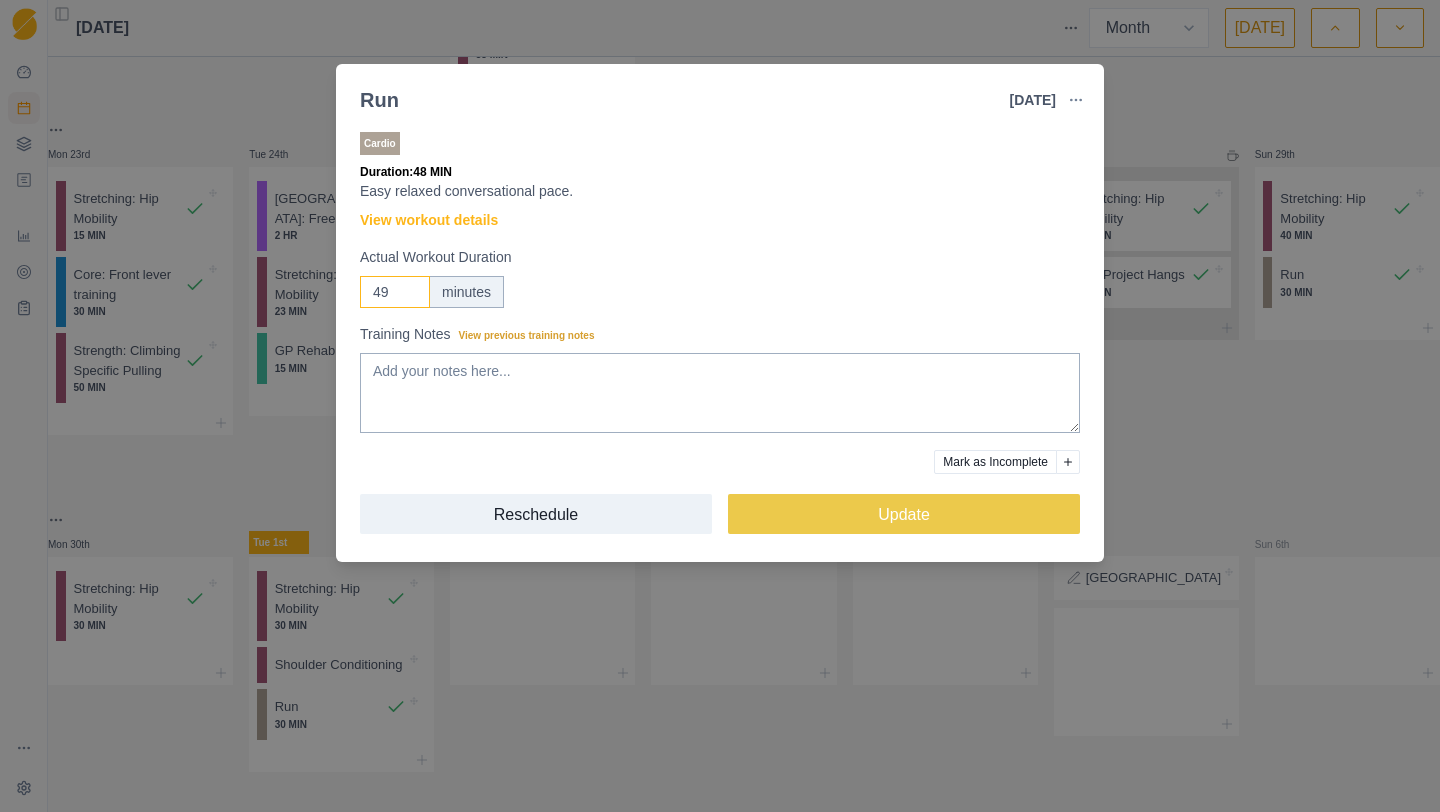 click on "49" at bounding box center (395, 292) 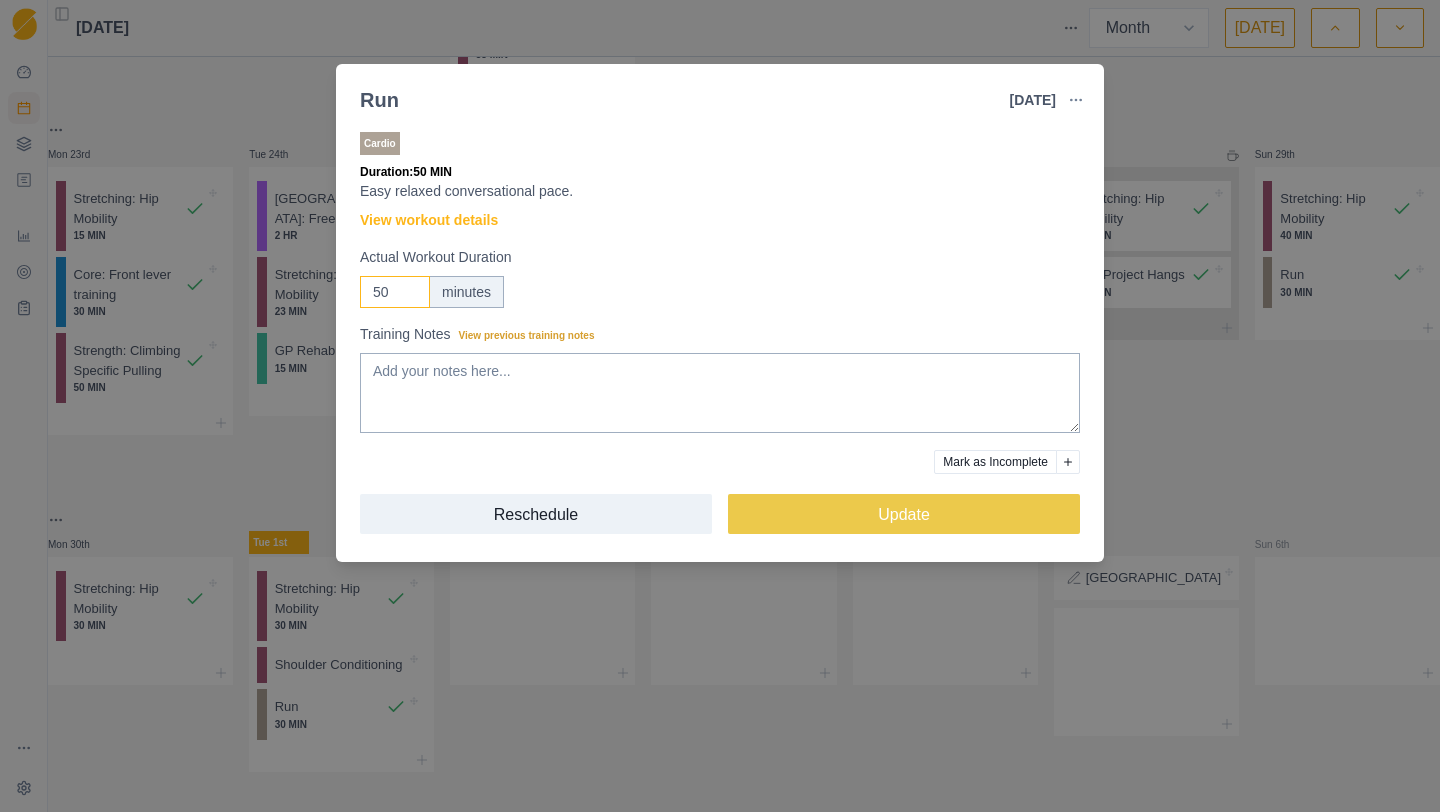click on "50" at bounding box center (395, 292) 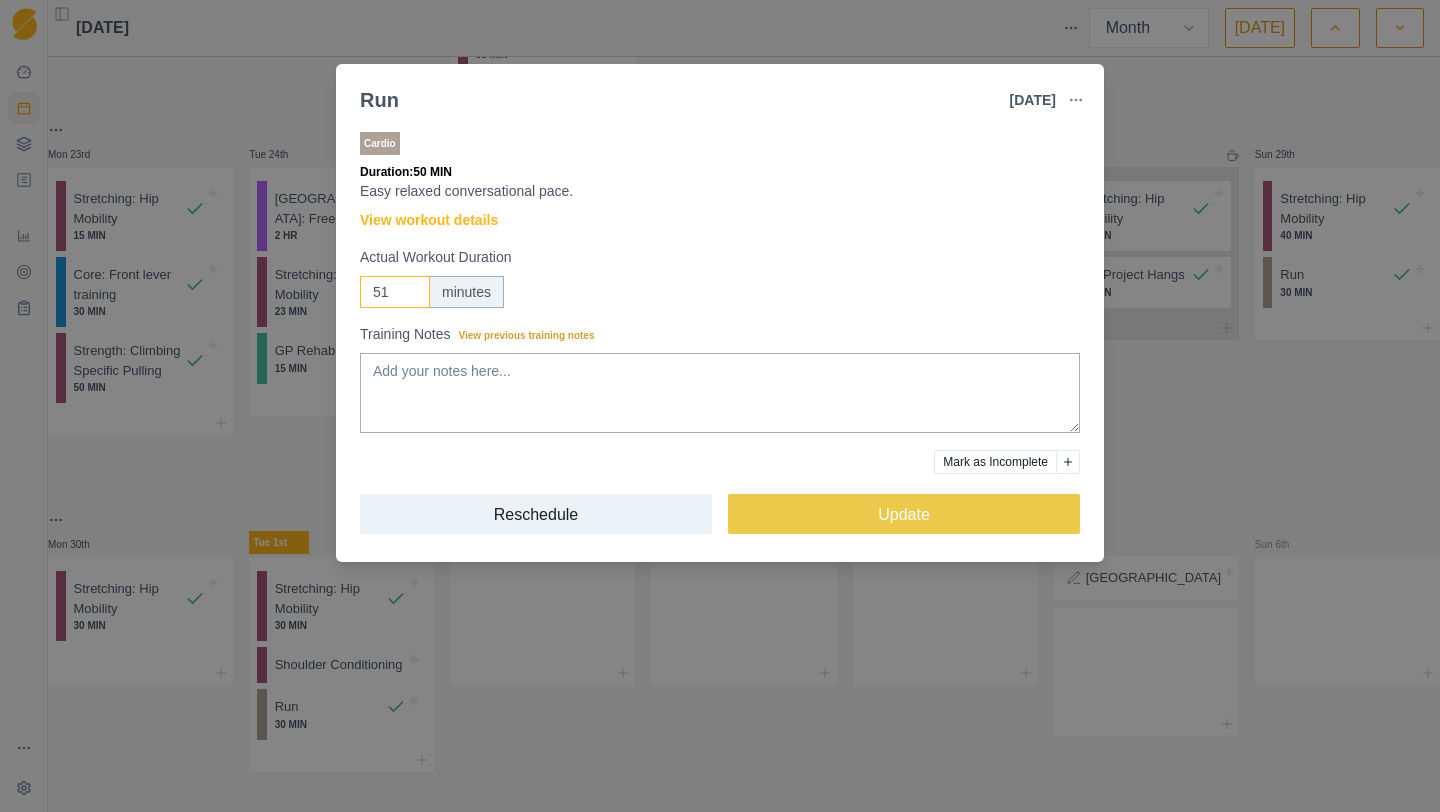 click on "51" at bounding box center [395, 292] 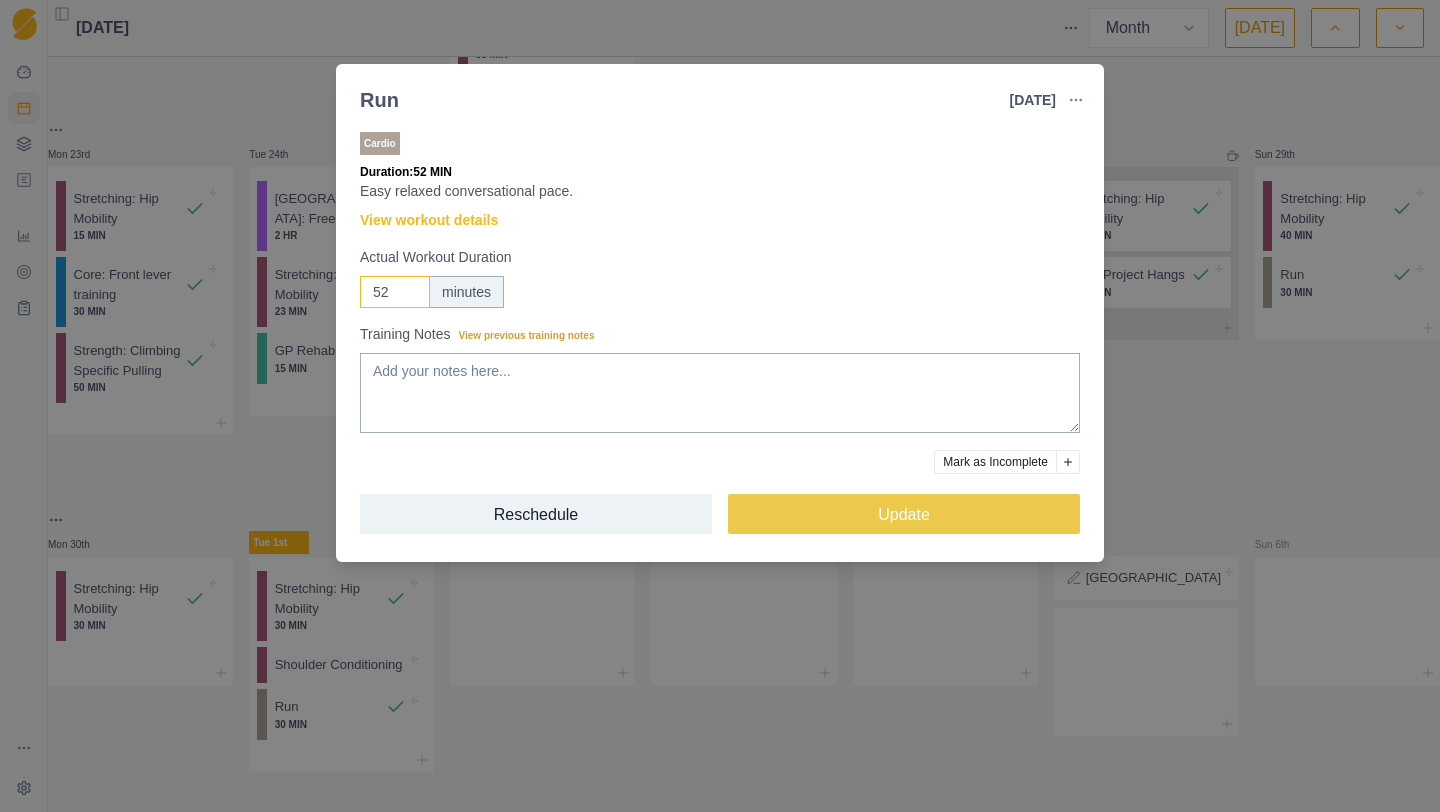 click on "52" at bounding box center (395, 292) 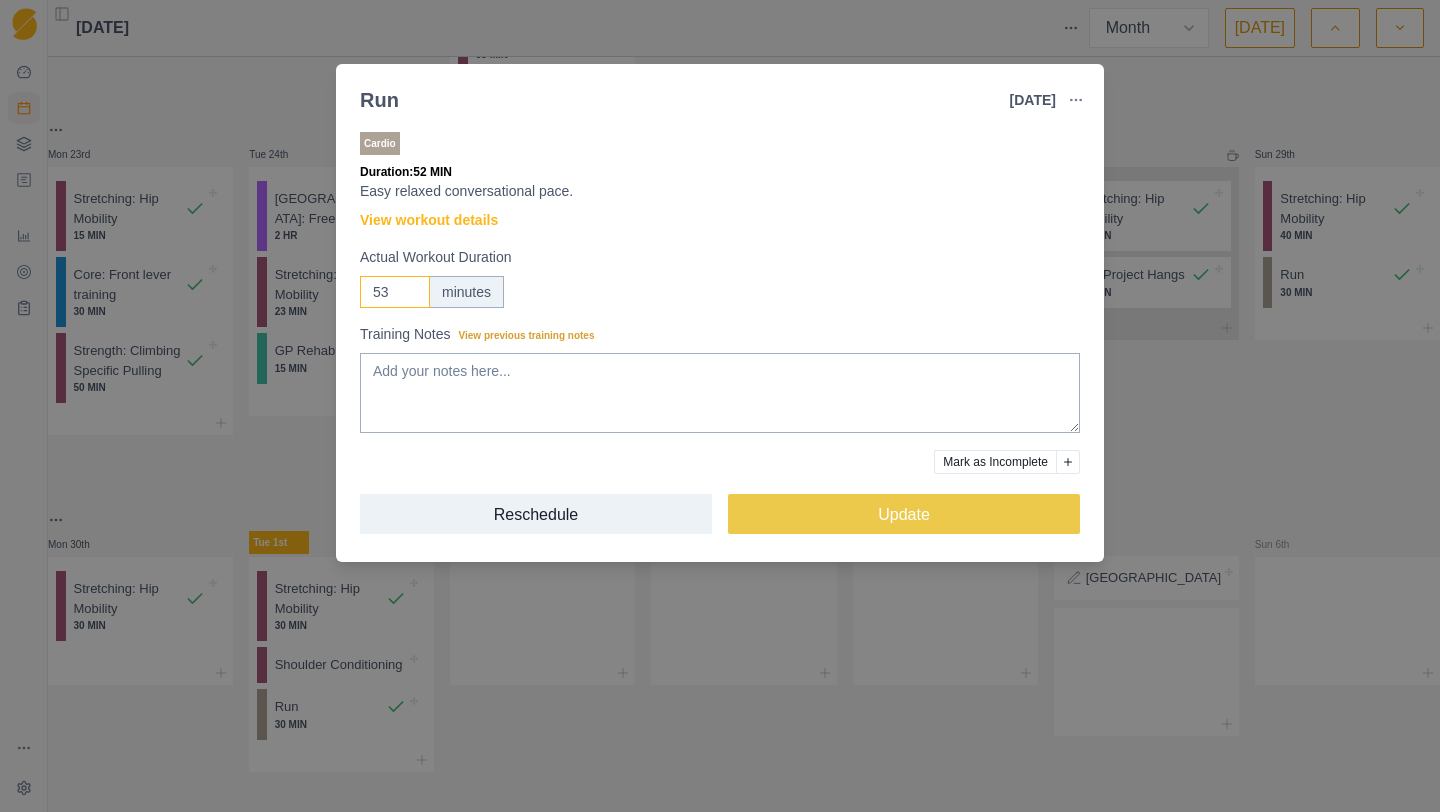 type on "53" 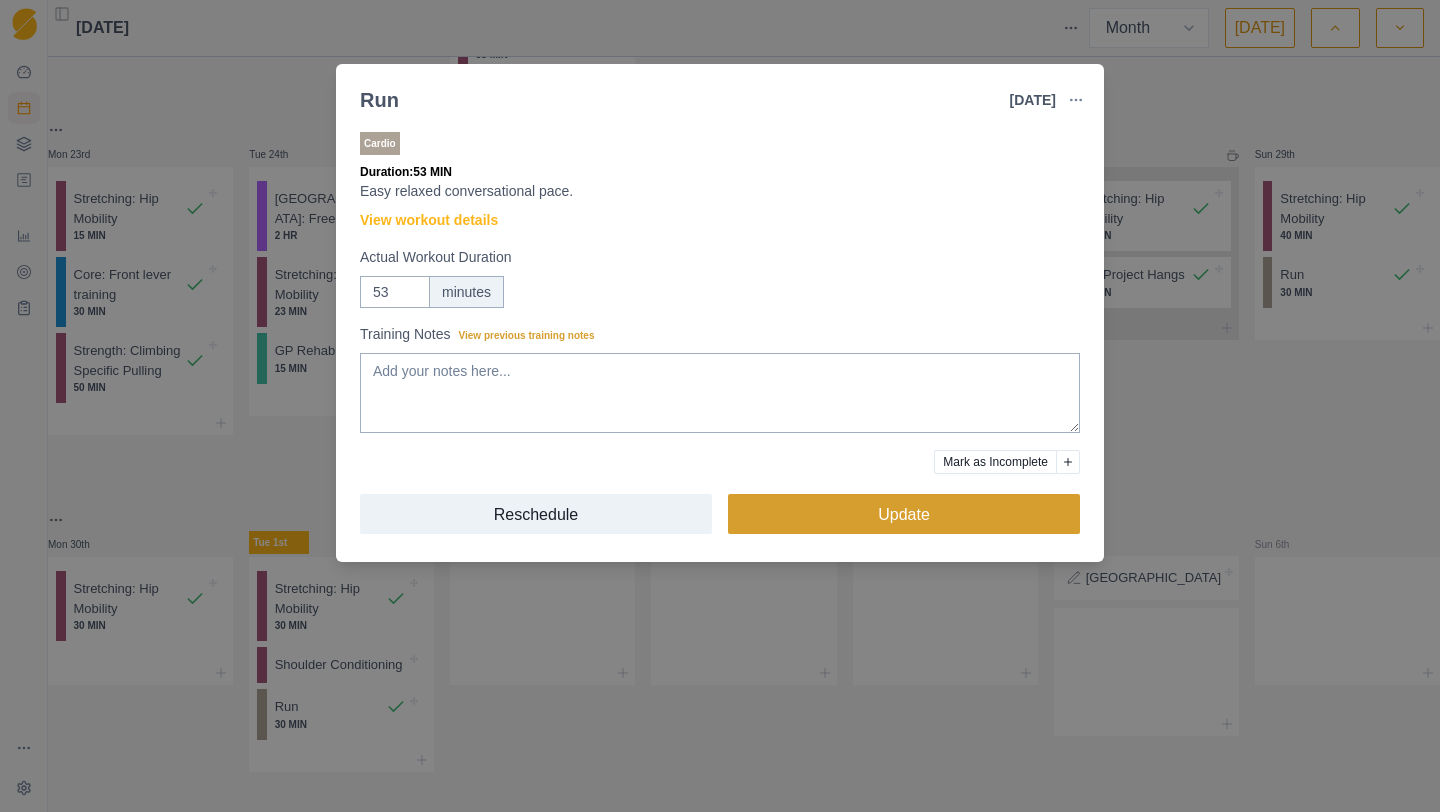 click on "Update" at bounding box center (904, 514) 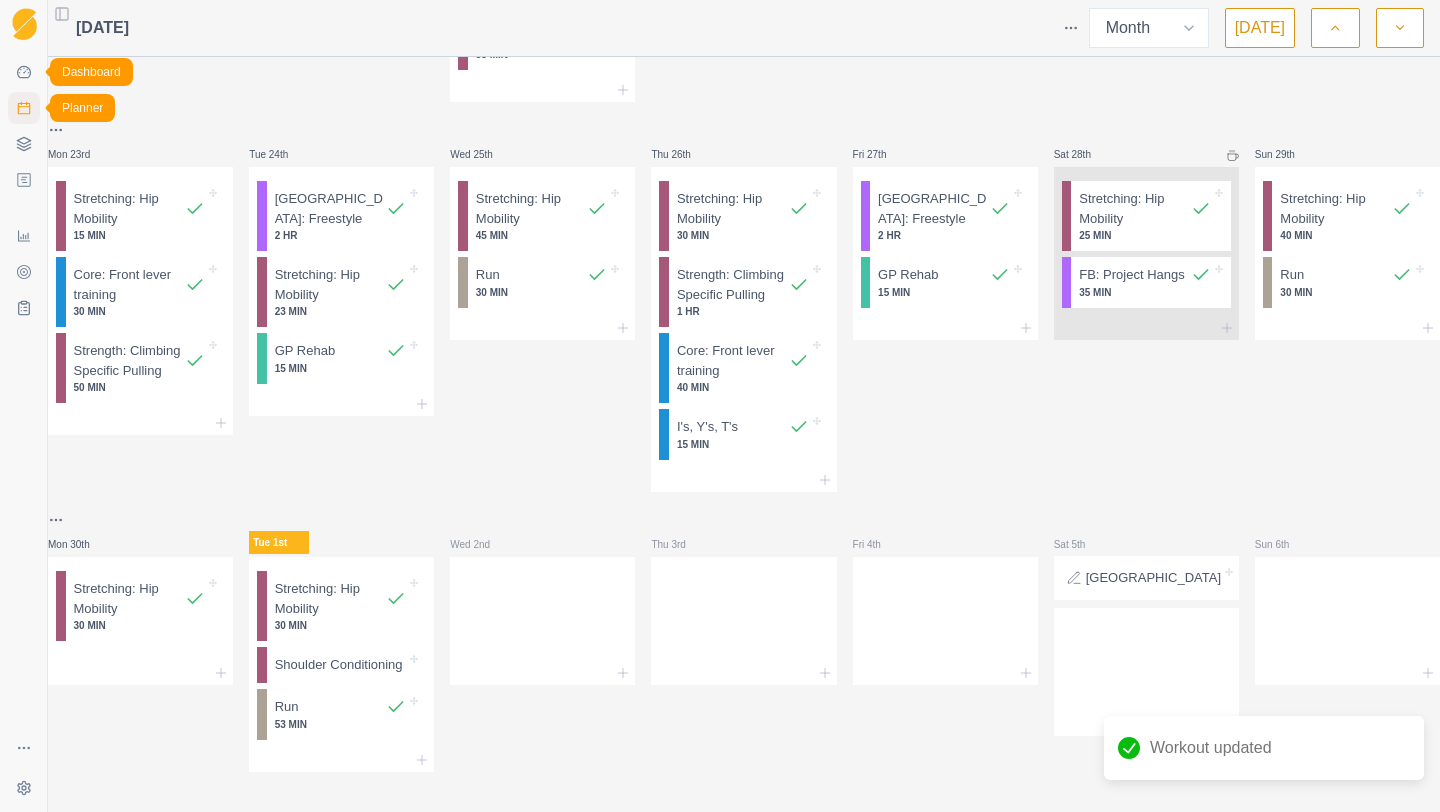 click 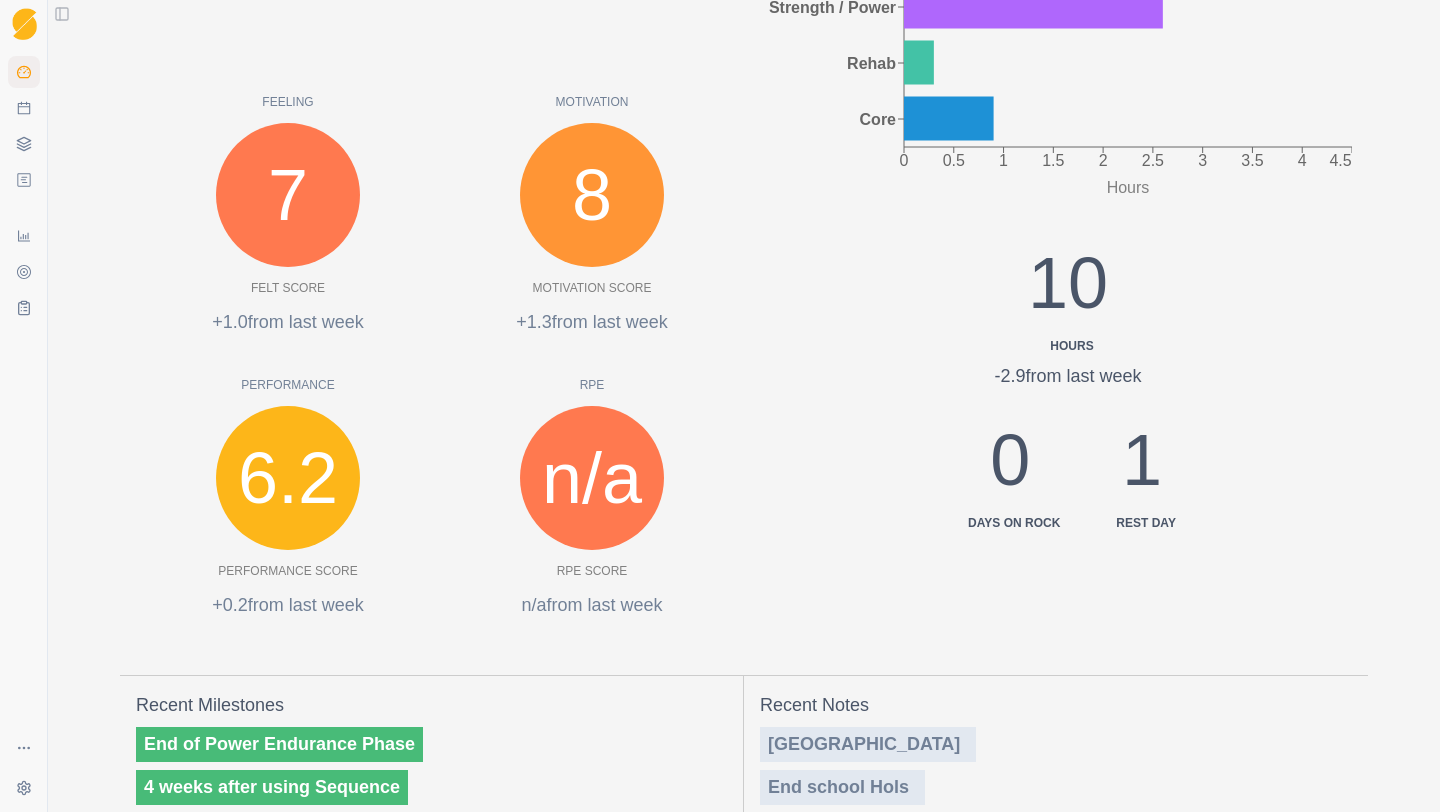 scroll, scrollTop: 507, scrollLeft: 0, axis: vertical 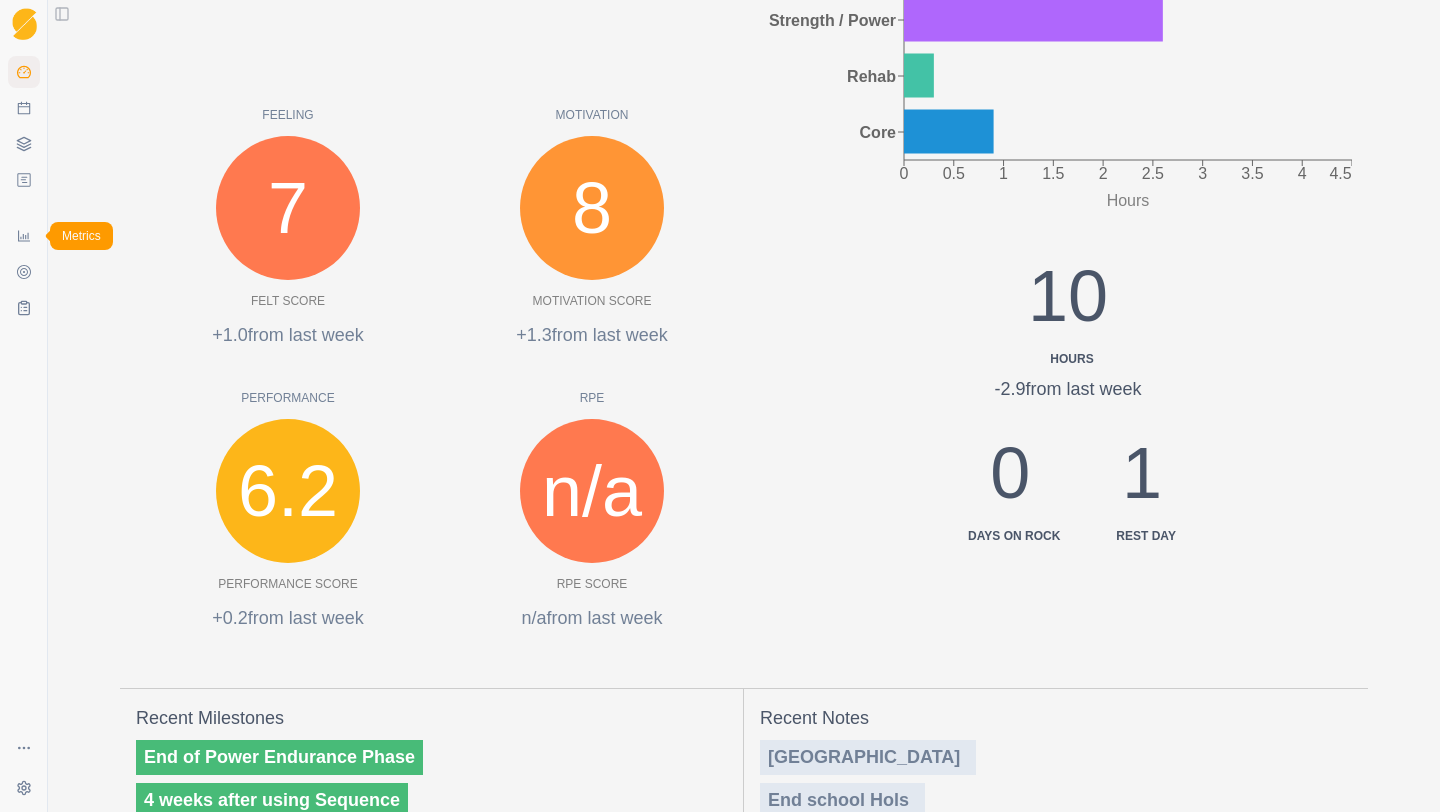 click 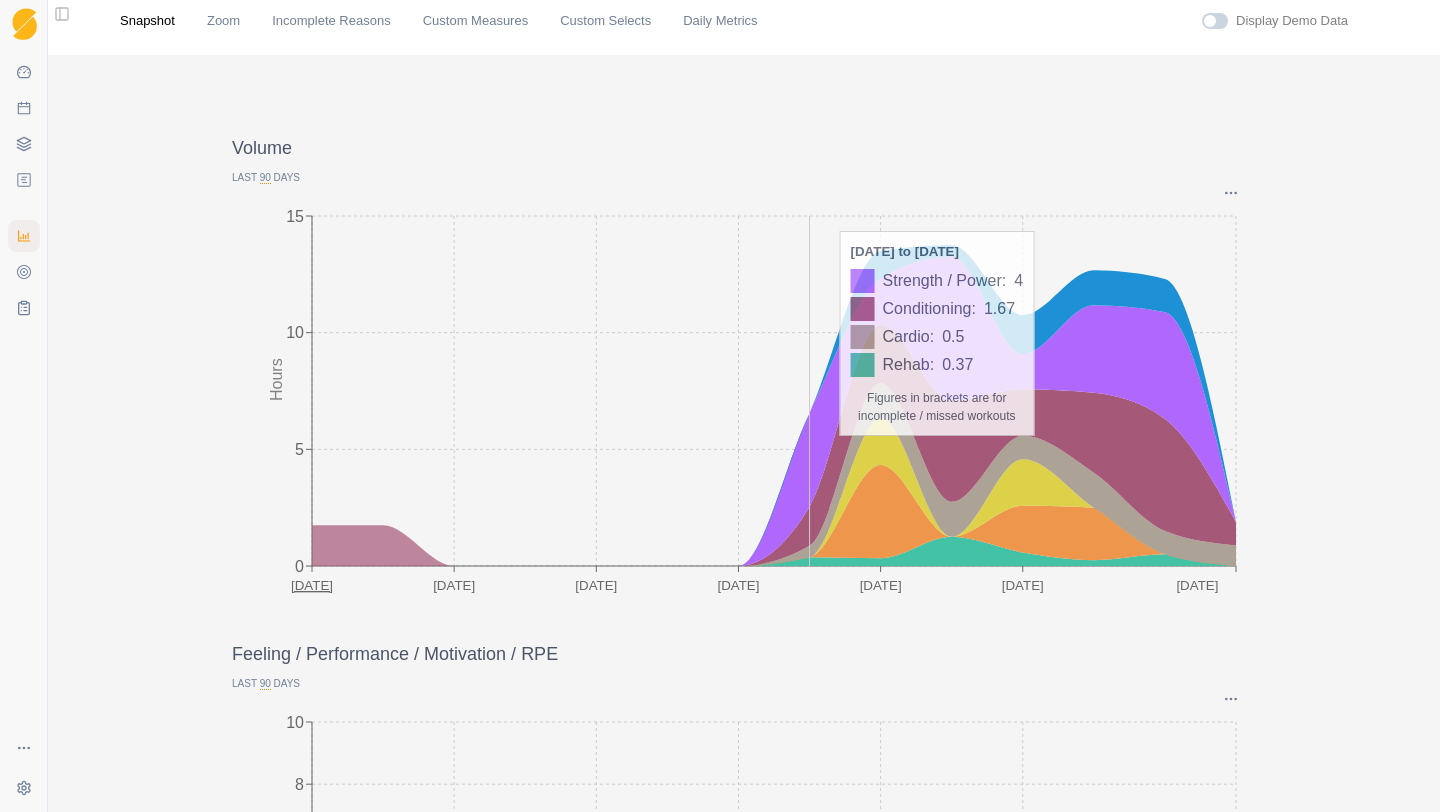 scroll, scrollTop: 0, scrollLeft: 0, axis: both 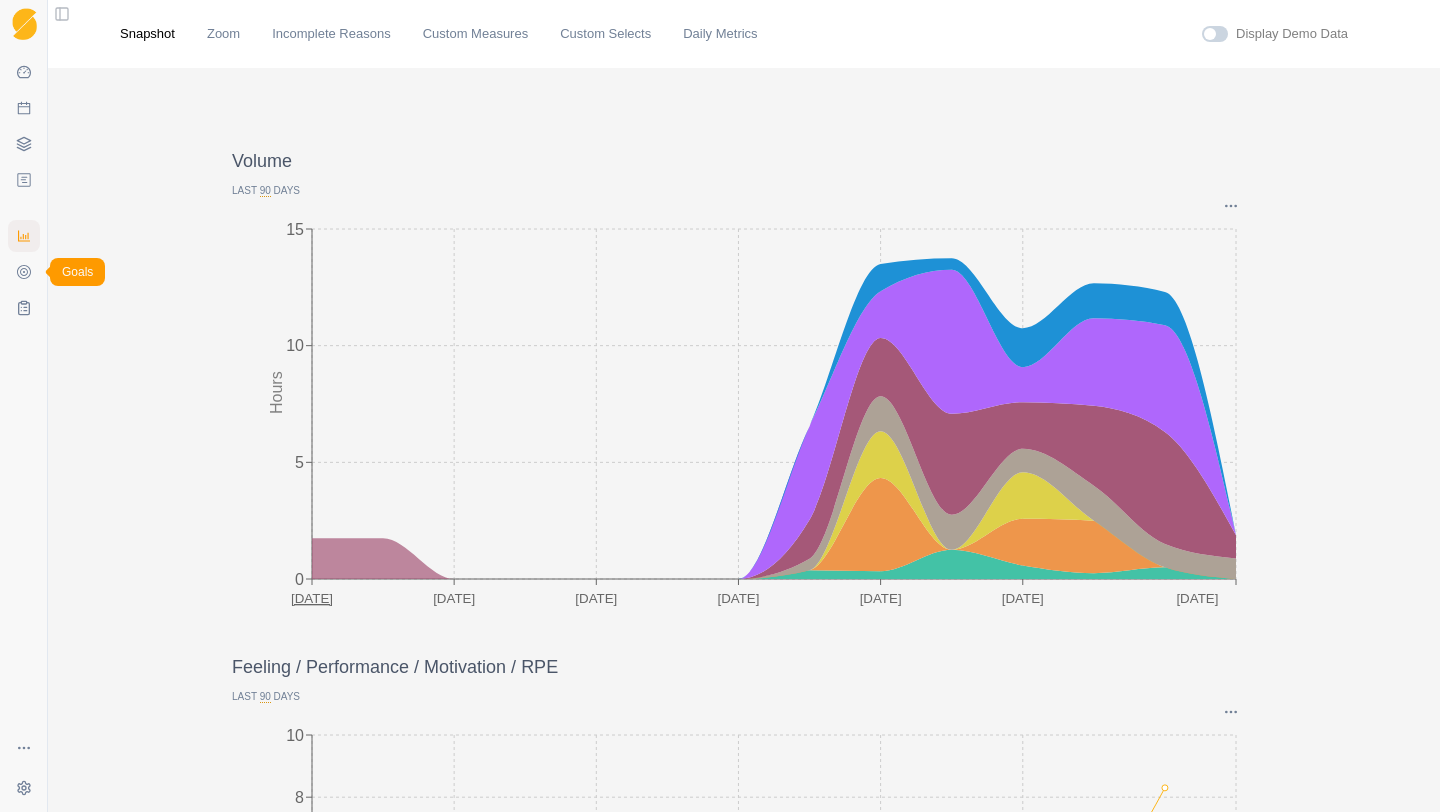 click 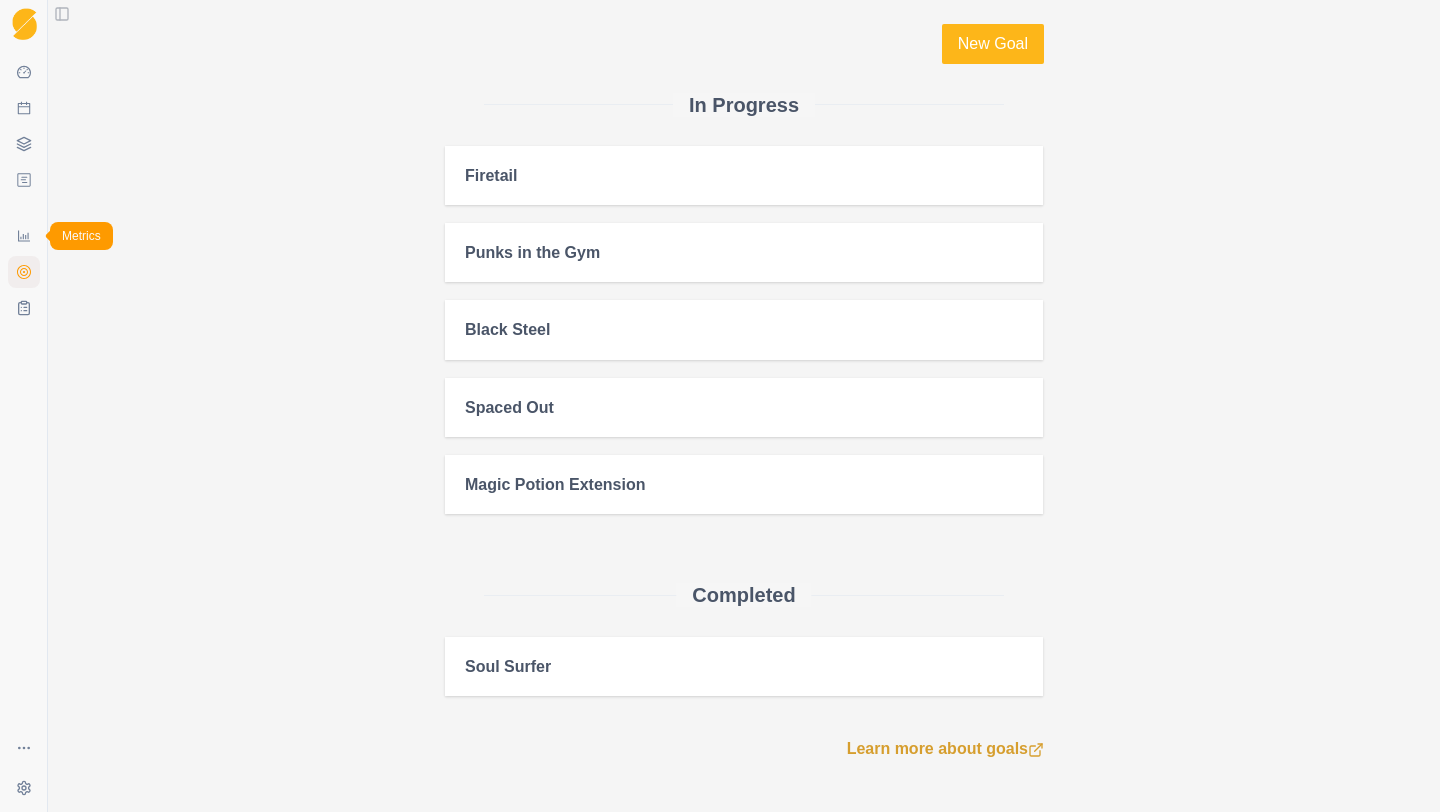 click 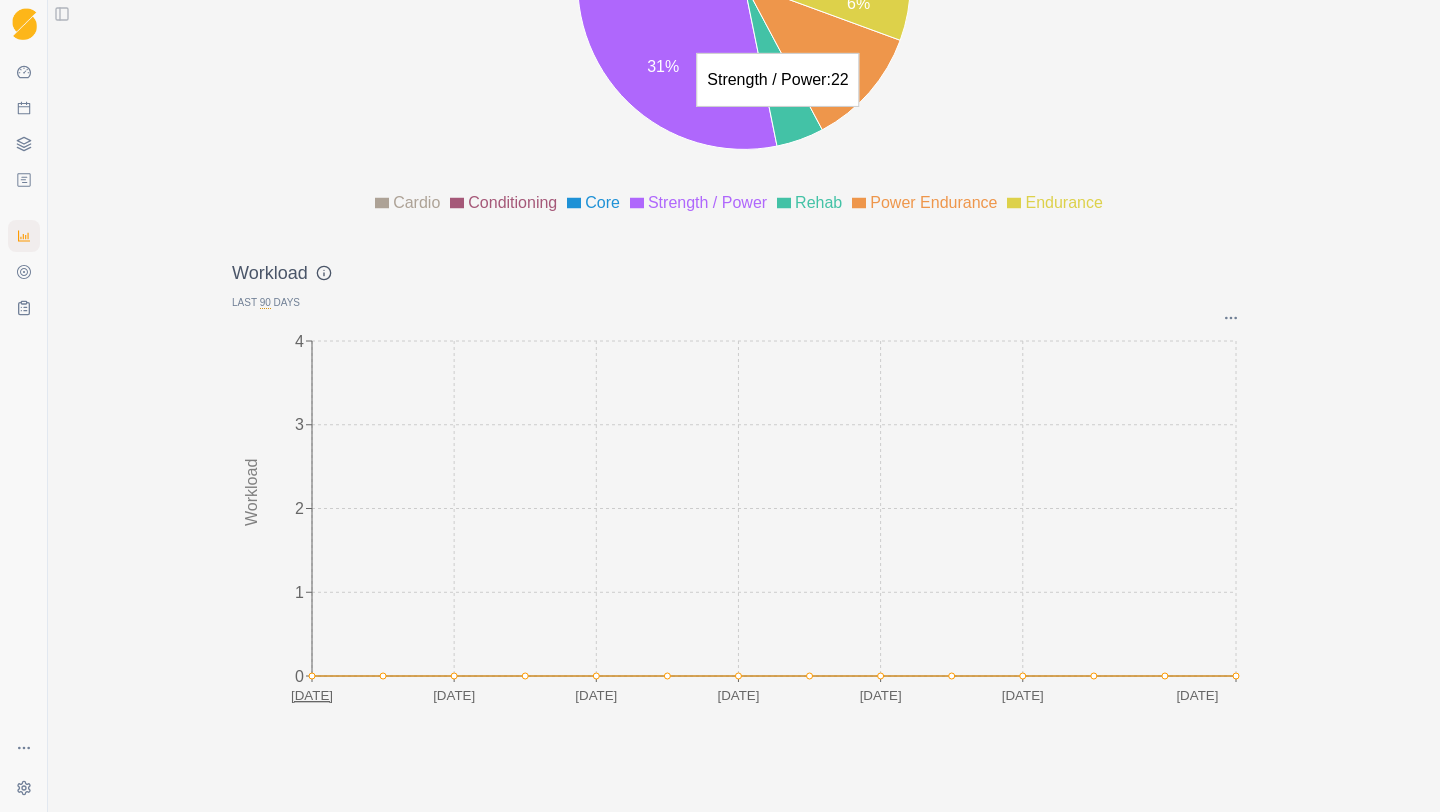 scroll, scrollTop: 2646, scrollLeft: 0, axis: vertical 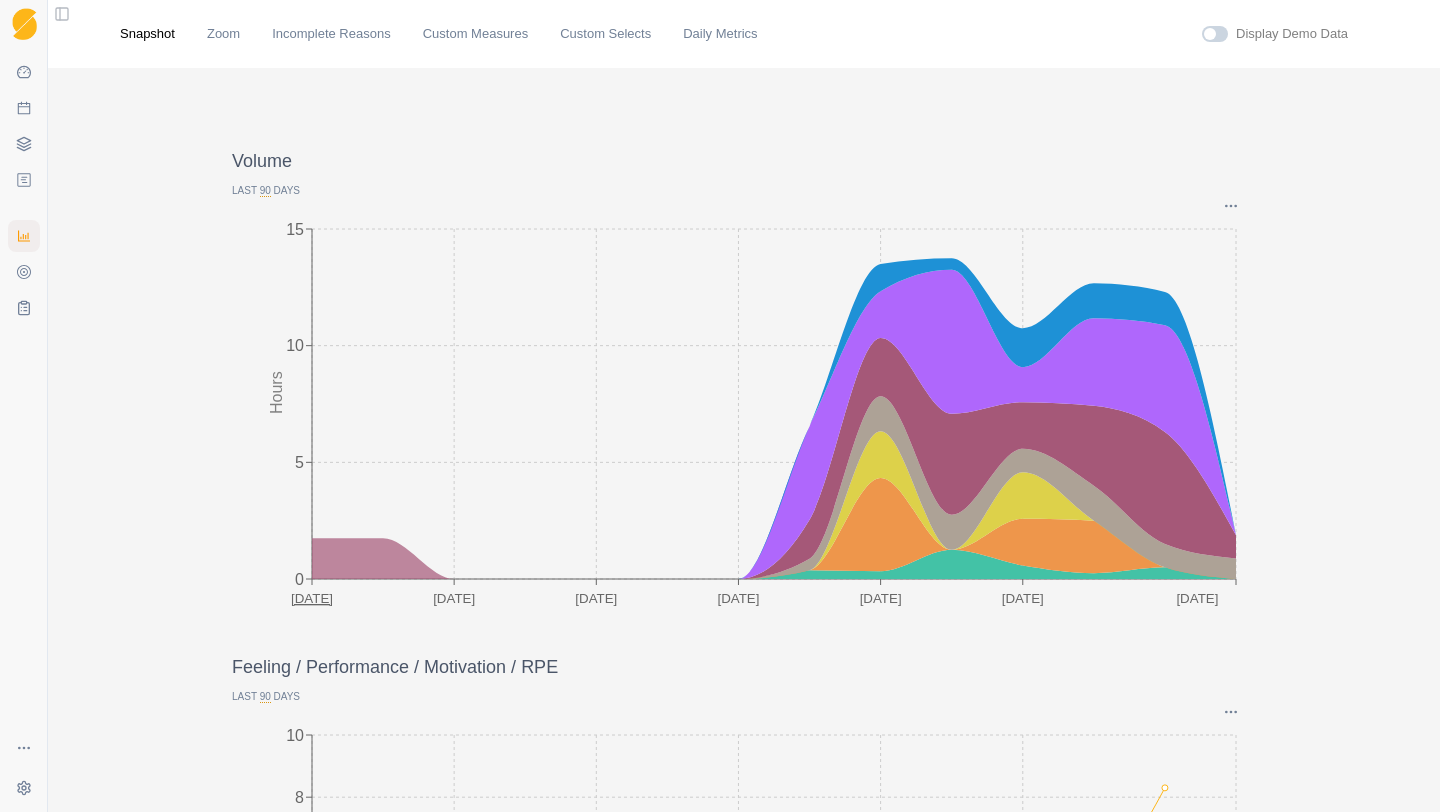 click at bounding box center (1215, 34) 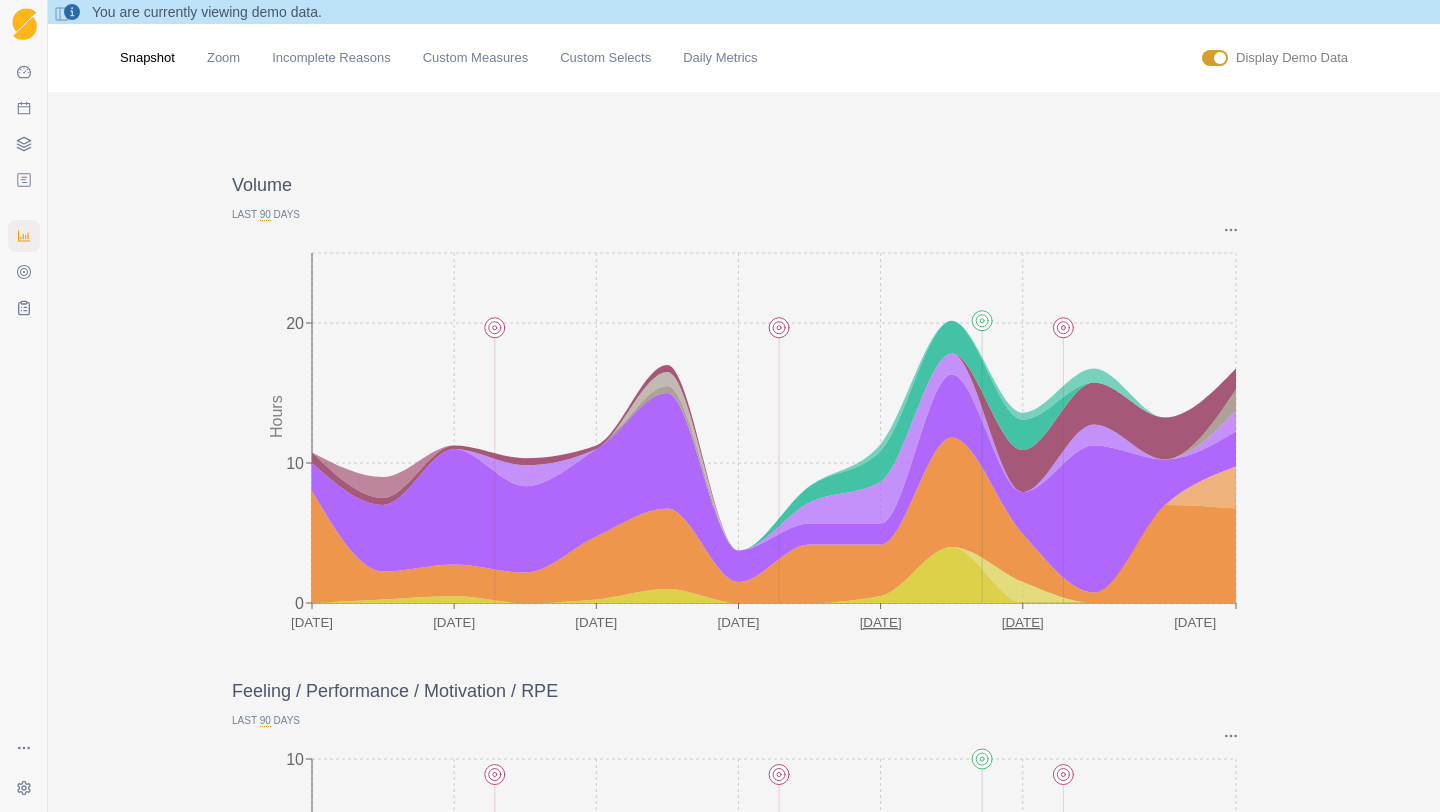 click at bounding box center [1220, 58] 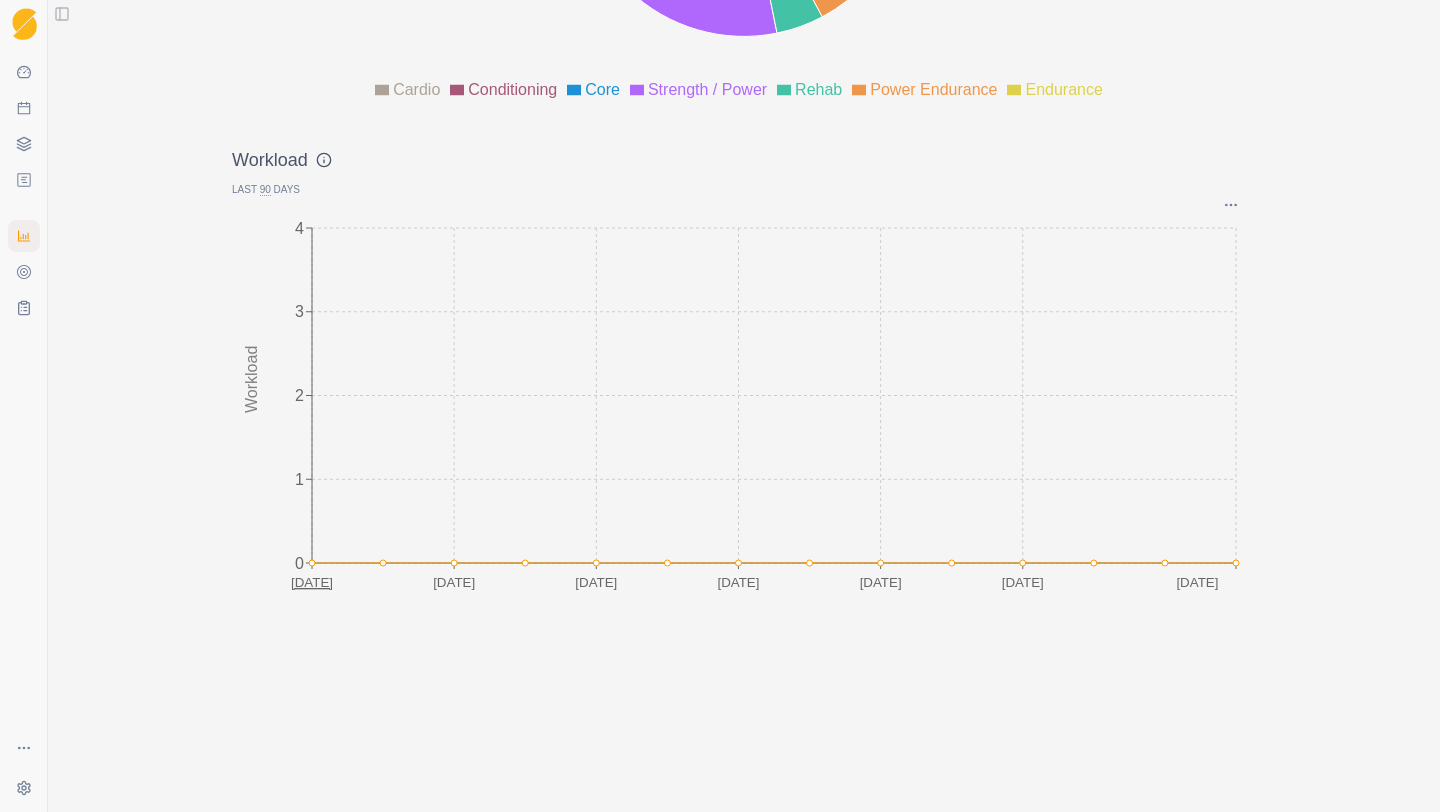 scroll, scrollTop: 2642, scrollLeft: 0, axis: vertical 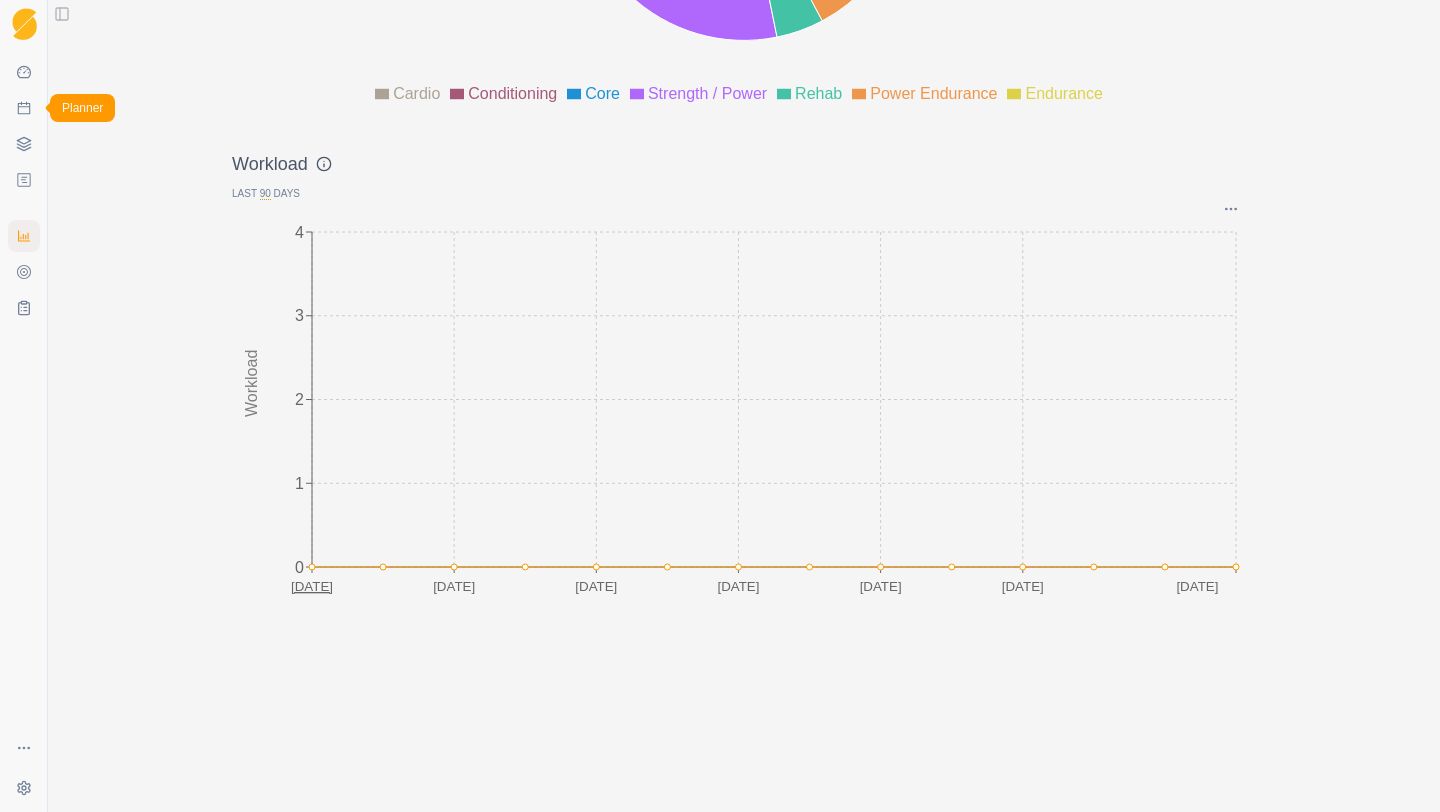 click on "Planner" at bounding box center [24, 108] 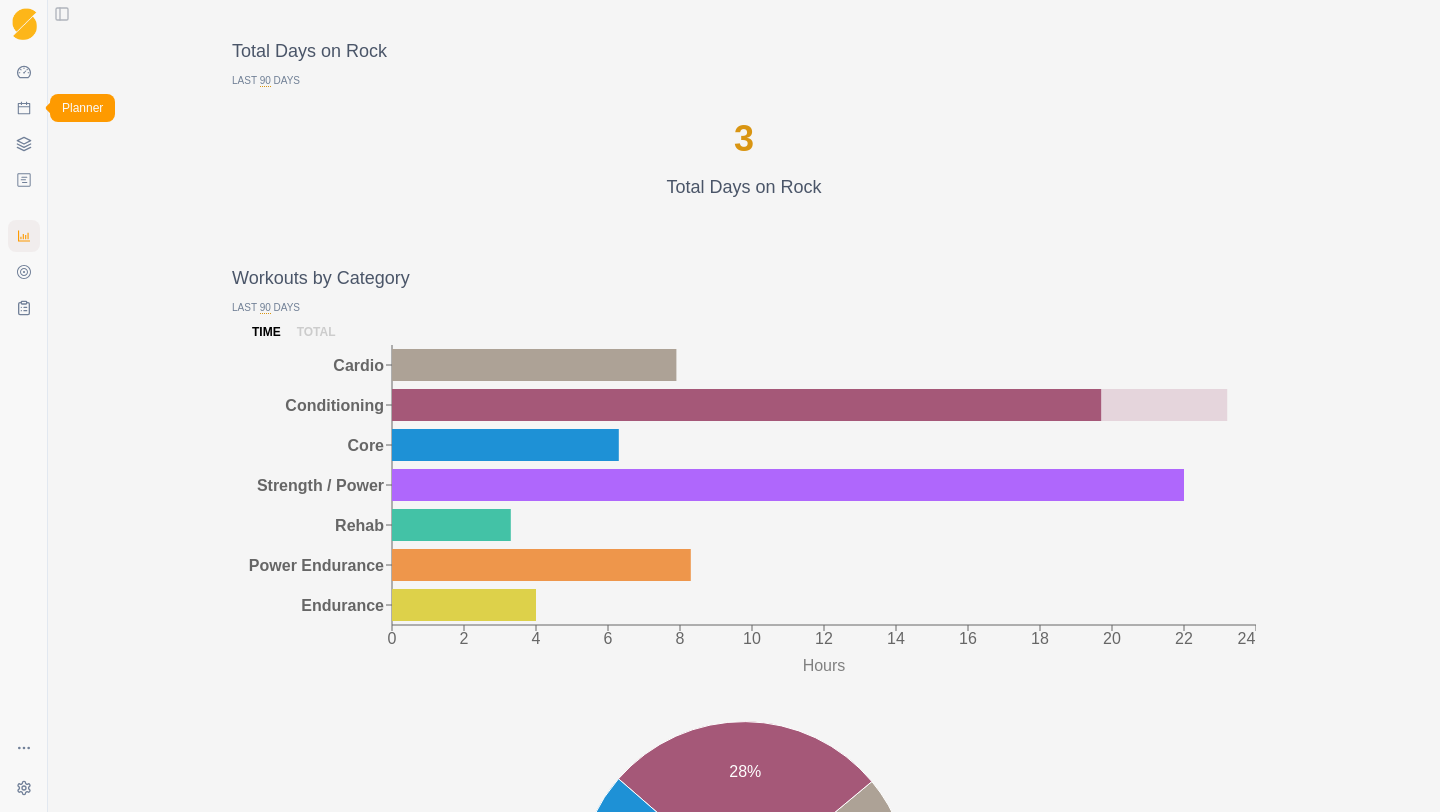 select on "month" 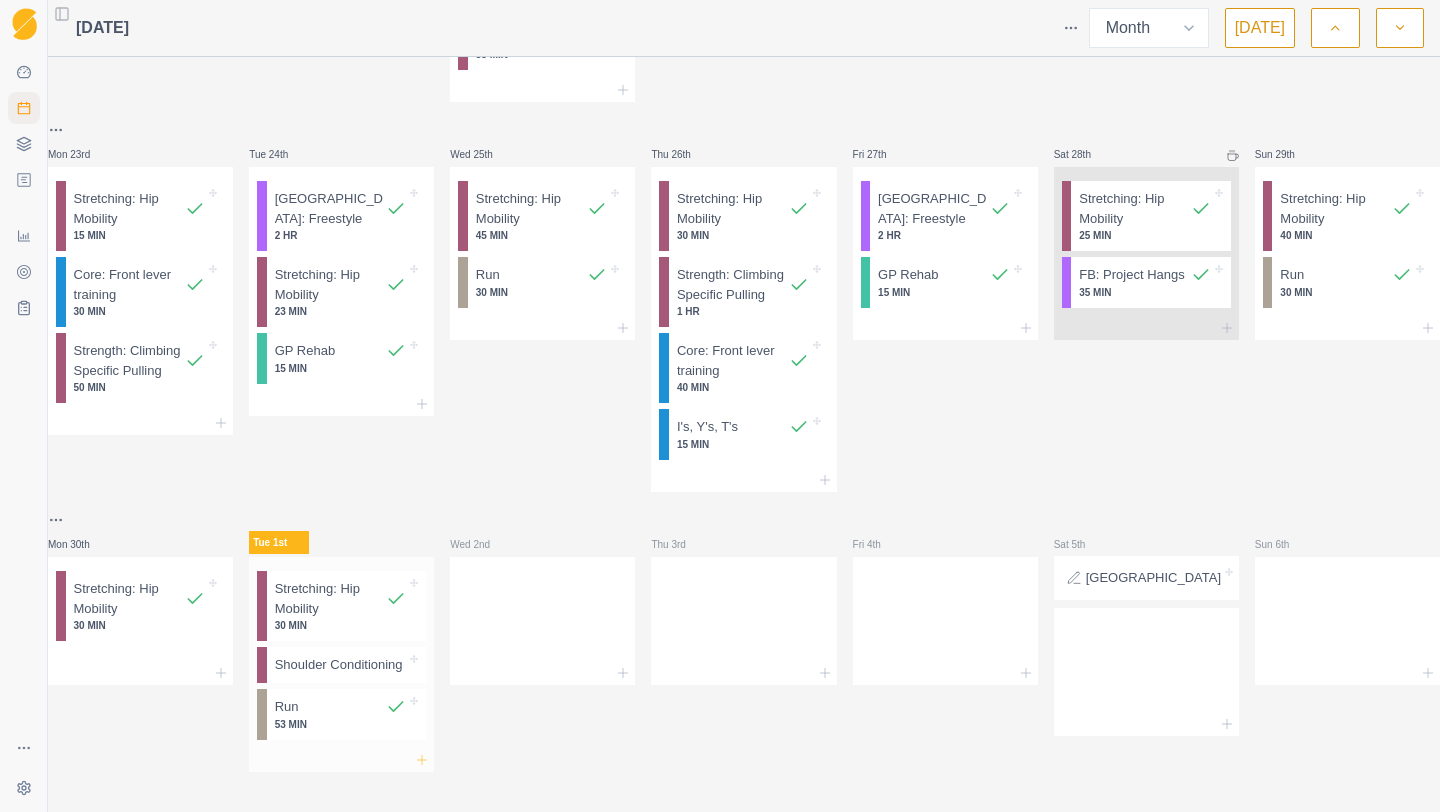 click 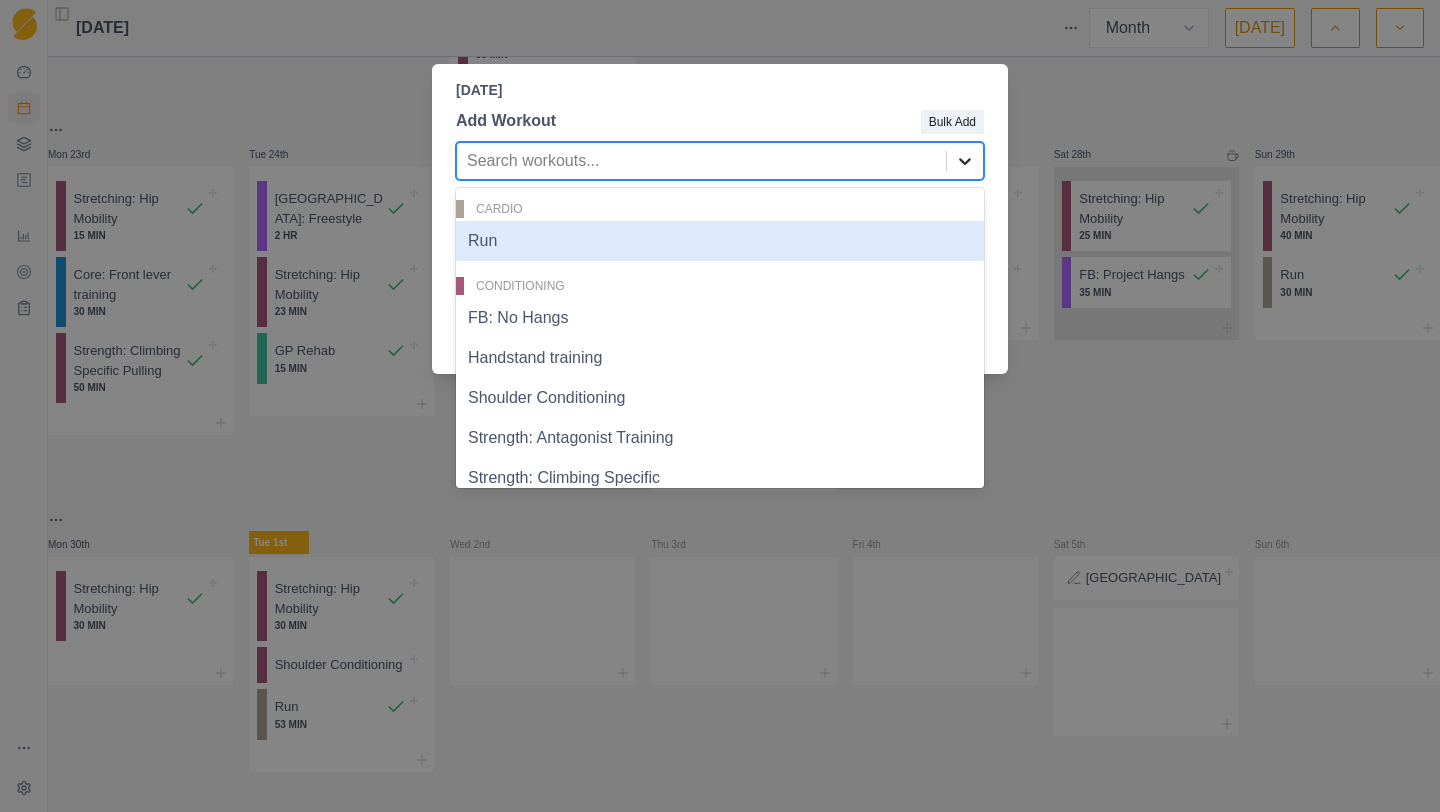 click 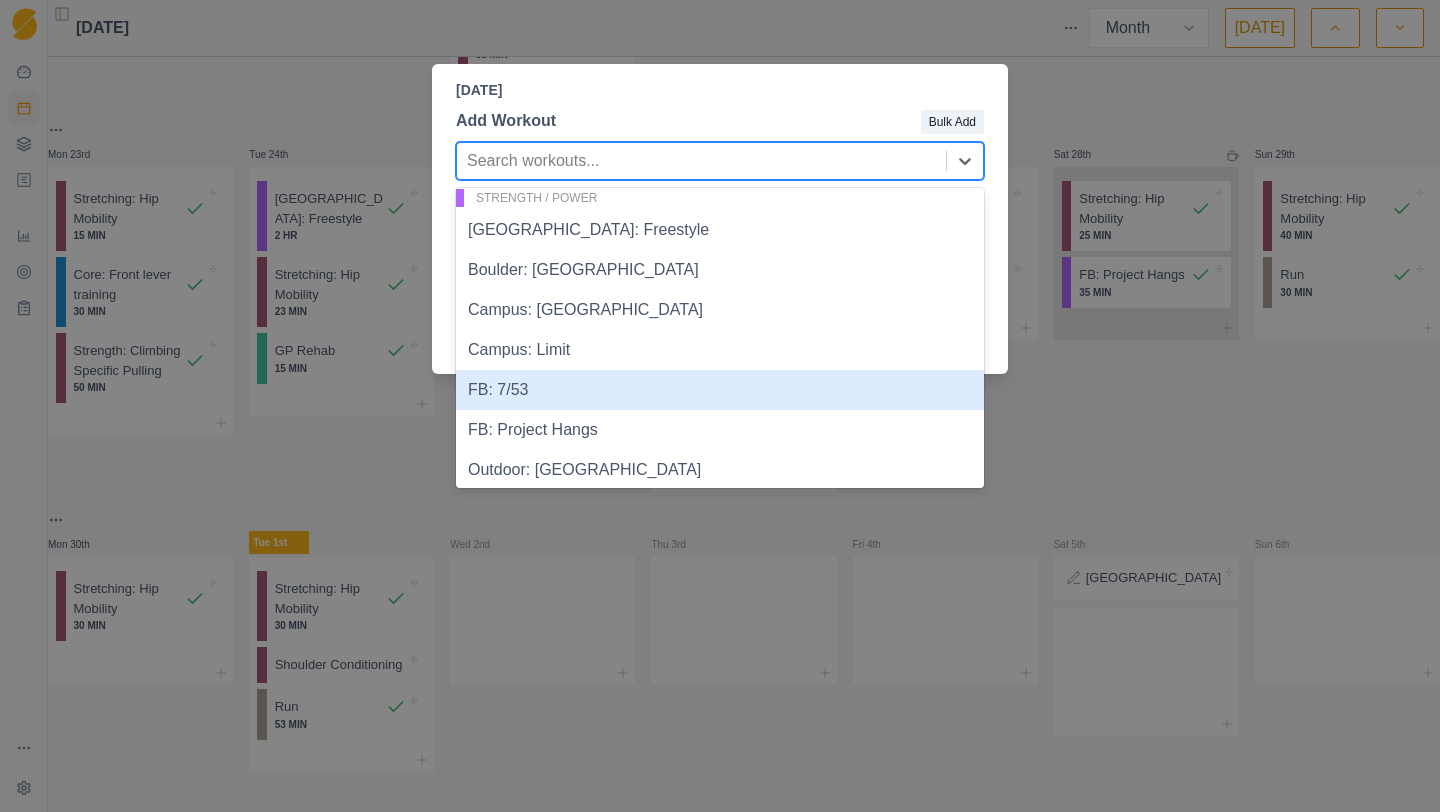 scroll, scrollTop: 1160, scrollLeft: 0, axis: vertical 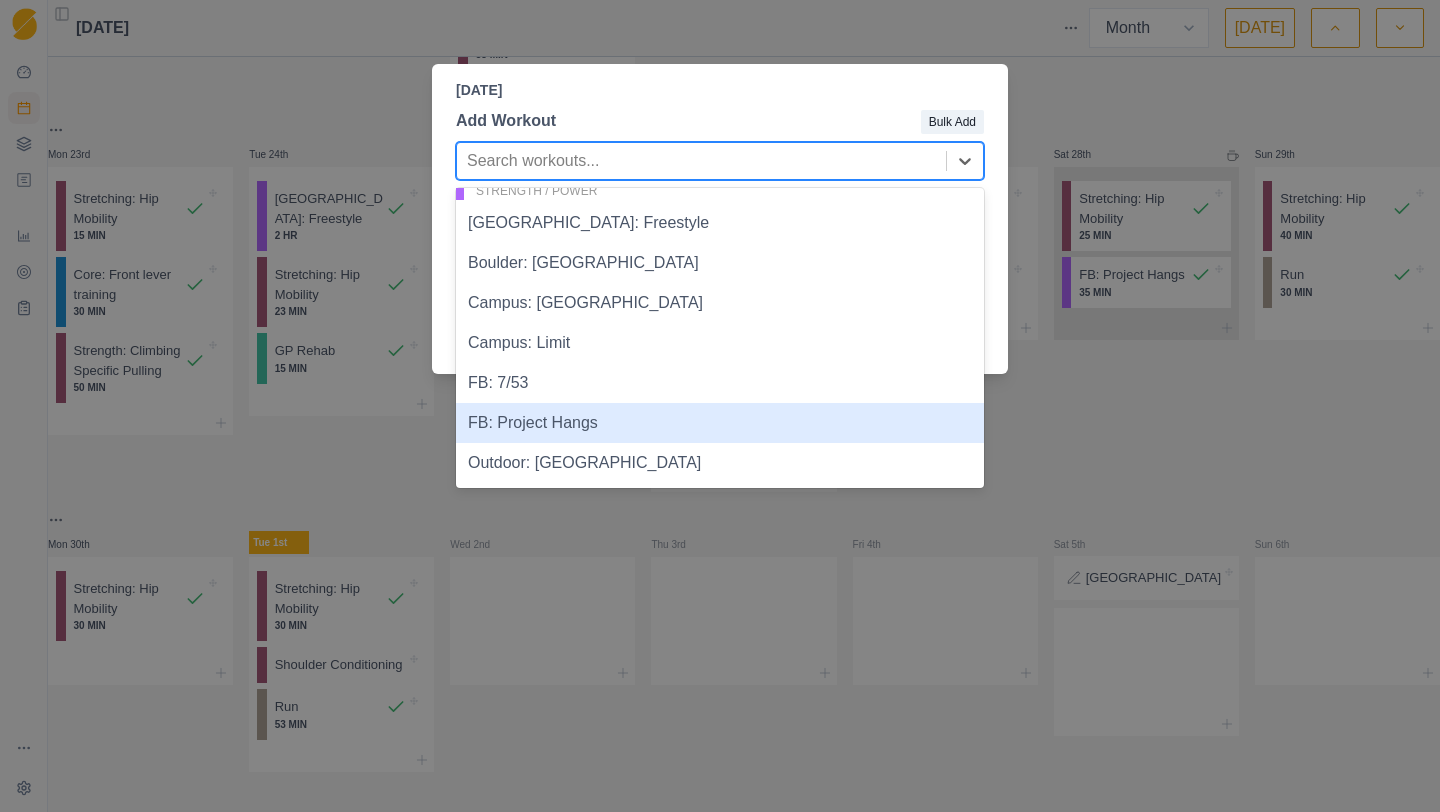 click on "FB: Project Hangs" at bounding box center (720, 423) 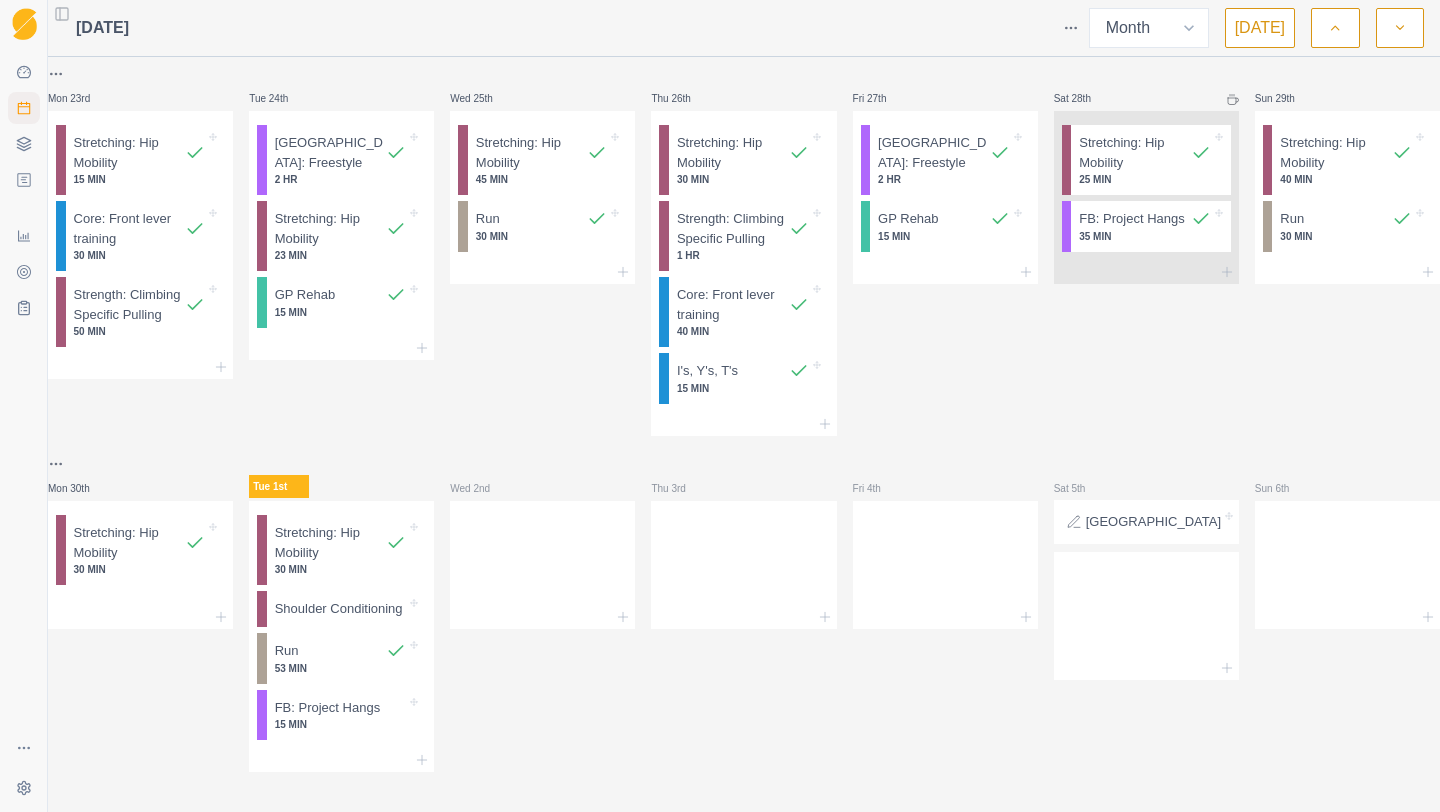 scroll, scrollTop: 1687, scrollLeft: 0, axis: vertical 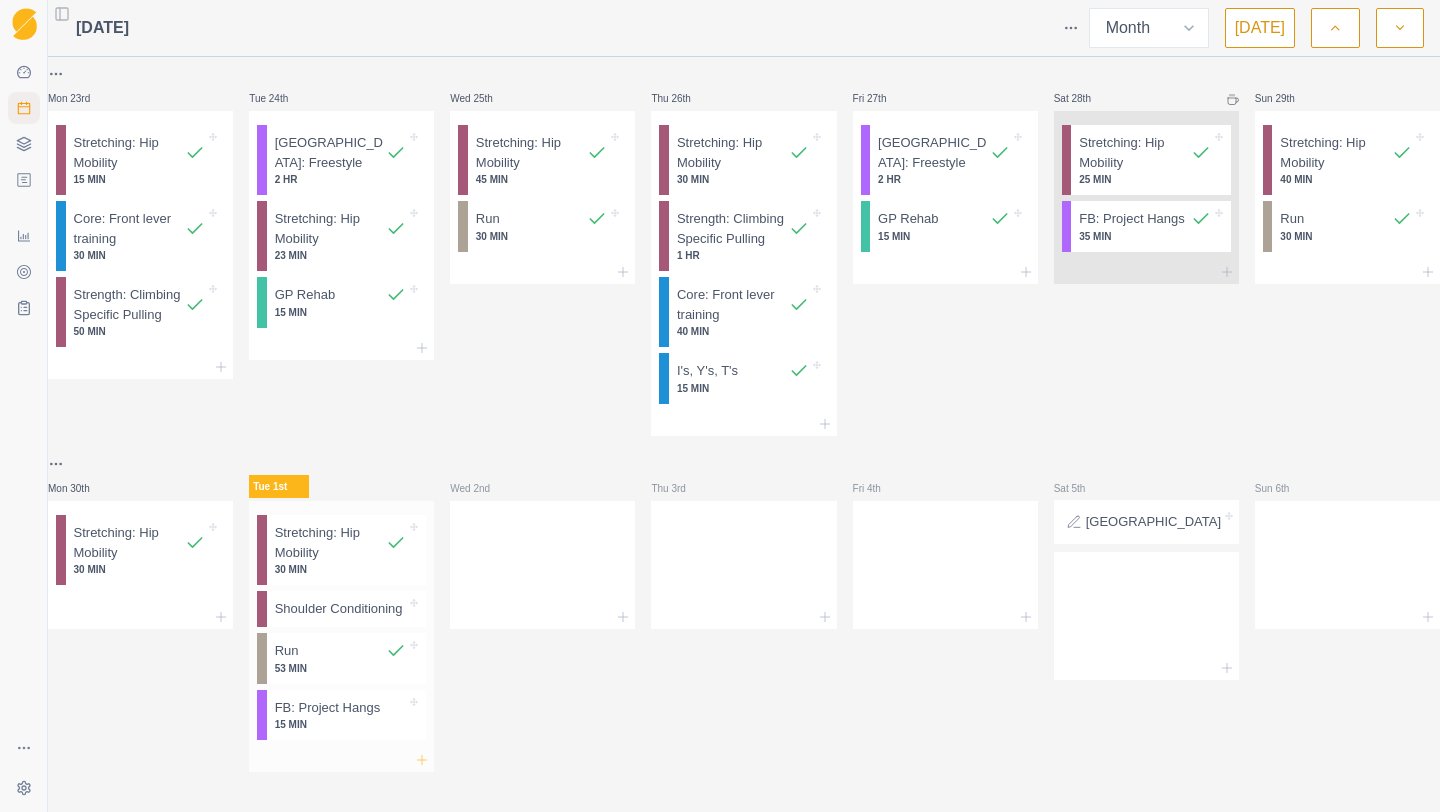 click 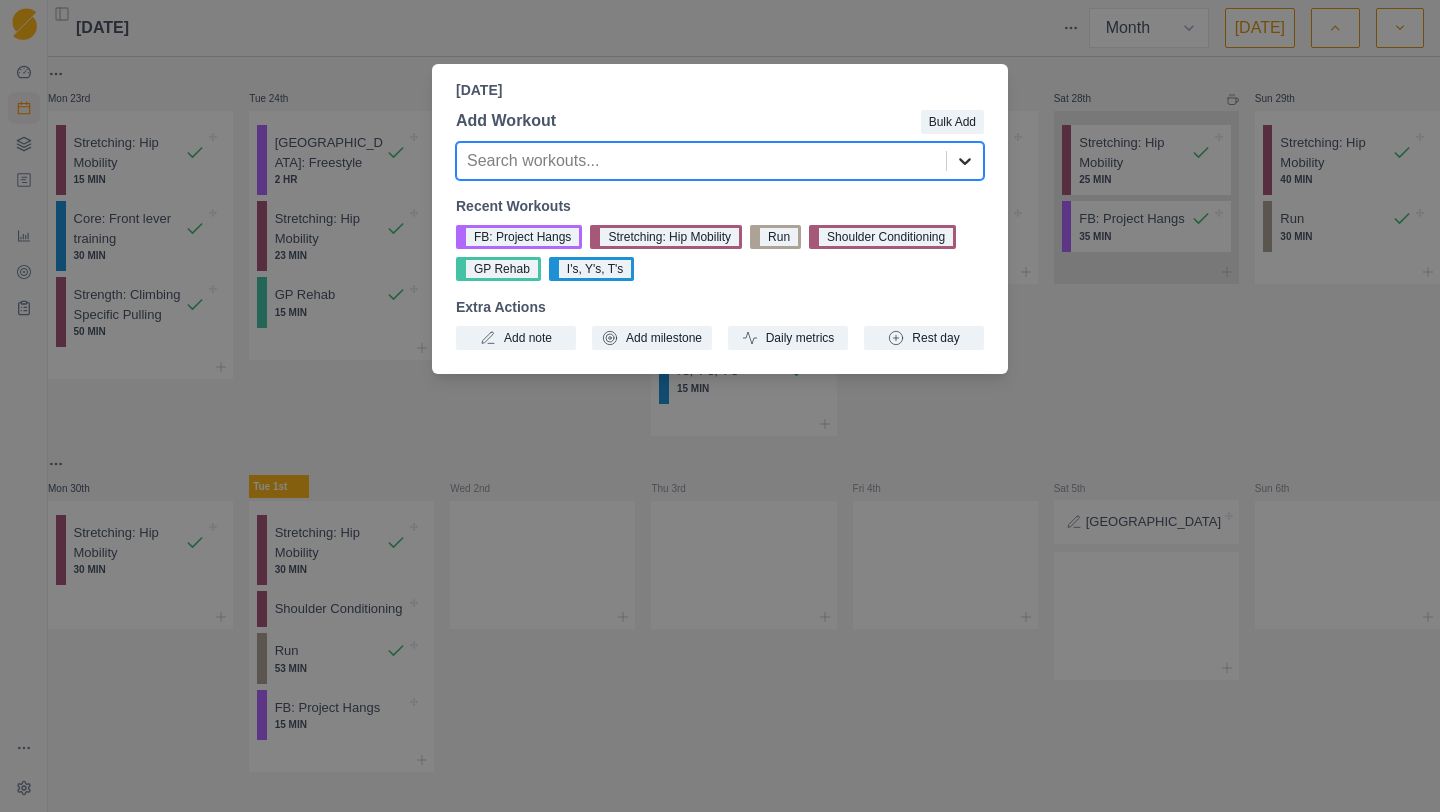 click at bounding box center (965, 161) 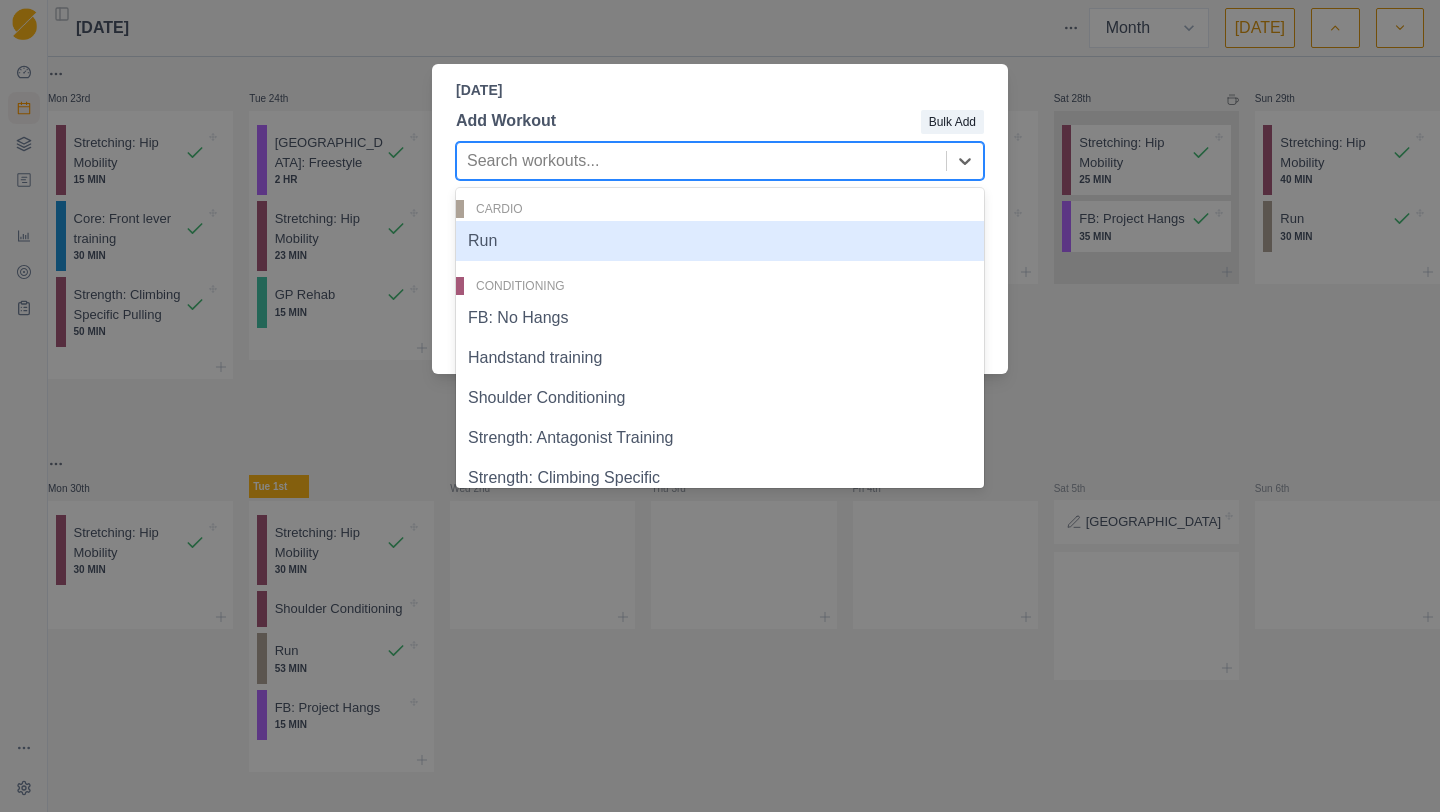 click on "Add Workout Bulk Add Run, 1 of 32. 32 results available. Use Up and Down to choose options, press Enter to select the currently focused option, press Escape to exit the menu, press Tab to select the option and exit the menu. Search workouts... Cardio Run Conditioning FB: No Hangs Handstand training  Shoulder Conditioning  Strength: Antagonist Training  Strength: Climbing Specific Strength: Climbing Specific Pulling Strength: Shoulders Stretching: Hip Mobility Core Core: Front lever training  Core: Toe to bar I's, Y's, T's Endurance 1 on 1 Off Arc'ing Outdoor: Routes Volume Power Endurance Boulder: 4 x 4's Boulder: Intervals  Circuit: Classic FB: Repeaters (short-duration) Outdoor: Limit Routes Rehab GP Rehab Lifting Edge: Single Finger  Rehap: Finger [MEDICAL_DATA]  Strength / Power [GEOGRAPHIC_DATA]: Freestyle [GEOGRAPHIC_DATA]: [GEOGRAPHIC_DATA] Campus: [GEOGRAPHIC_DATA] Campus: Limit FB: 7/53 FB: Project Hangs Outdoor: [GEOGRAPHIC_DATA] Outdoor: Power Routes Strength: Mono Recent Workouts FB: Project Hangs Stretching: Hip Mobility Run GP Rehab" at bounding box center (720, 229) 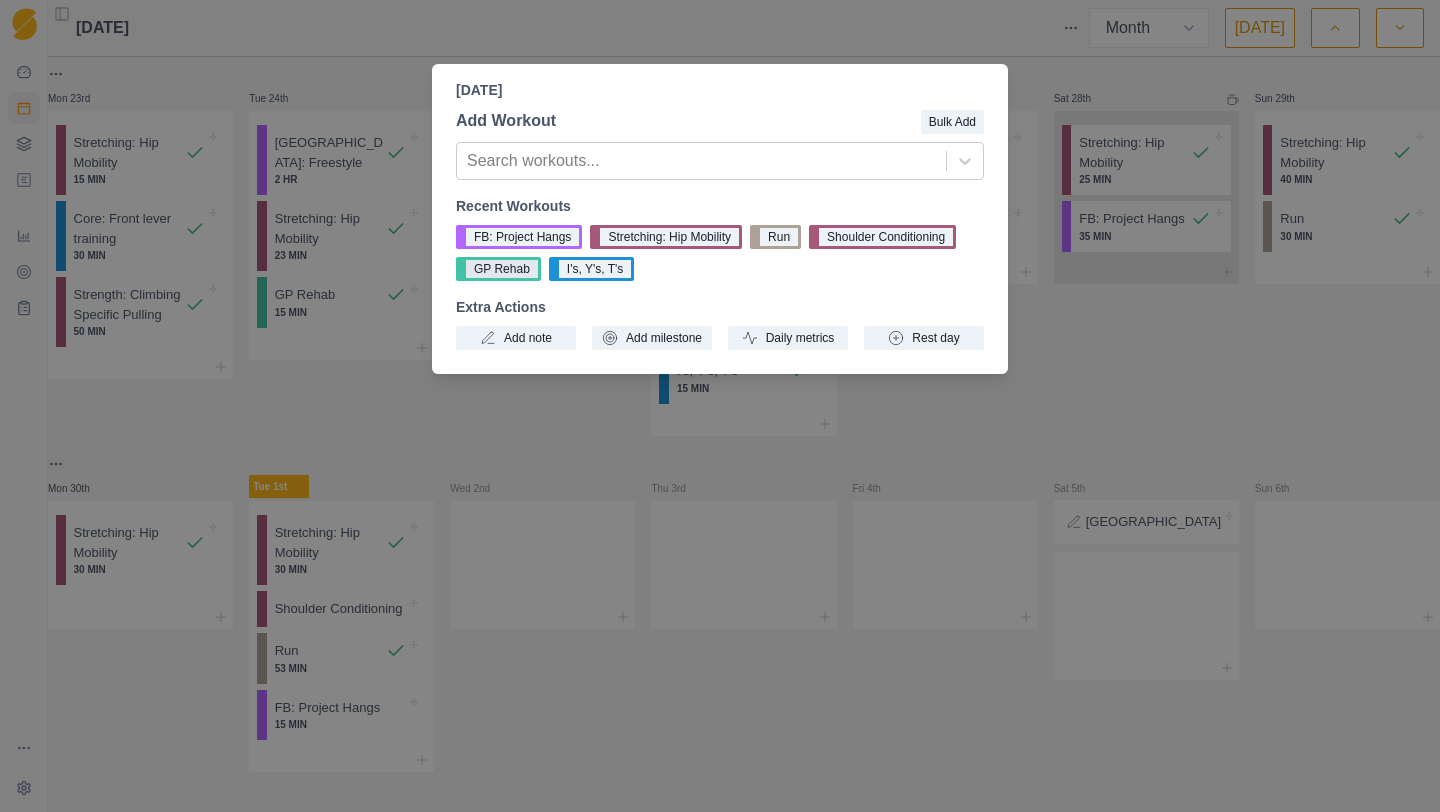 click on "GP Rehab" at bounding box center [498, 269] 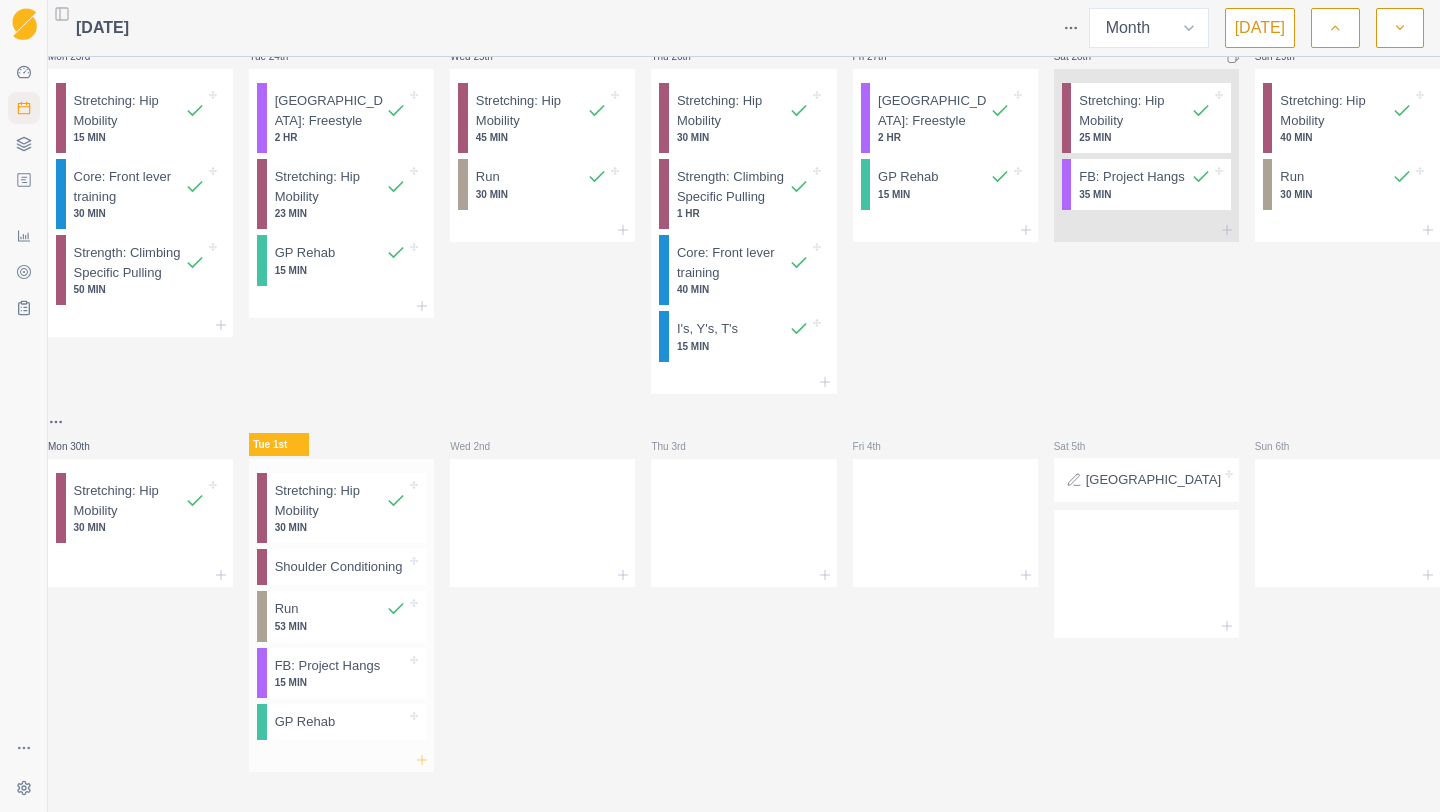 click 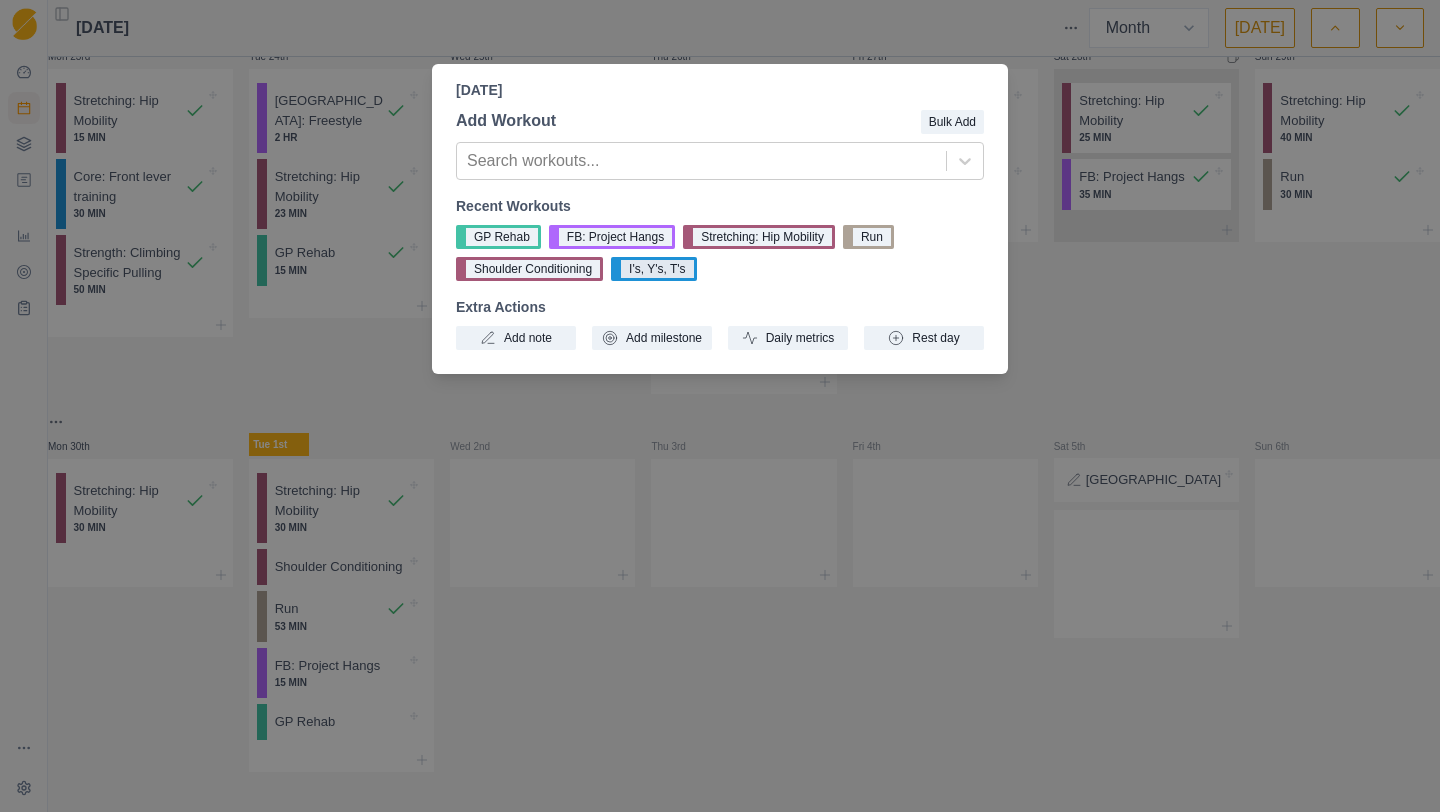 click on "I's, Y's, T's" at bounding box center (653, 269) 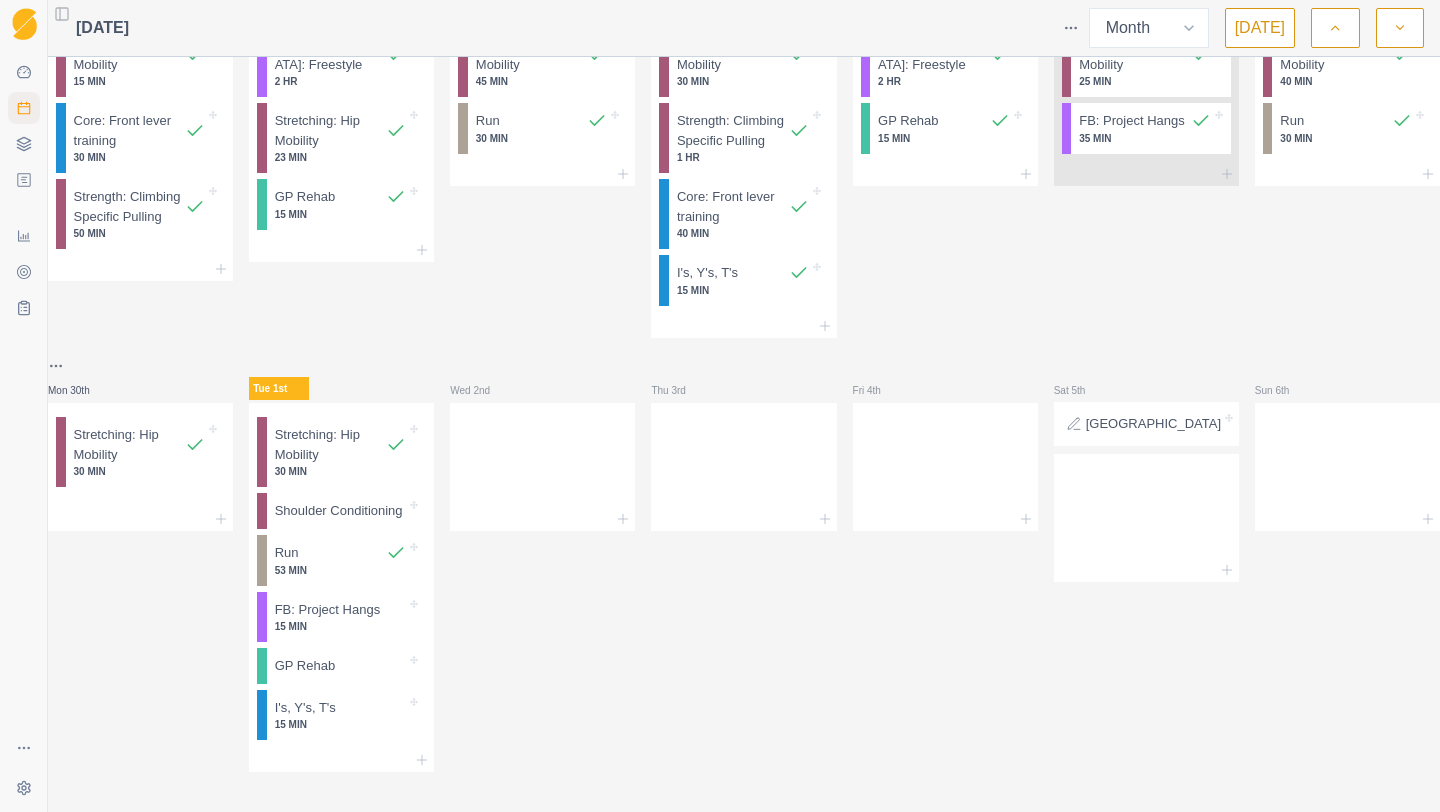 scroll, scrollTop: 1757, scrollLeft: 0, axis: vertical 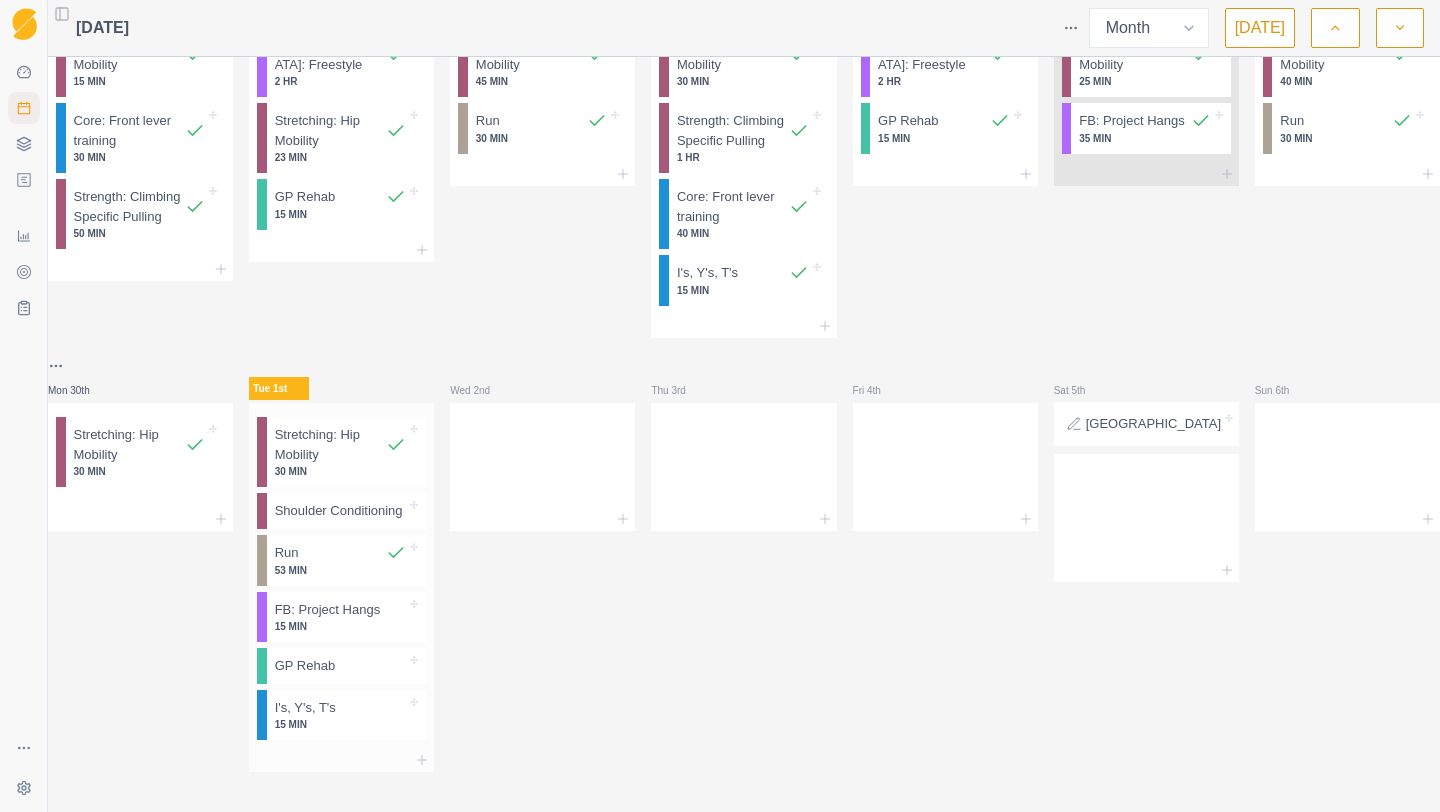 click on "Shoulder Conditioning" at bounding box center (339, 511) 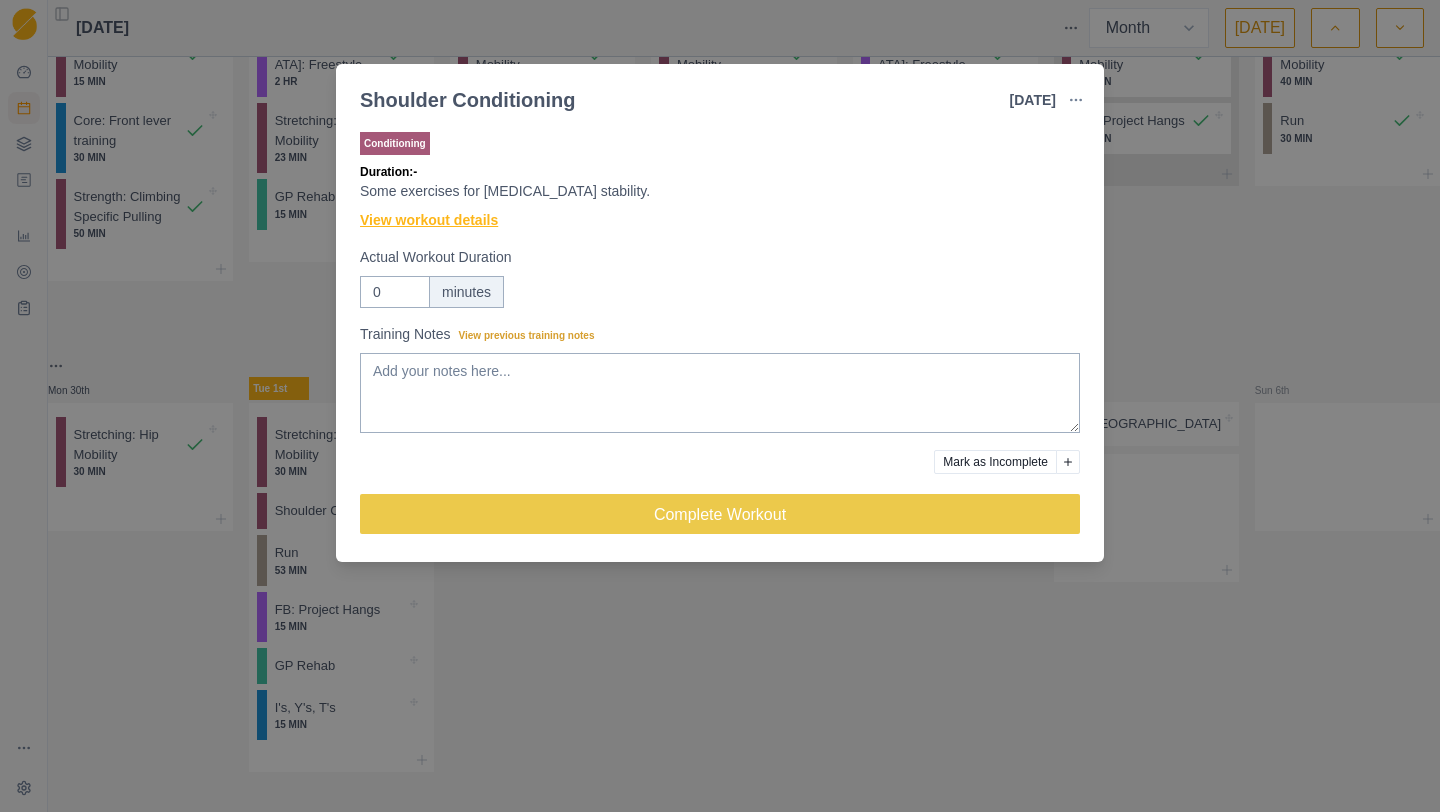 click on "View workout details" at bounding box center [429, 220] 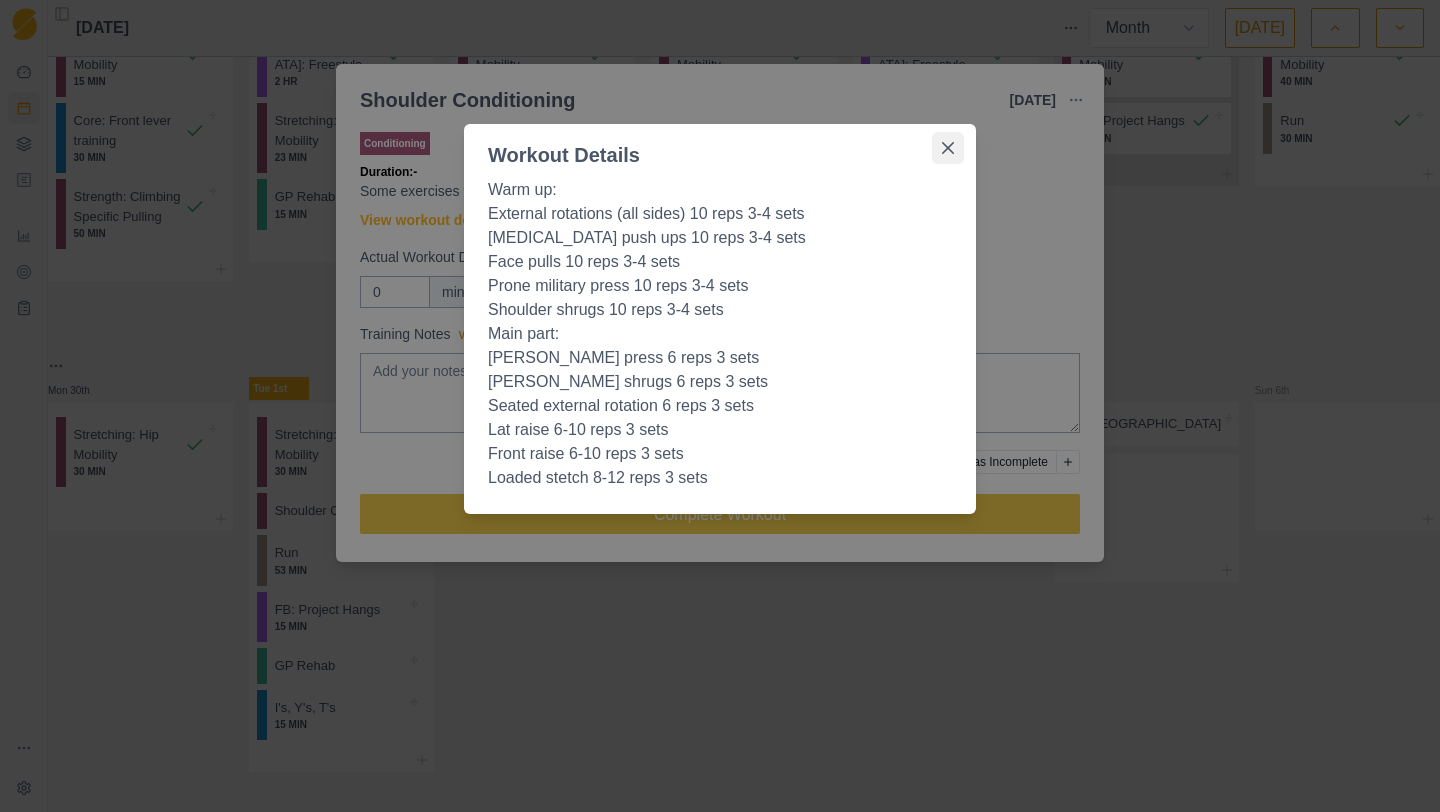 click at bounding box center [948, 148] 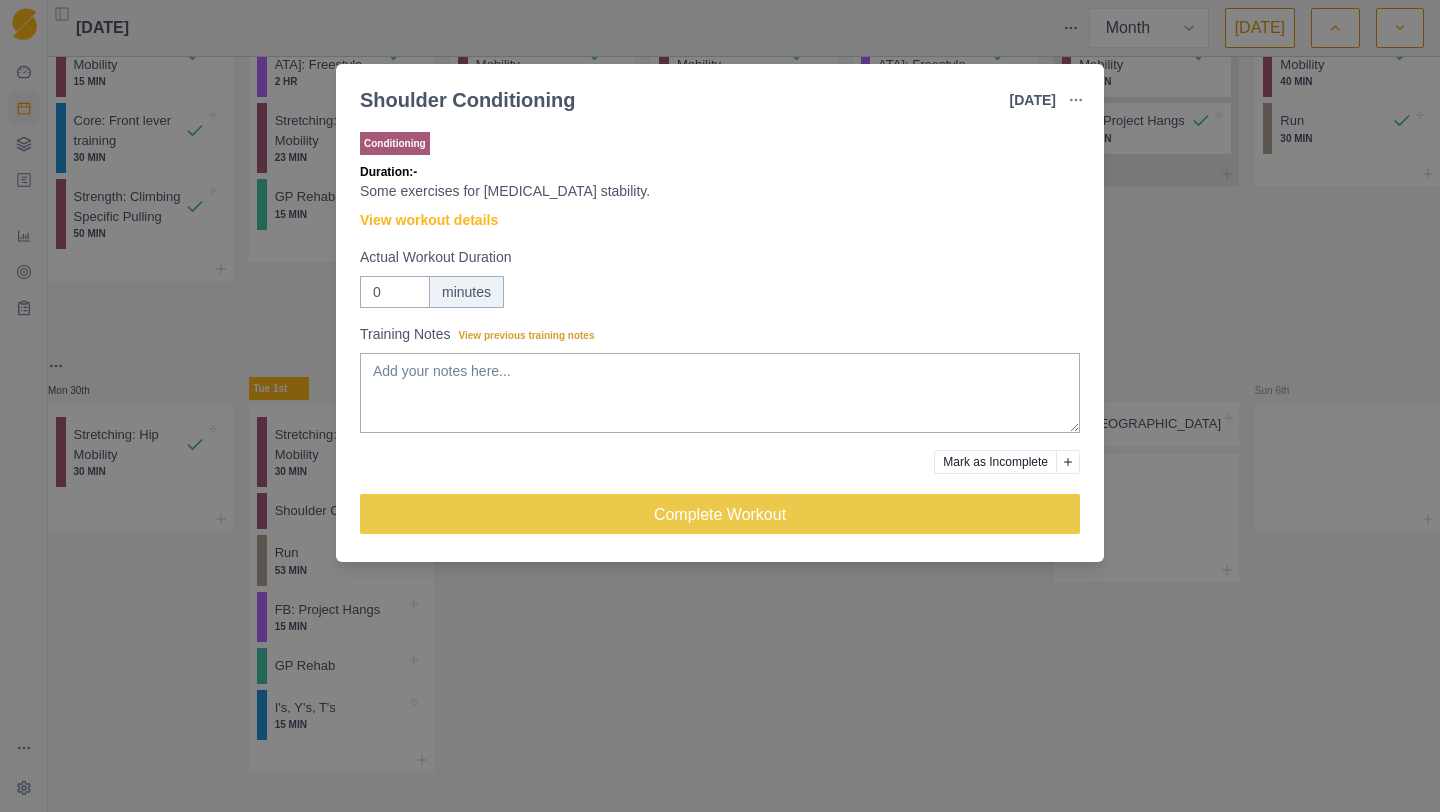 click on "Shoulder Conditioning  [DATE] Link To Goal View Workout Metrics Edit Original Workout Reschedule Workout Remove From Schedule Conditioning Duration:  - Some exercises for [MEDICAL_DATA] stability. View workout details Actual Workout Duration 0 minutes Training Notes View previous training notes Mark as Incomplete Complete Workout" at bounding box center [720, 406] 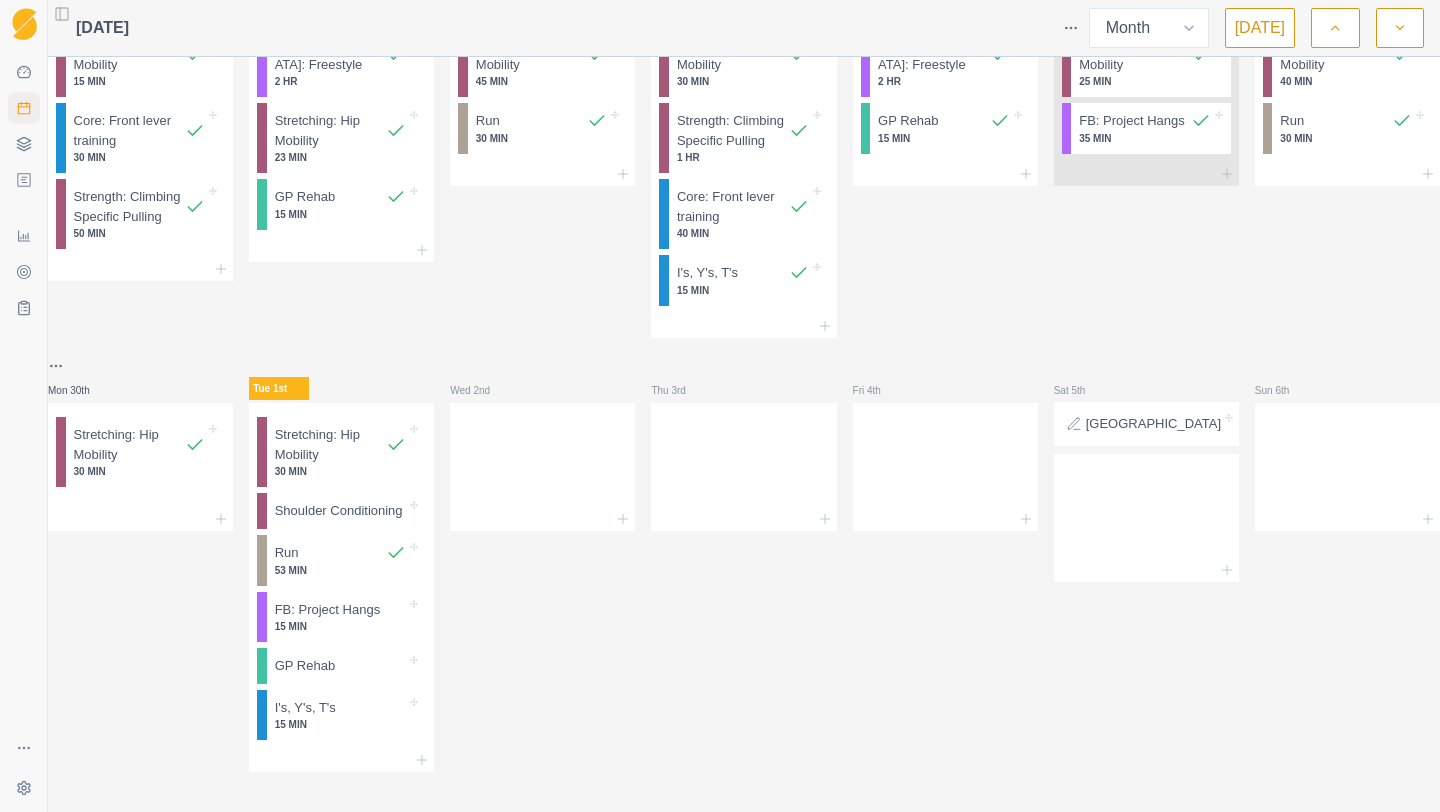 click on "Performance" at bounding box center [23, 204] 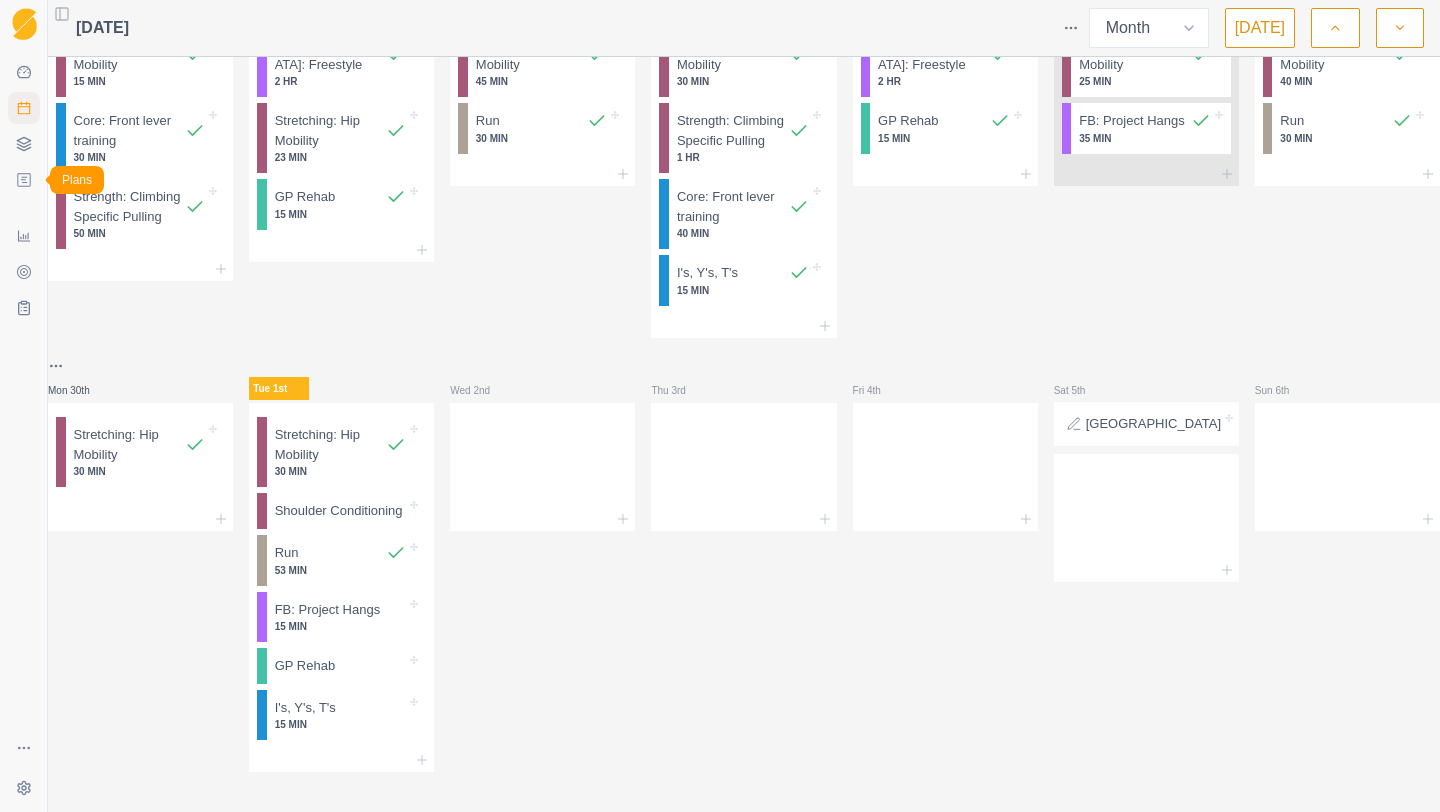 click on "Plans" at bounding box center (24, 180) 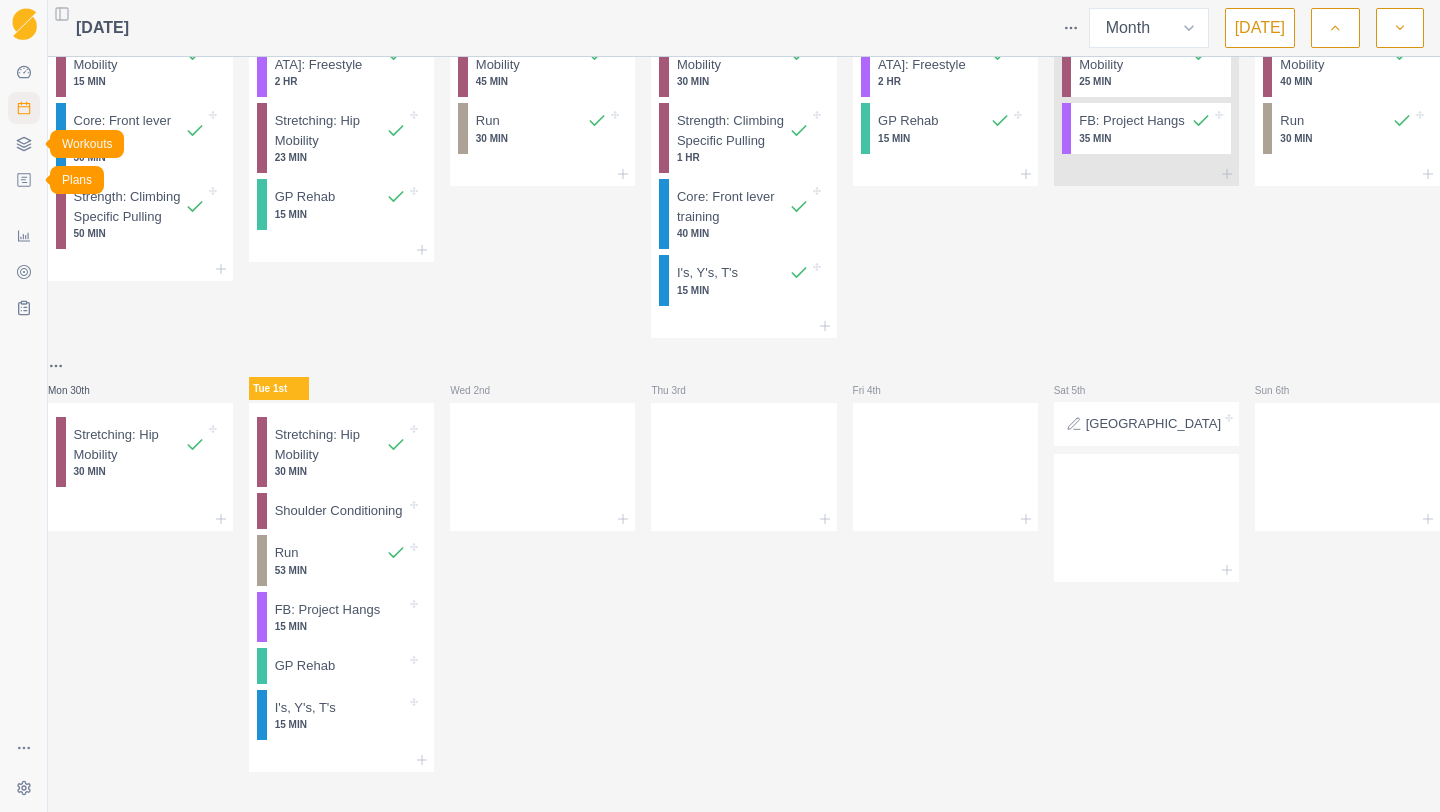 scroll, scrollTop: 0, scrollLeft: 0, axis: both 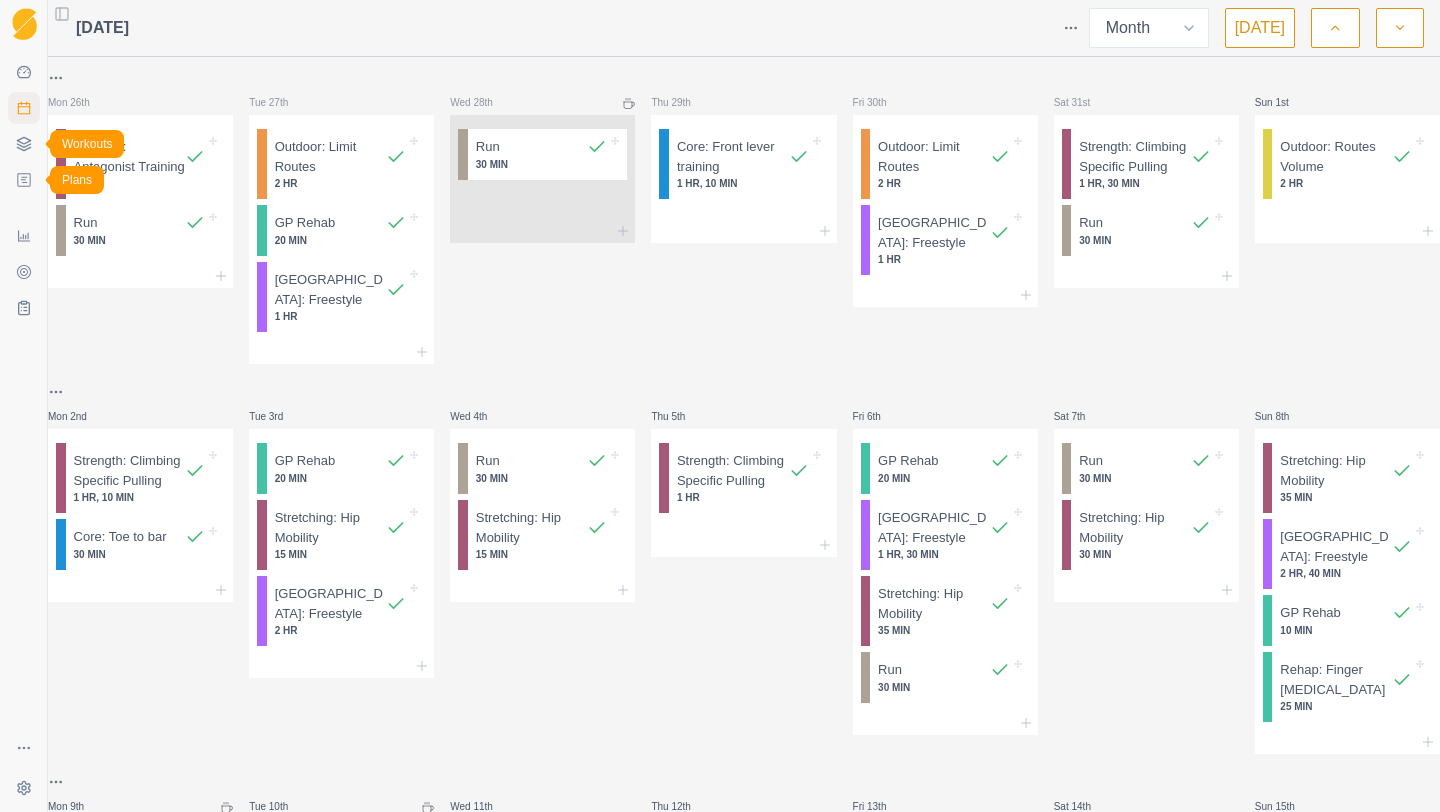 click 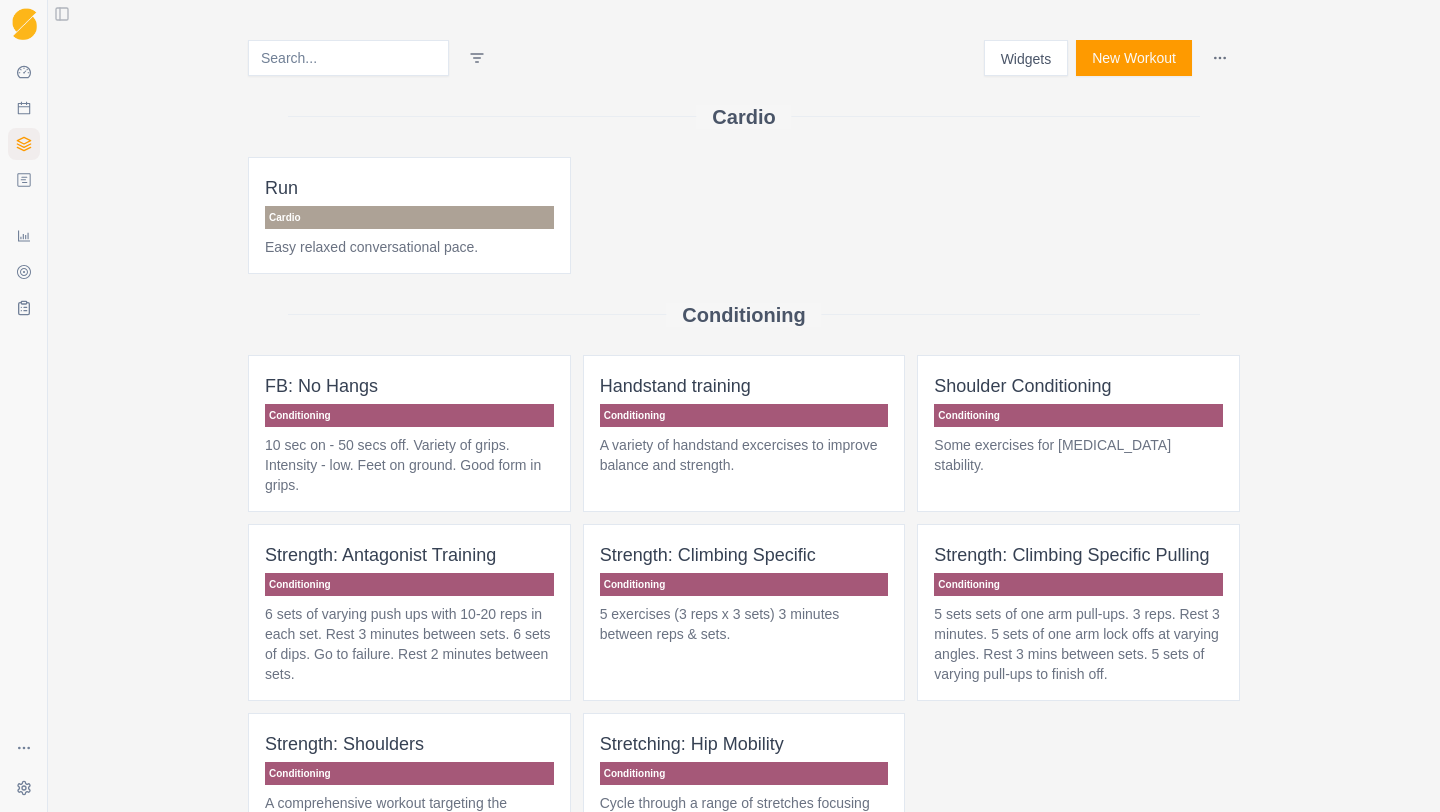 click on "Shoulder Conditioning  Conditioning Some exercises for [MEDICAL_DATA] stability." at bounding box center (1078, 433) 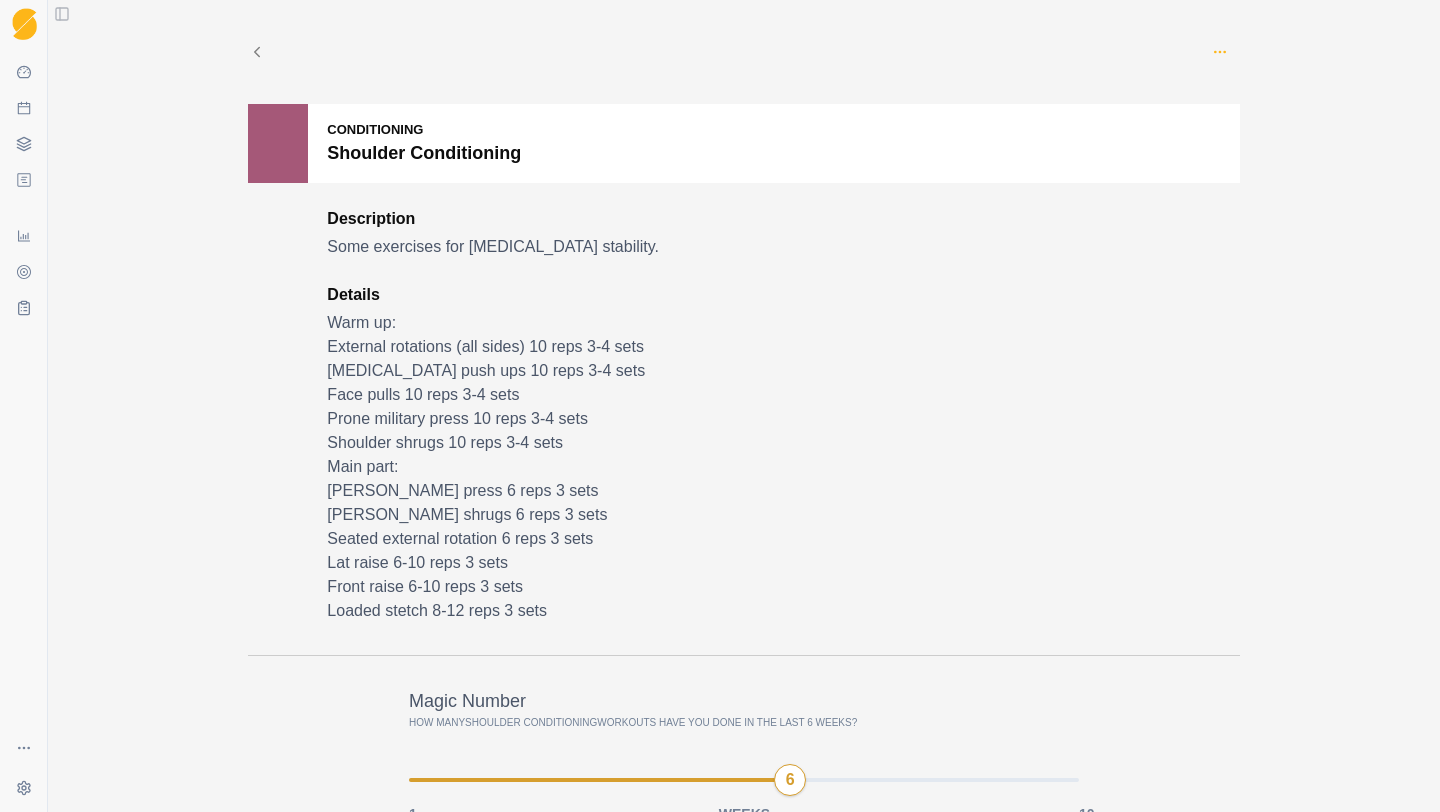 click 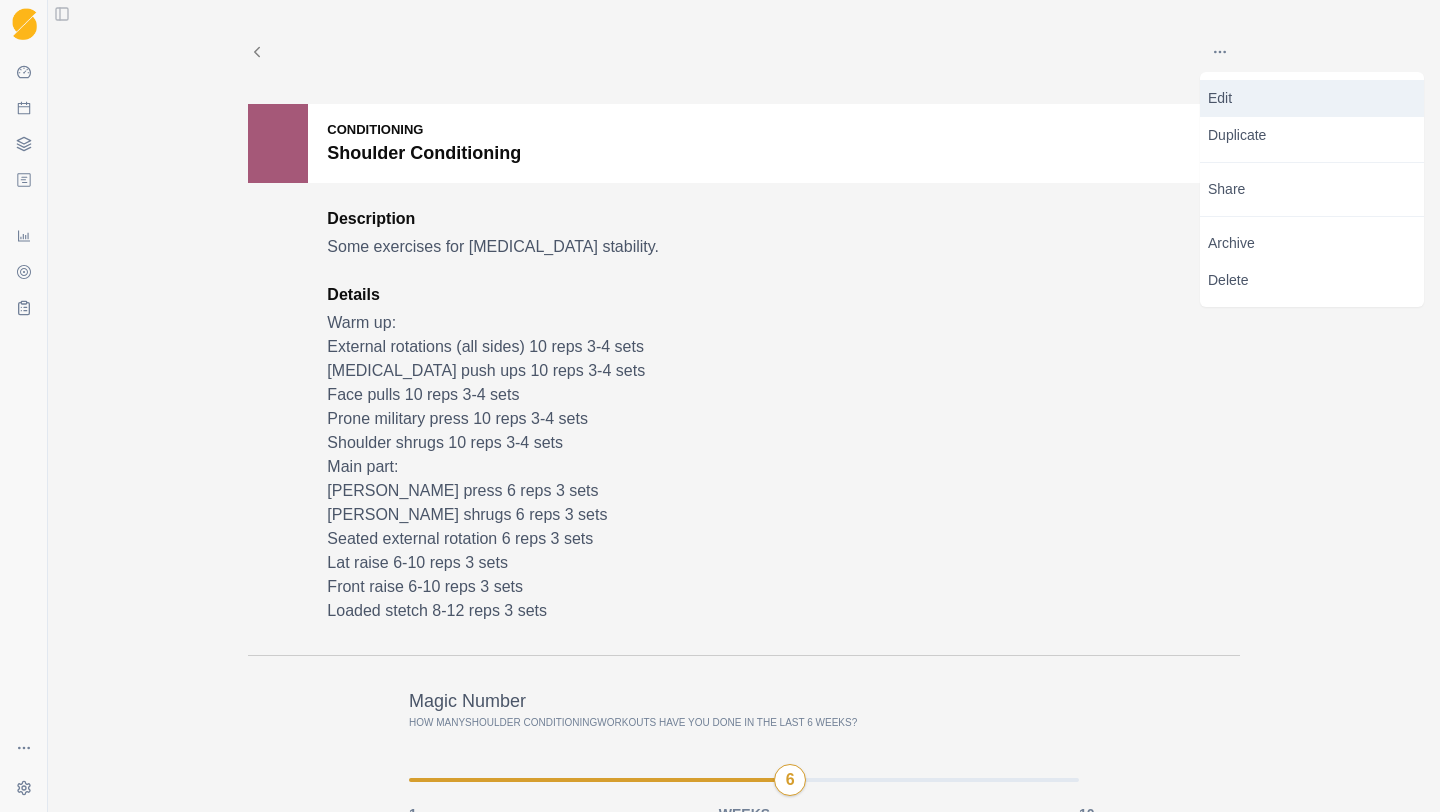 click on "Edit" at bounding box center (1312, 98) 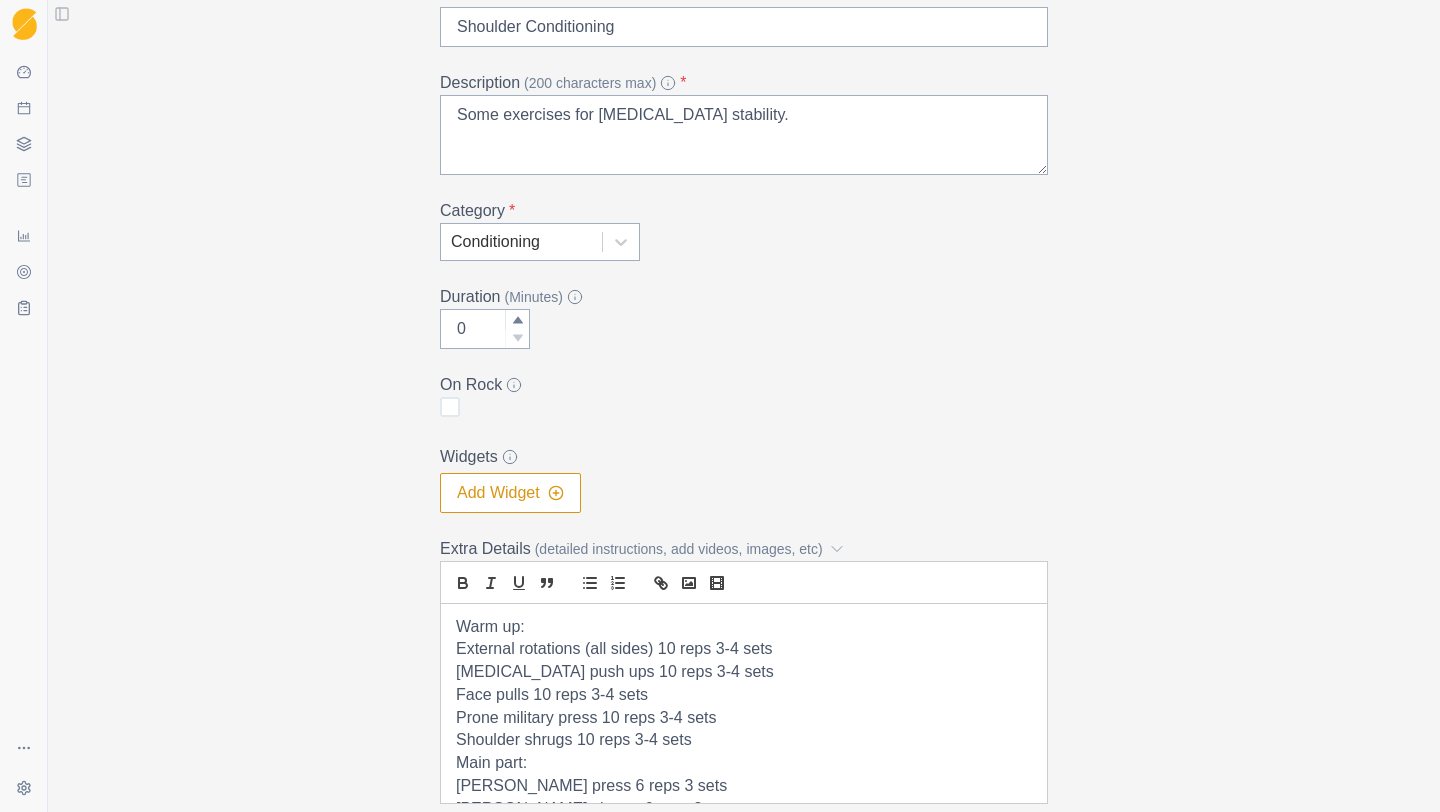 scroll, scrollTop: 350, scrollLeft: 0, axis: vertical 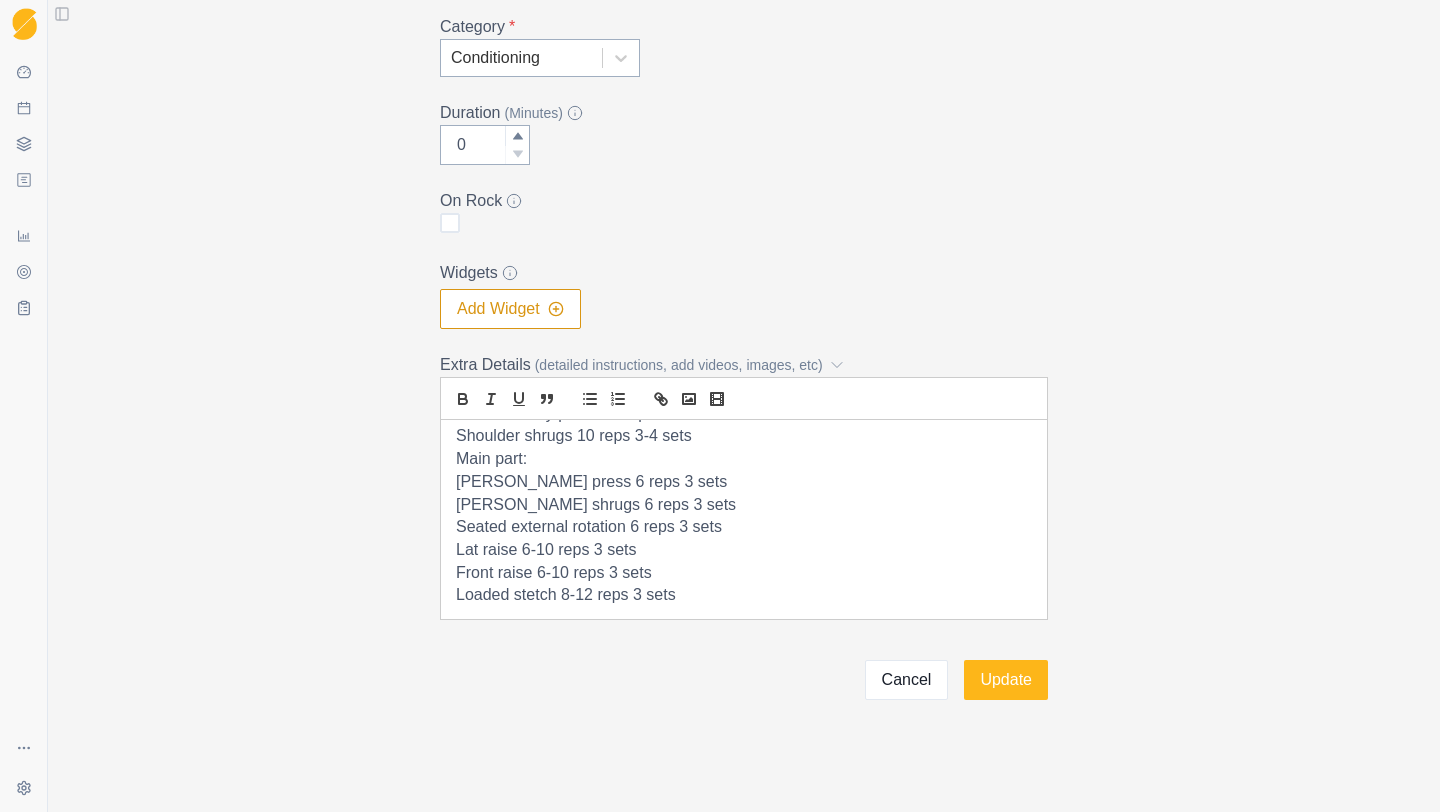 click on "Front raise 6-10 reps 3 sets" at bounding box center [744, 573] 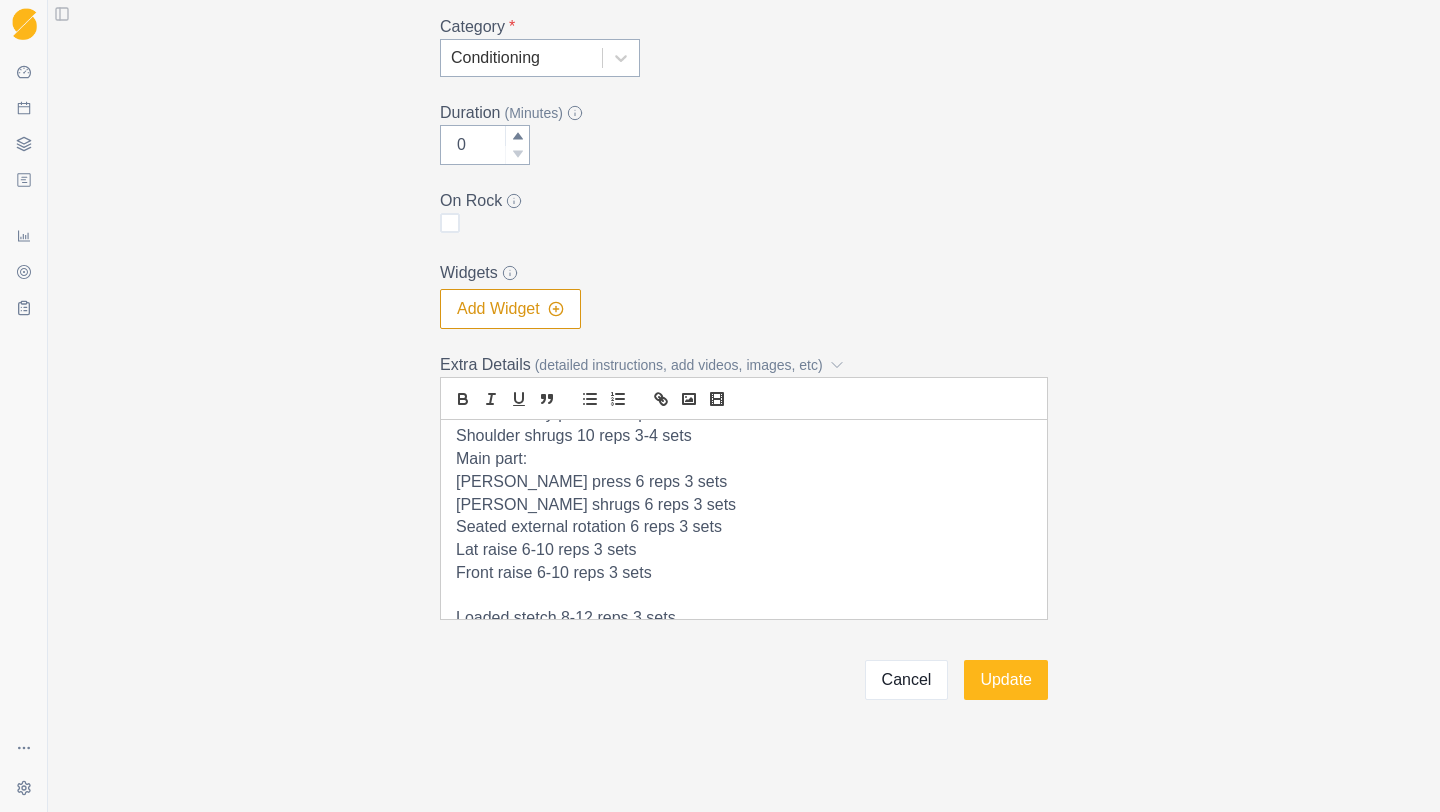 type 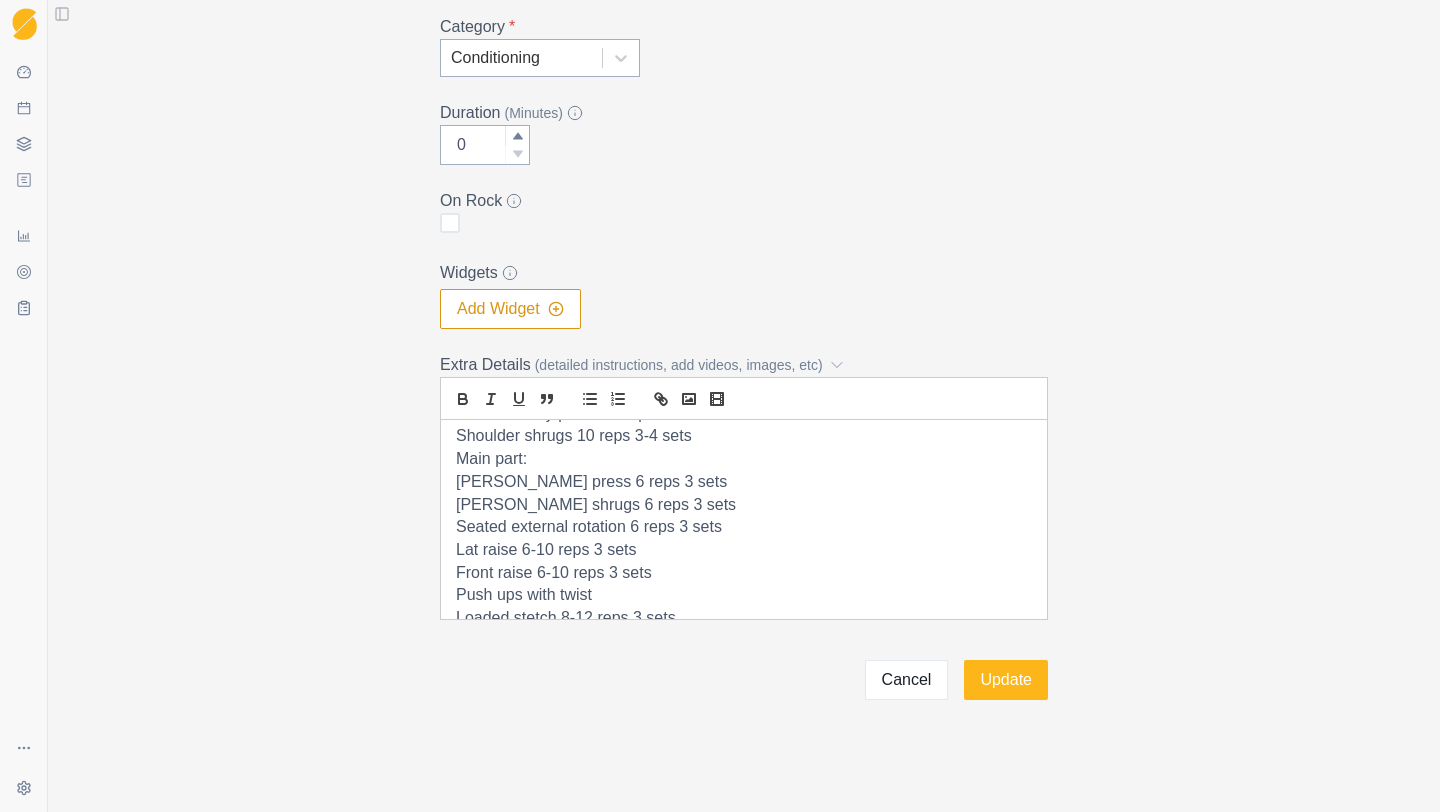 scroll, scrollTop: 143, scrollLeft: 0, axis: vertical 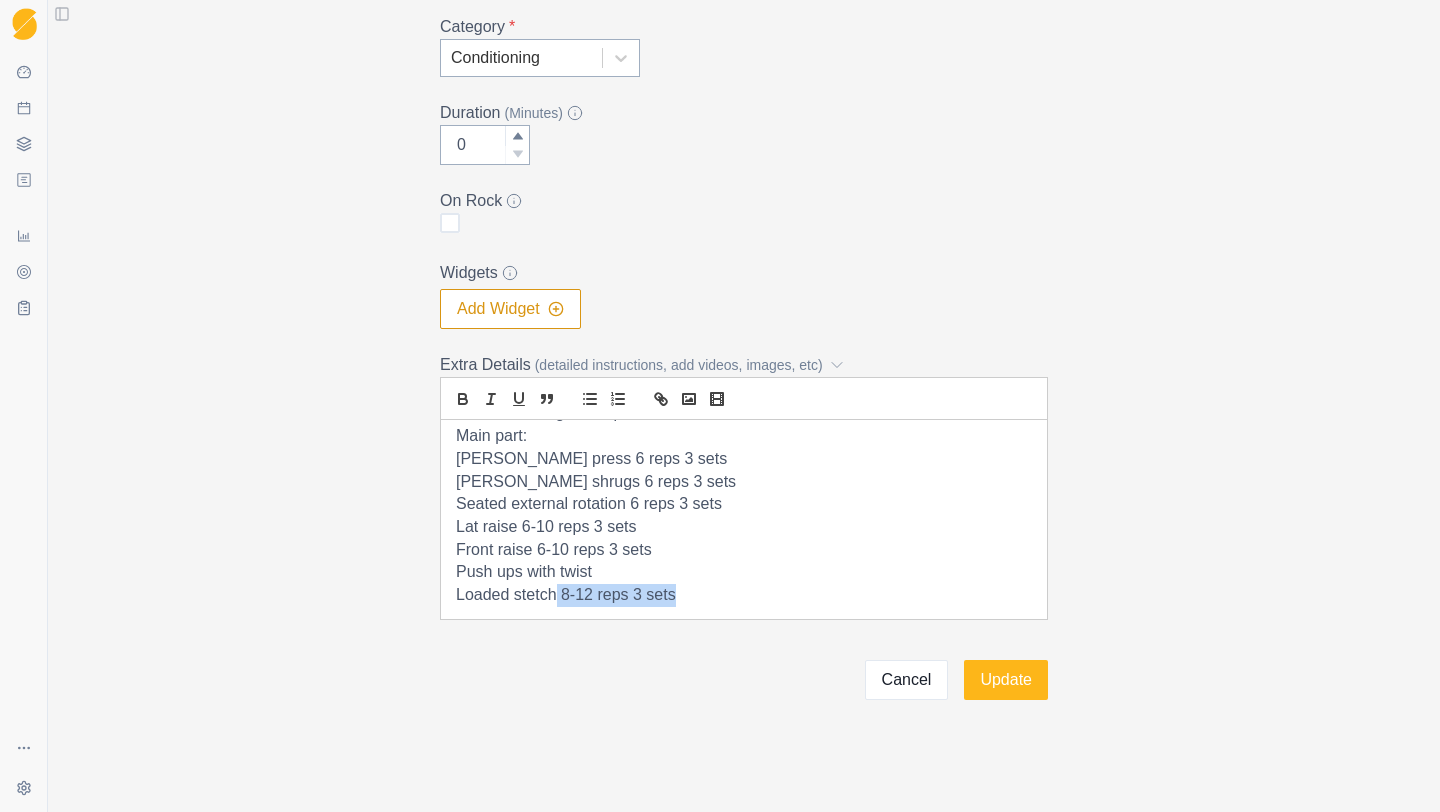 drag, startPoint x: 557, startPoint y: 596, endPoint x: 695, endPoint y: 596, distance: 138 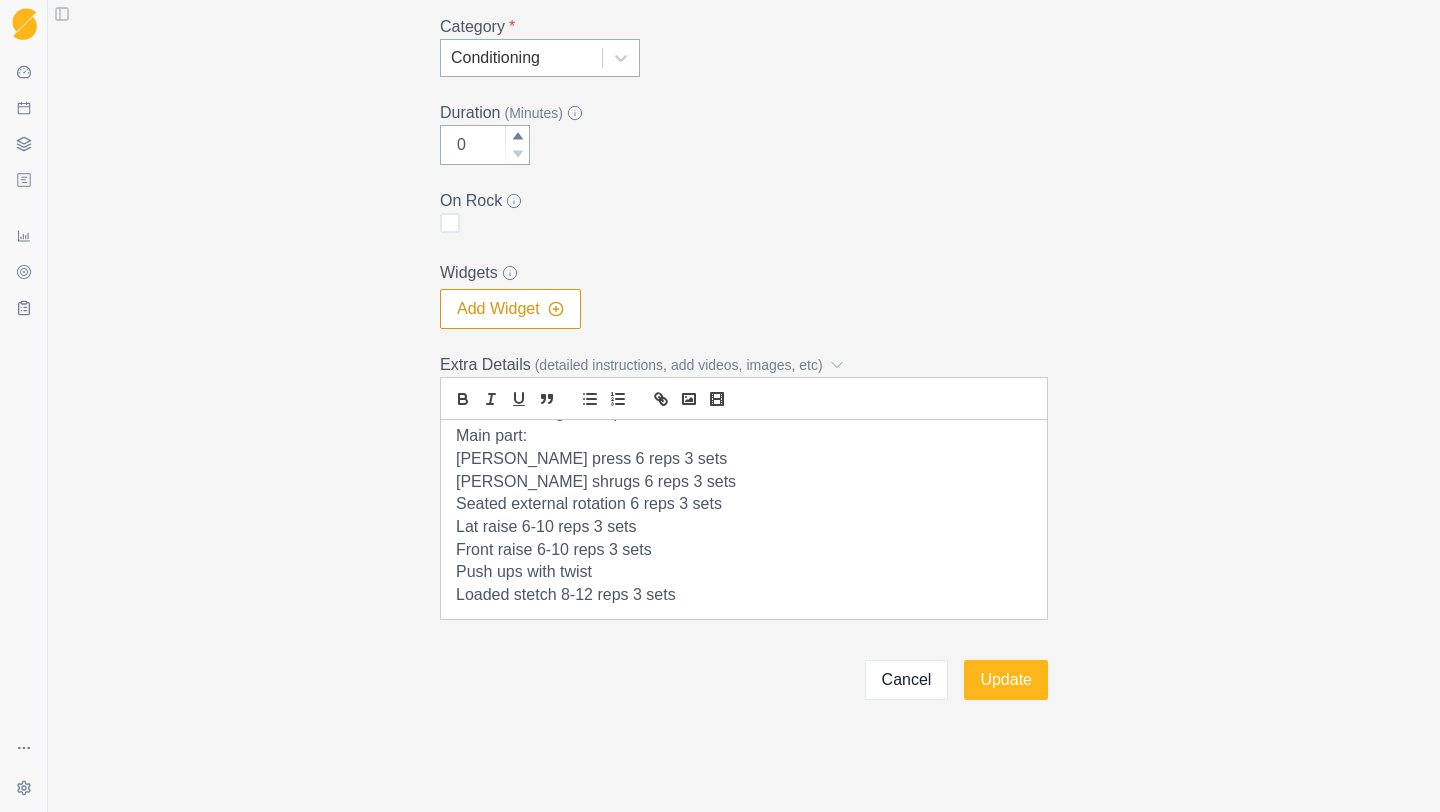click on "Push ups with twist" at bounding box center (744, 572) 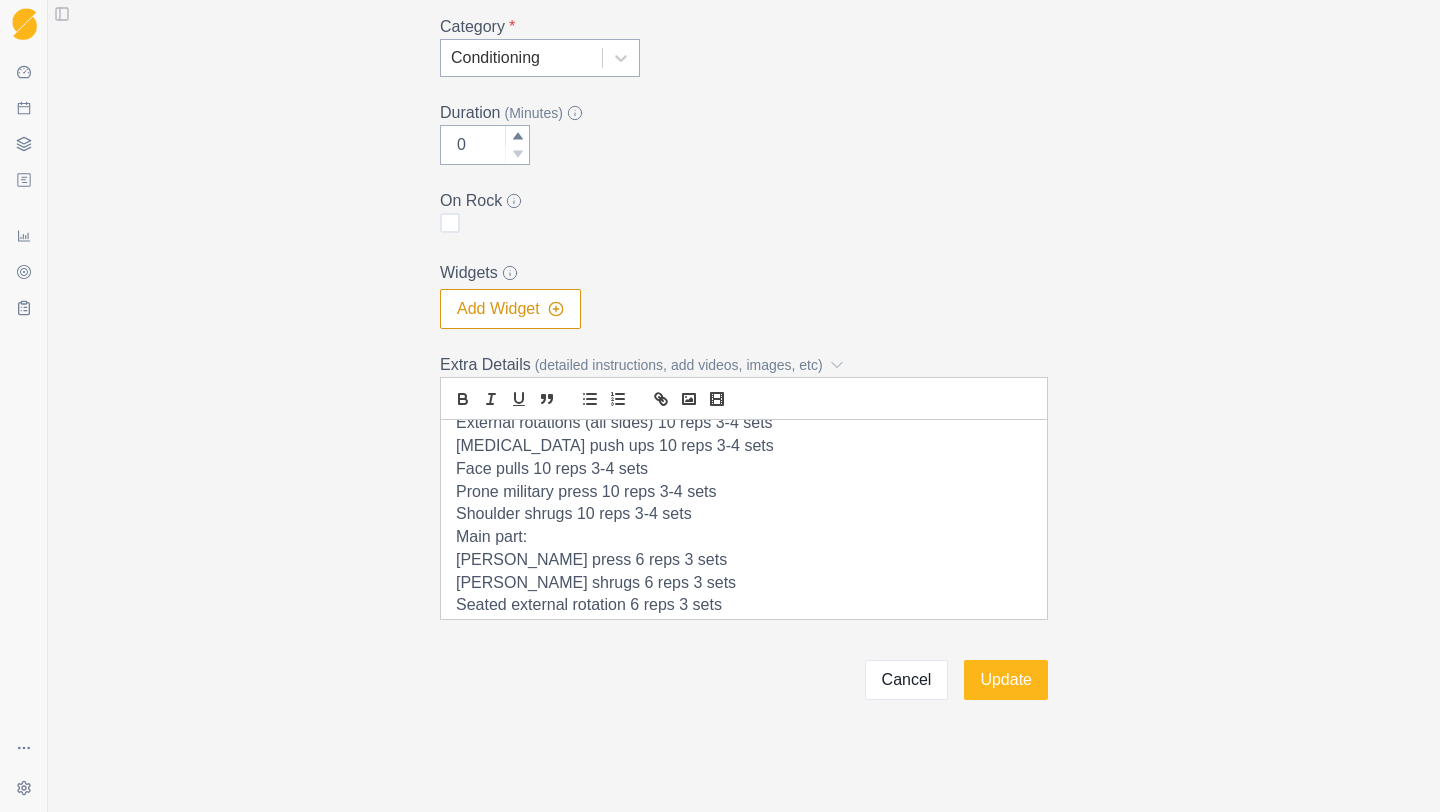 scroll, scrollTop: 0, scrollLeft: 0, axis: both 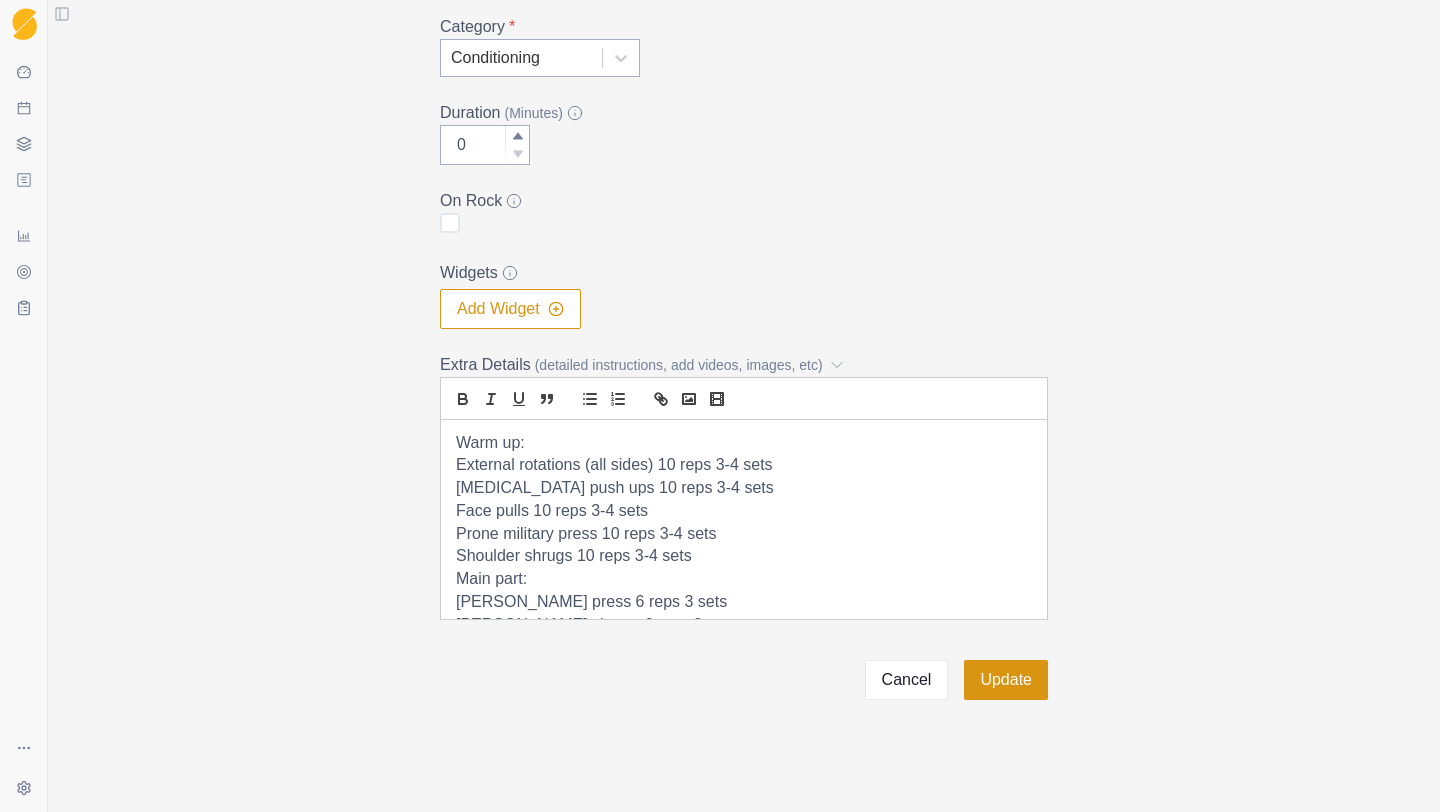 click on "Update" at bounding box center [1006, 680] 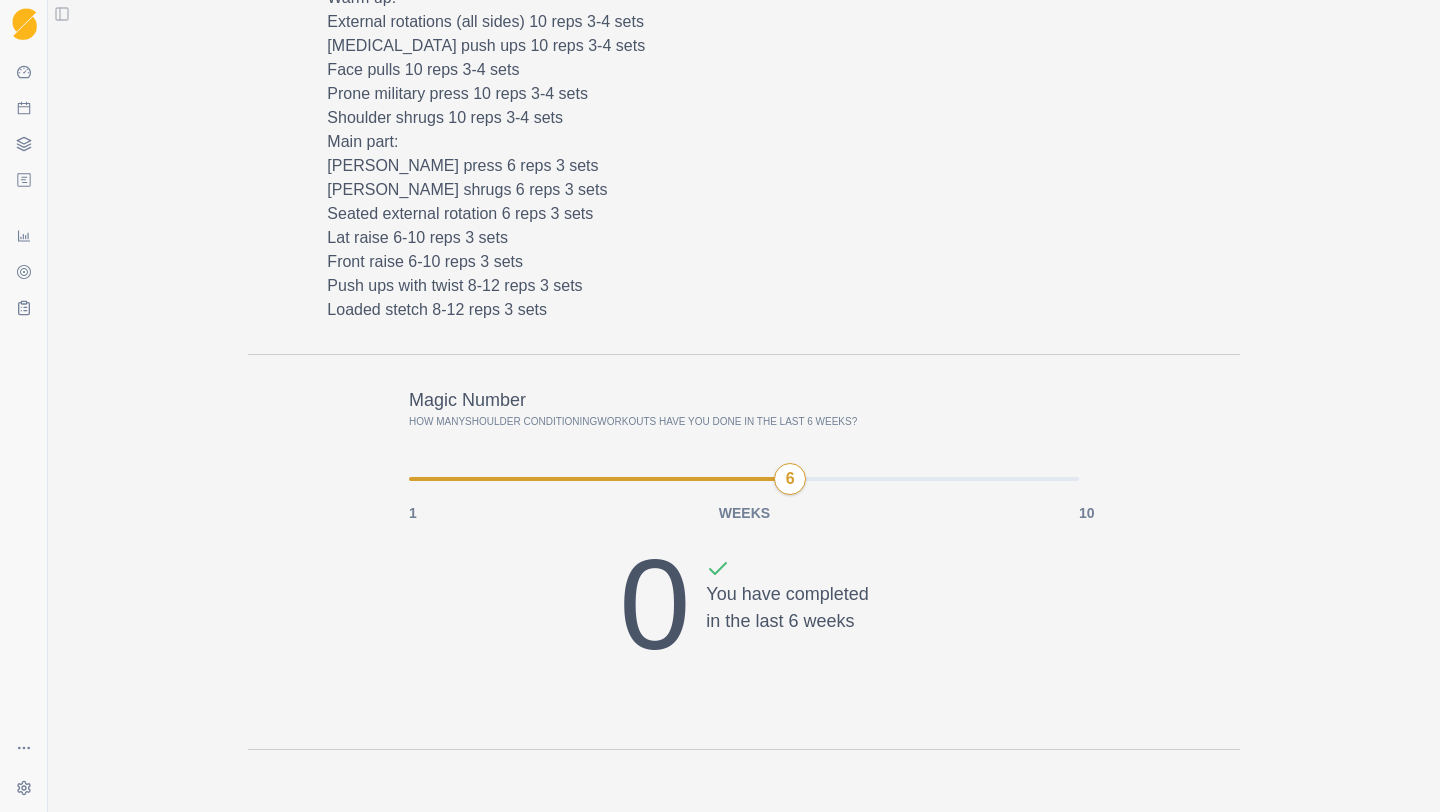 scroll, scrollTop: 0, scrollLeft: 0, axis: both 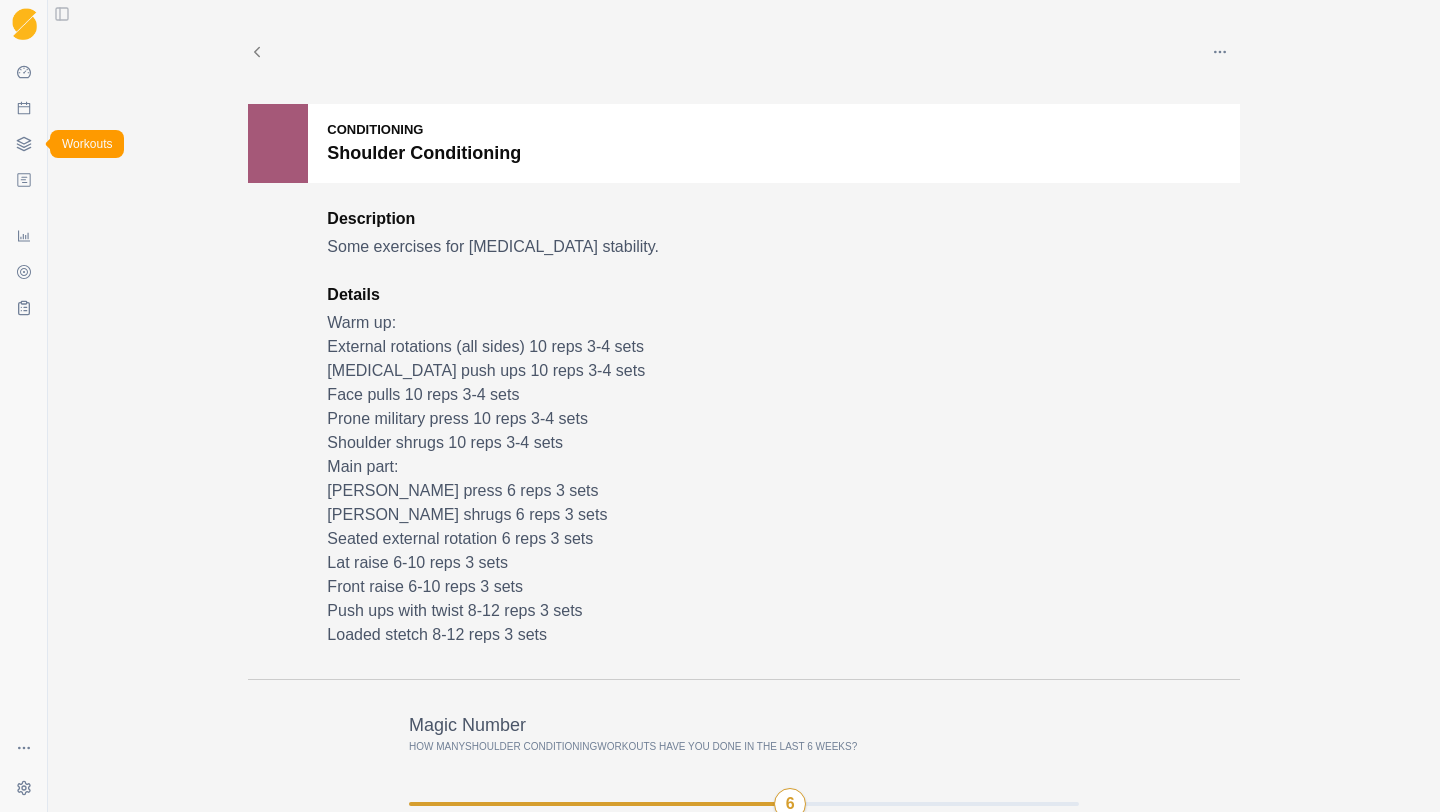 click 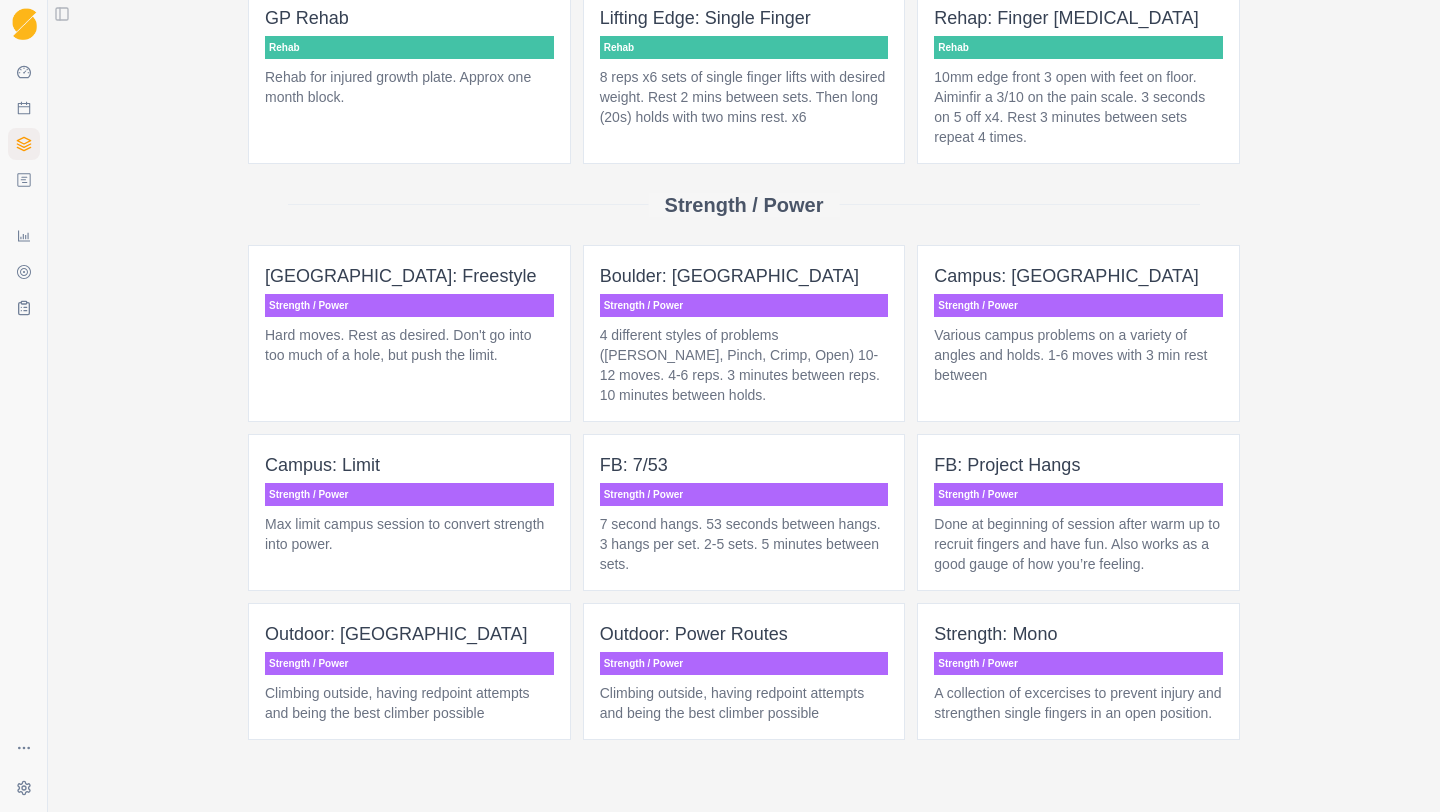 scroll, scrollTop: 1921, scrollLeft: 0, axis: vertical 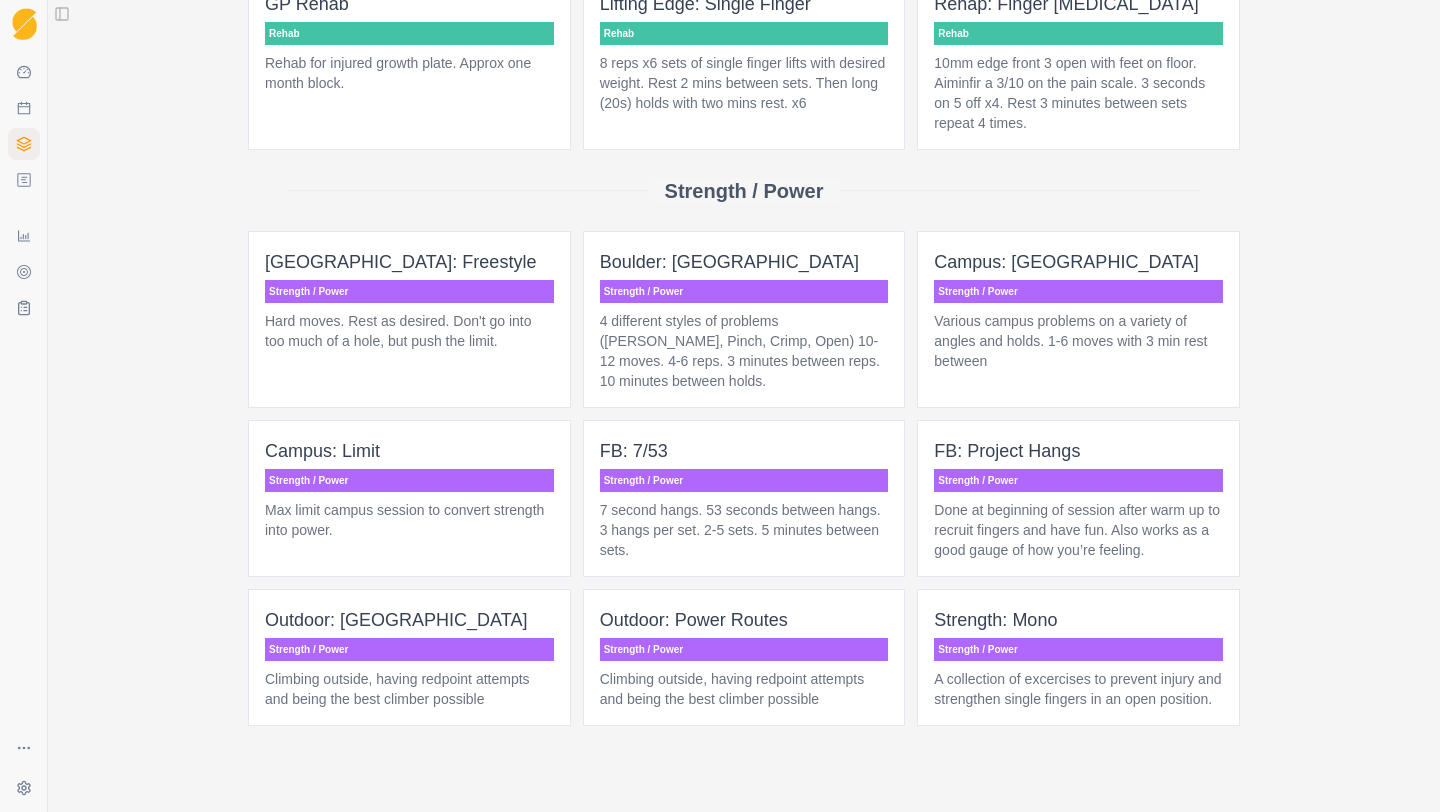 click on "Strength / Power" at bounding box center [409, 291] 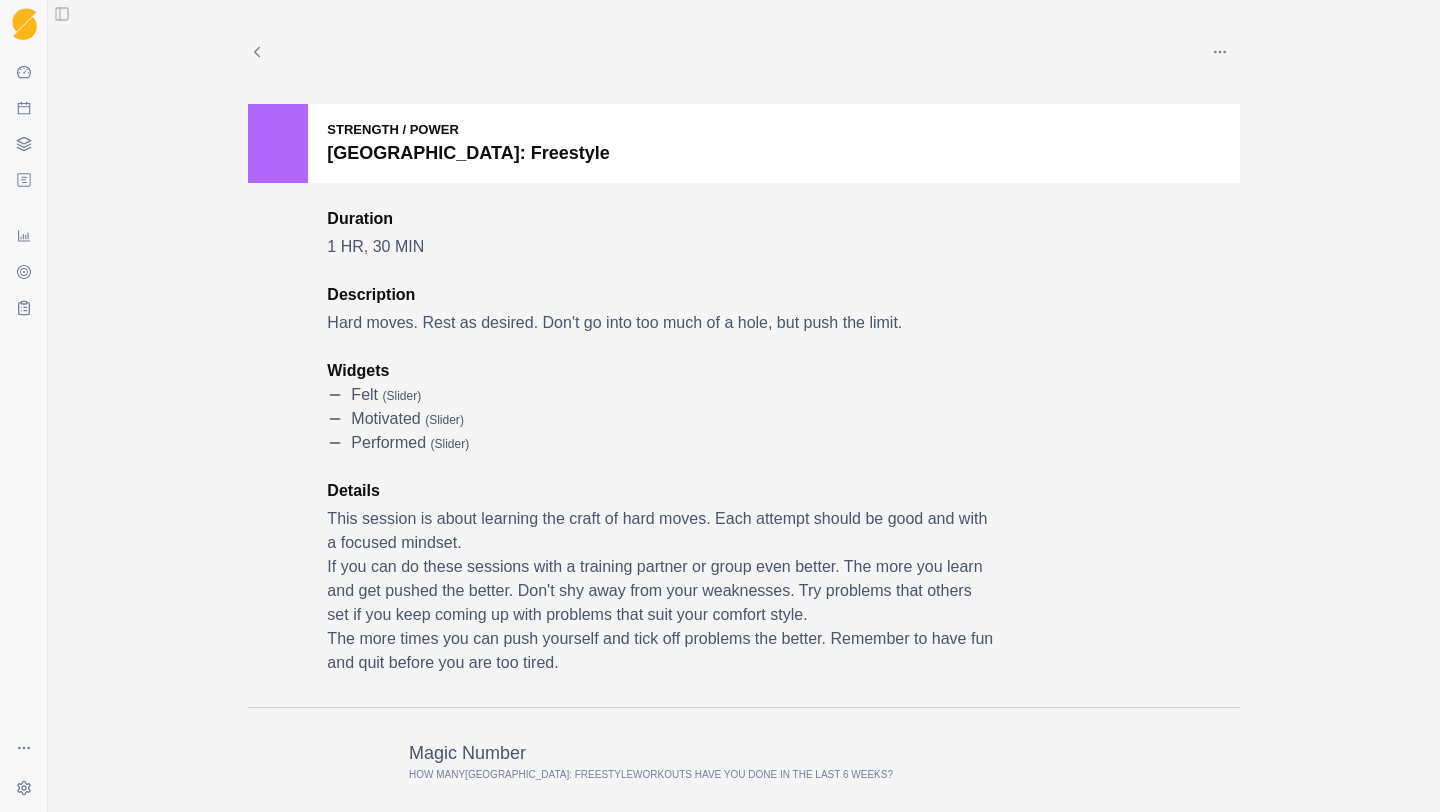 scroll, scrollTop: 573, scrollLeft: 0, axis: vertical 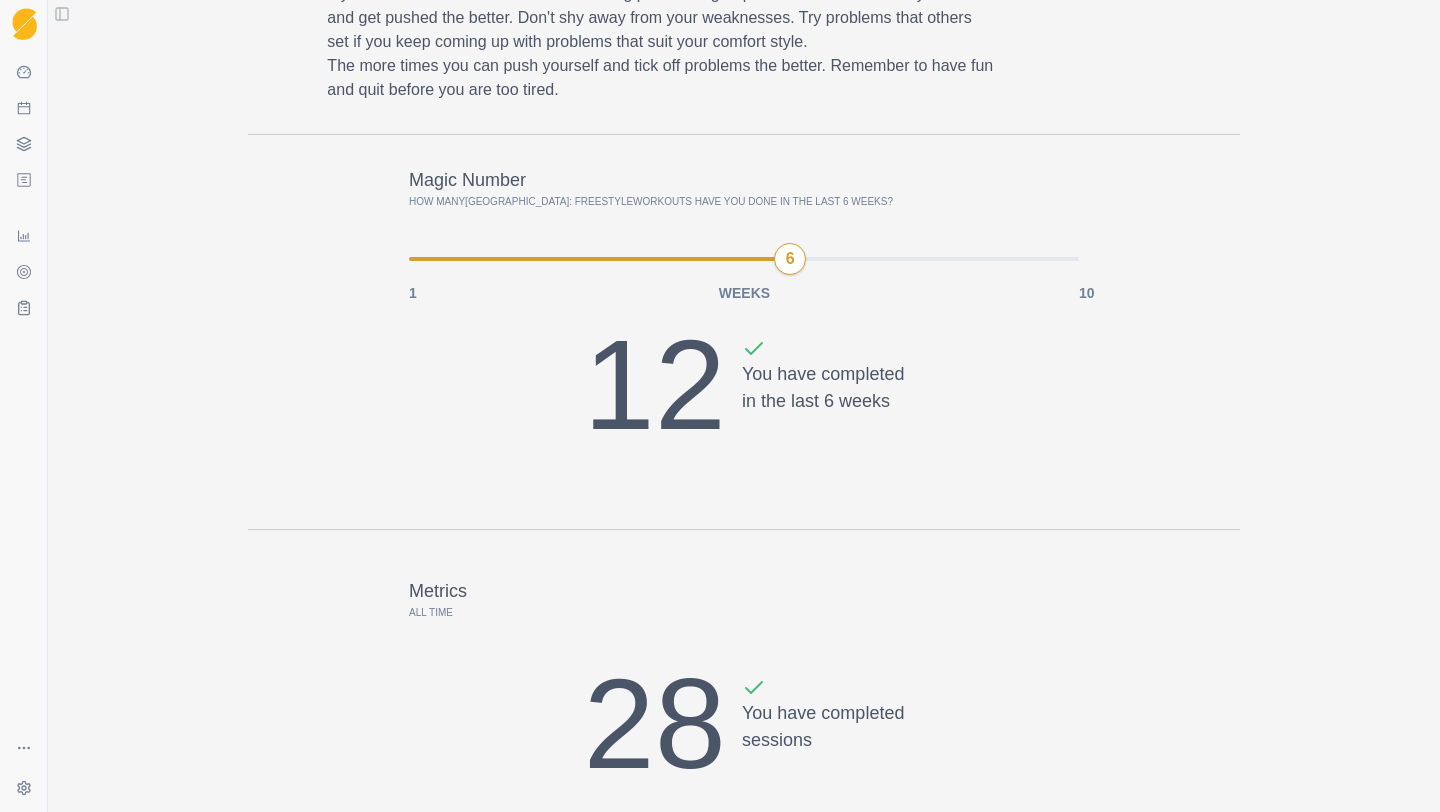 click on "1 WEEKS 10 6" at bounding box center [744, 259] 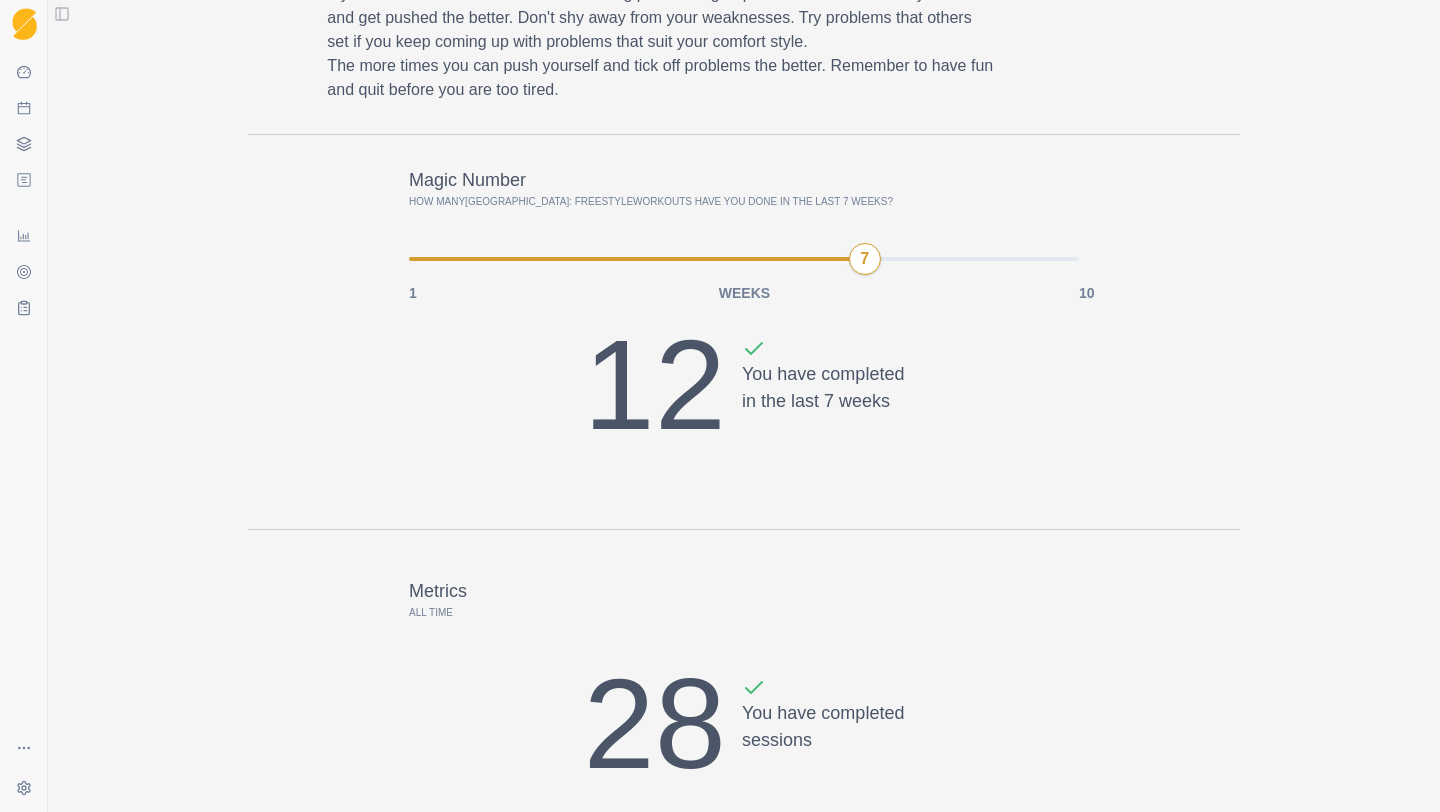 click at bounding box center [744, 259] 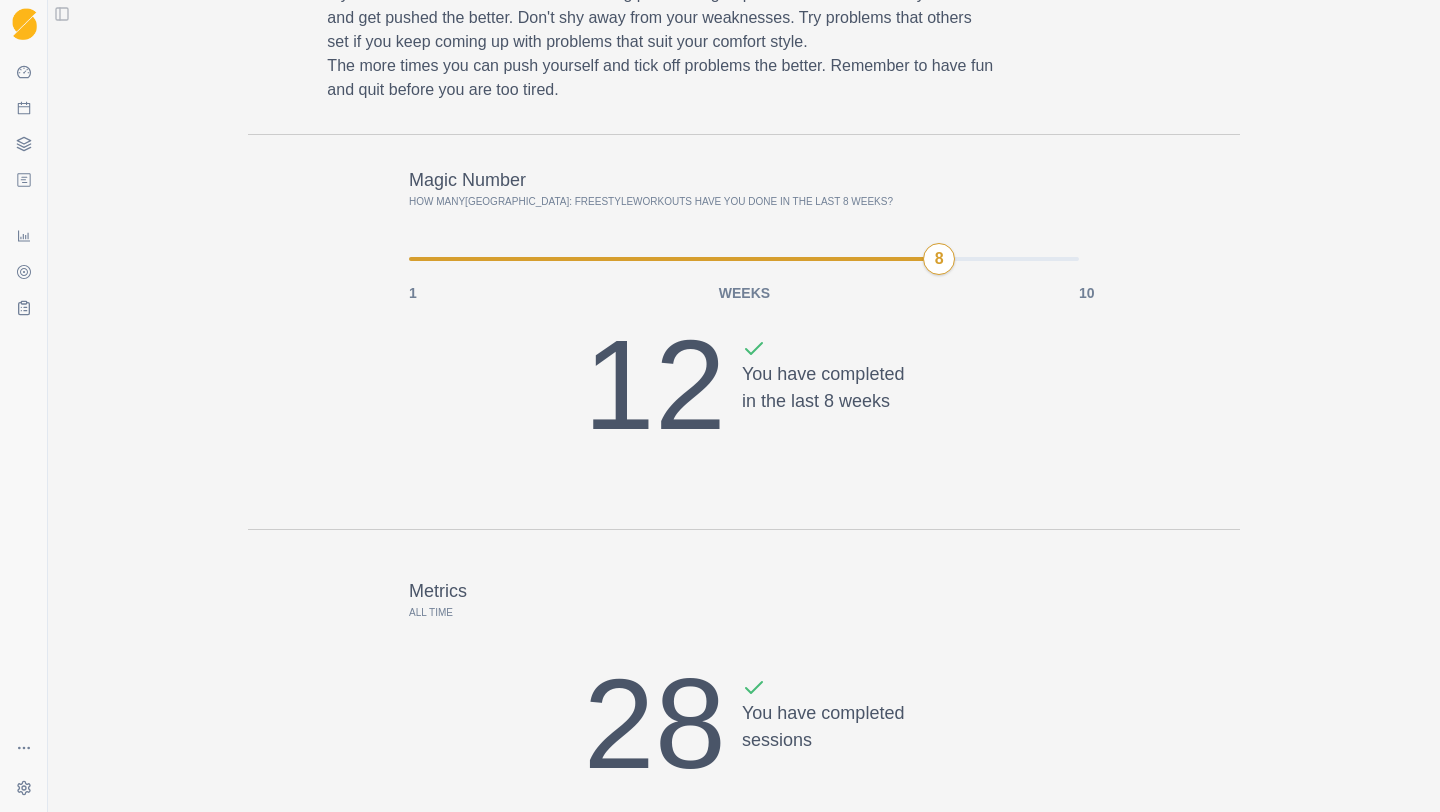 click on "1 WEEKS 10 8" at bounding box center [744, 259] 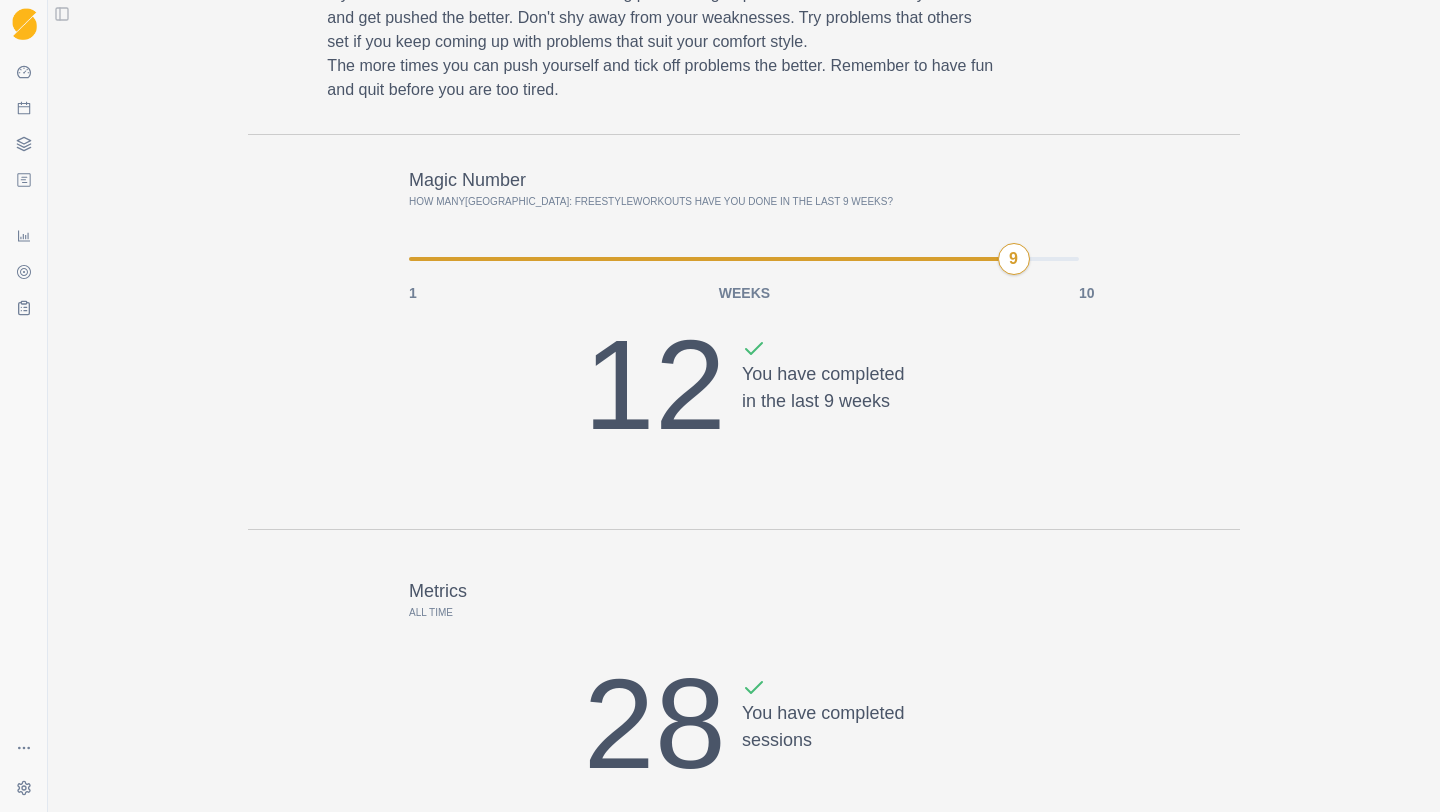 click on "Magic Number How many  Boulder: Freestyle  workouts have you done in the last   9 weeks? 1 WEEKS 10 9" at bounding box center (744, 224) 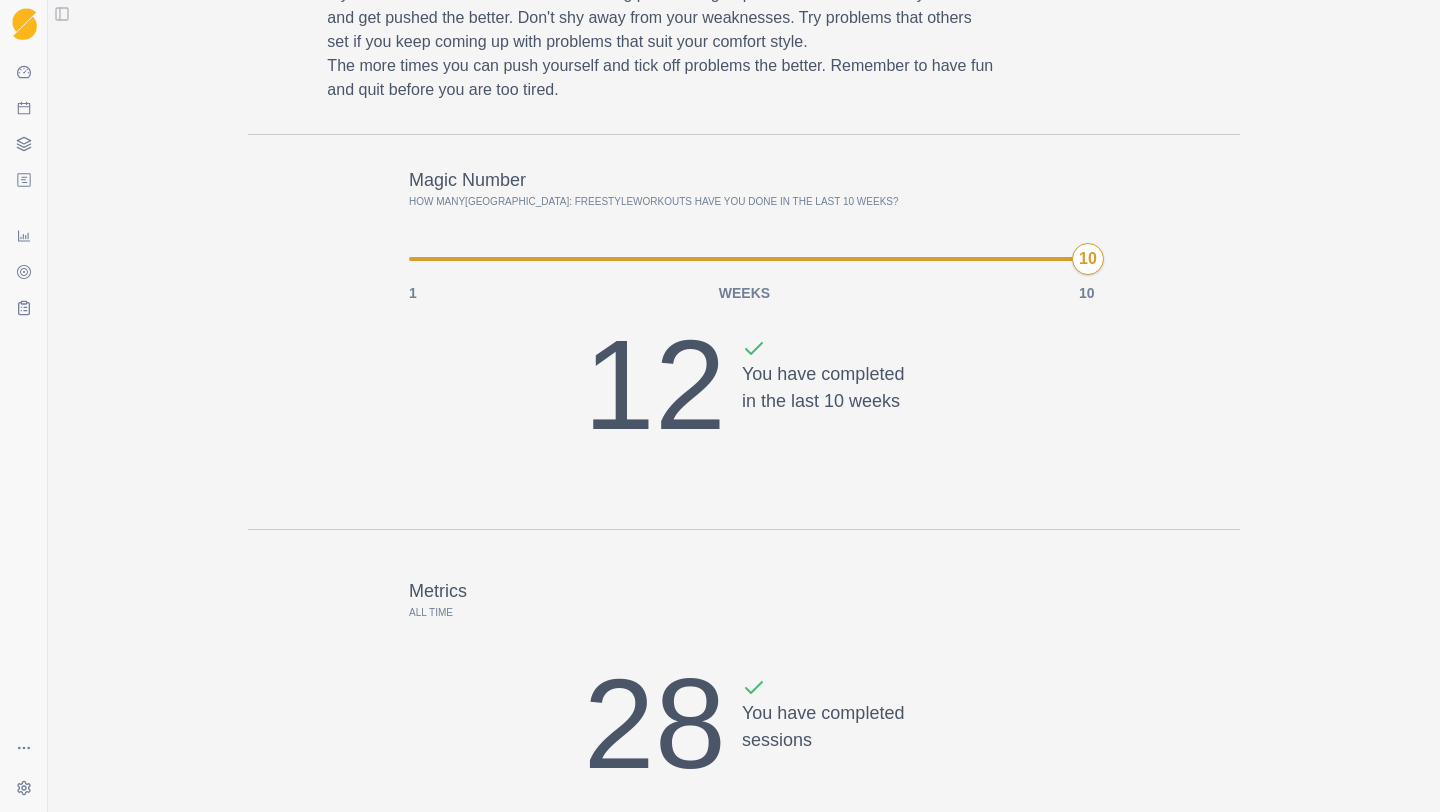 click on "1 WEEKS 10 10" at bounding box center (744, 259) 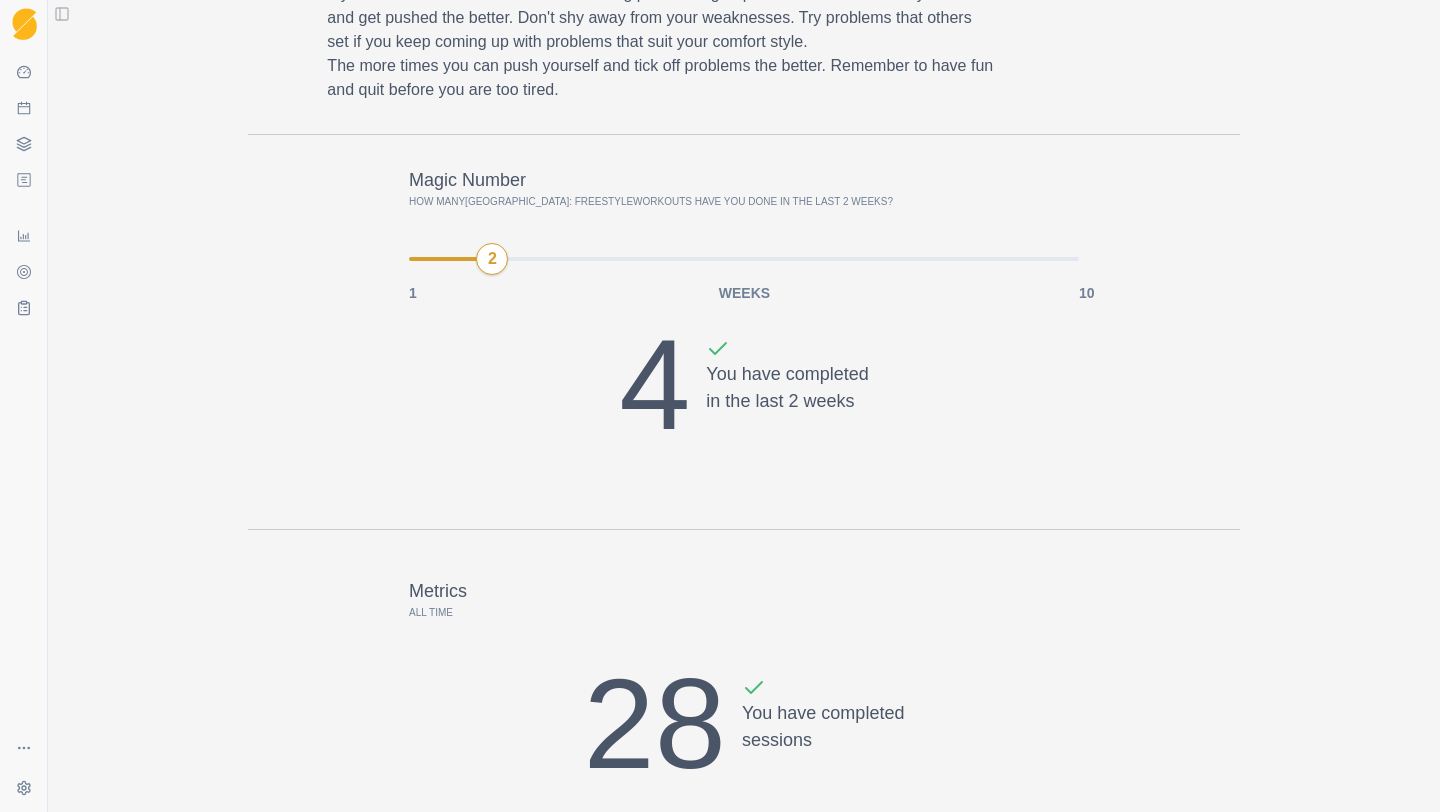 click on "1 WEEKS 10 2" at bounding box center [744, 259] 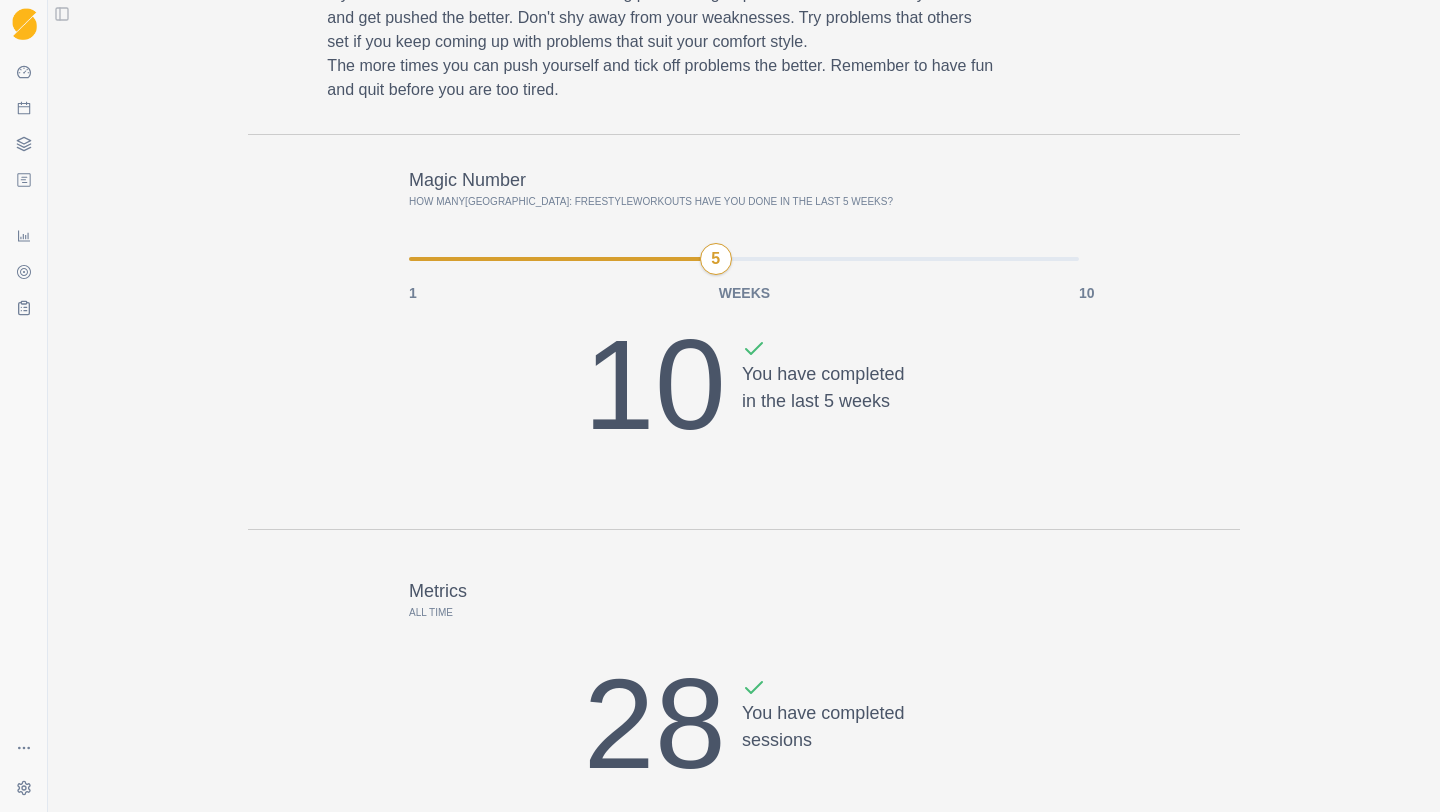 click on "1 WEEKS 10 5" at bounding box center [744, 259] 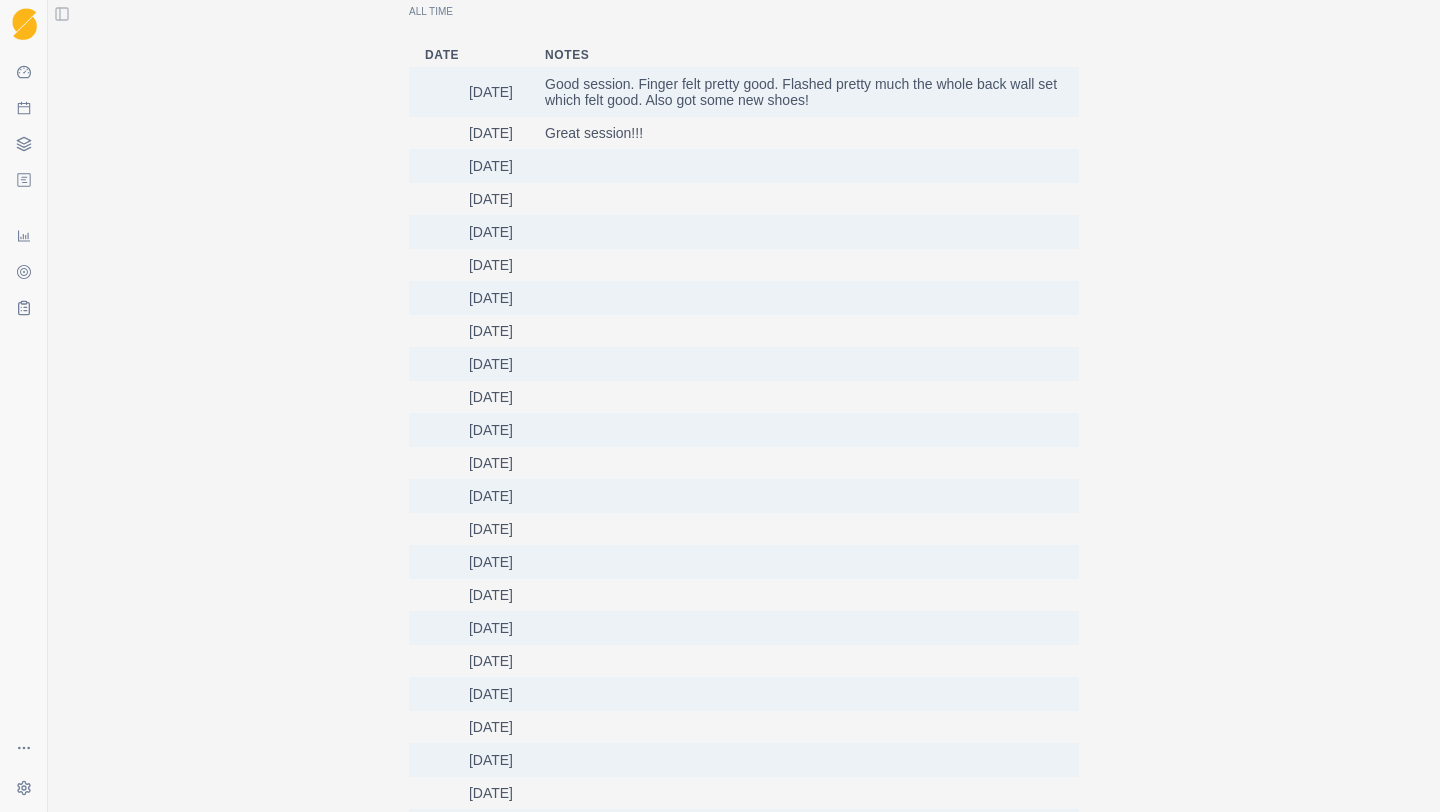 scroll, scrollTop: 2100, scrollLeft: 0, axis: vertical 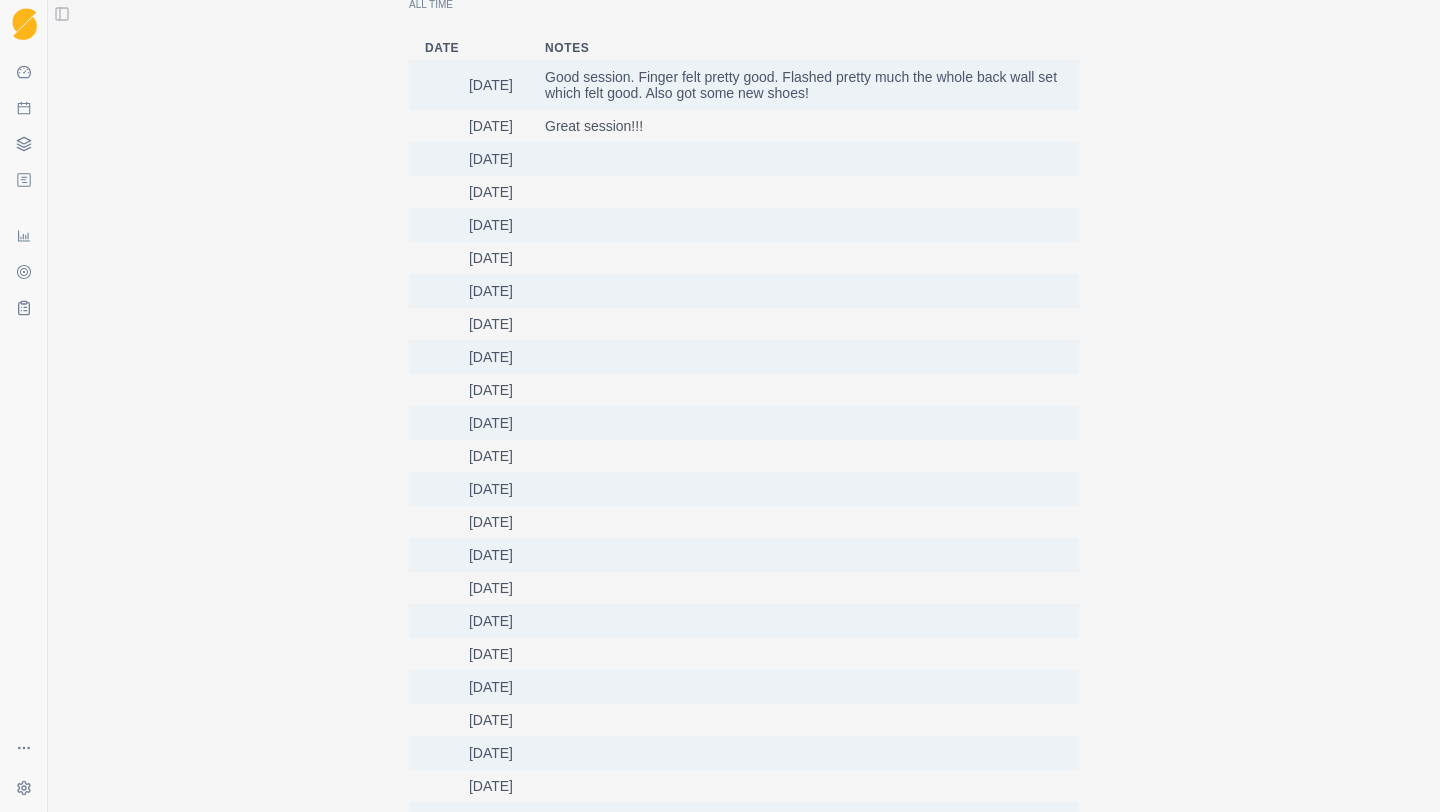 click at bounding box center [804, 389] 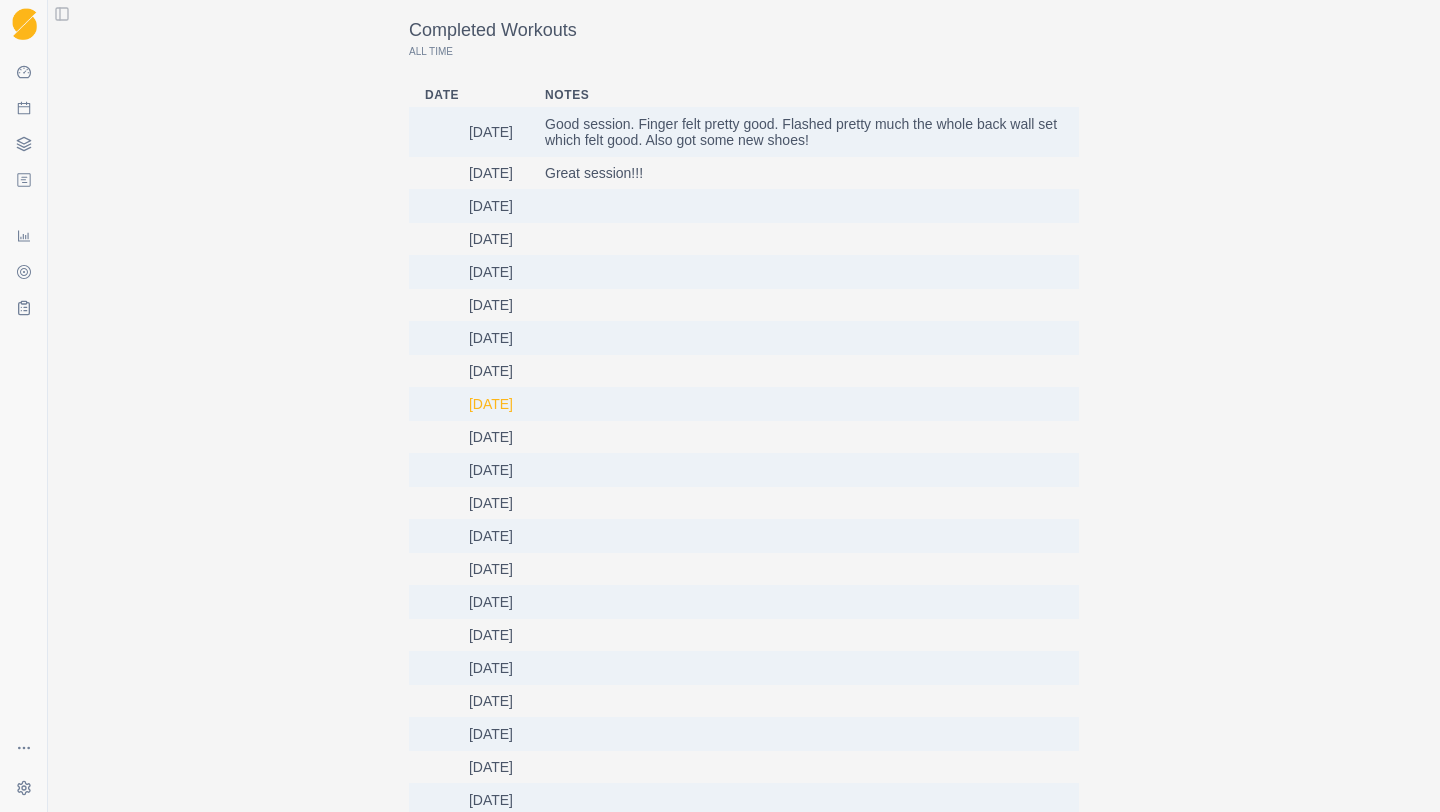 scroll, scrollTop: 2049, scrollLeft: 0, axis: vertical 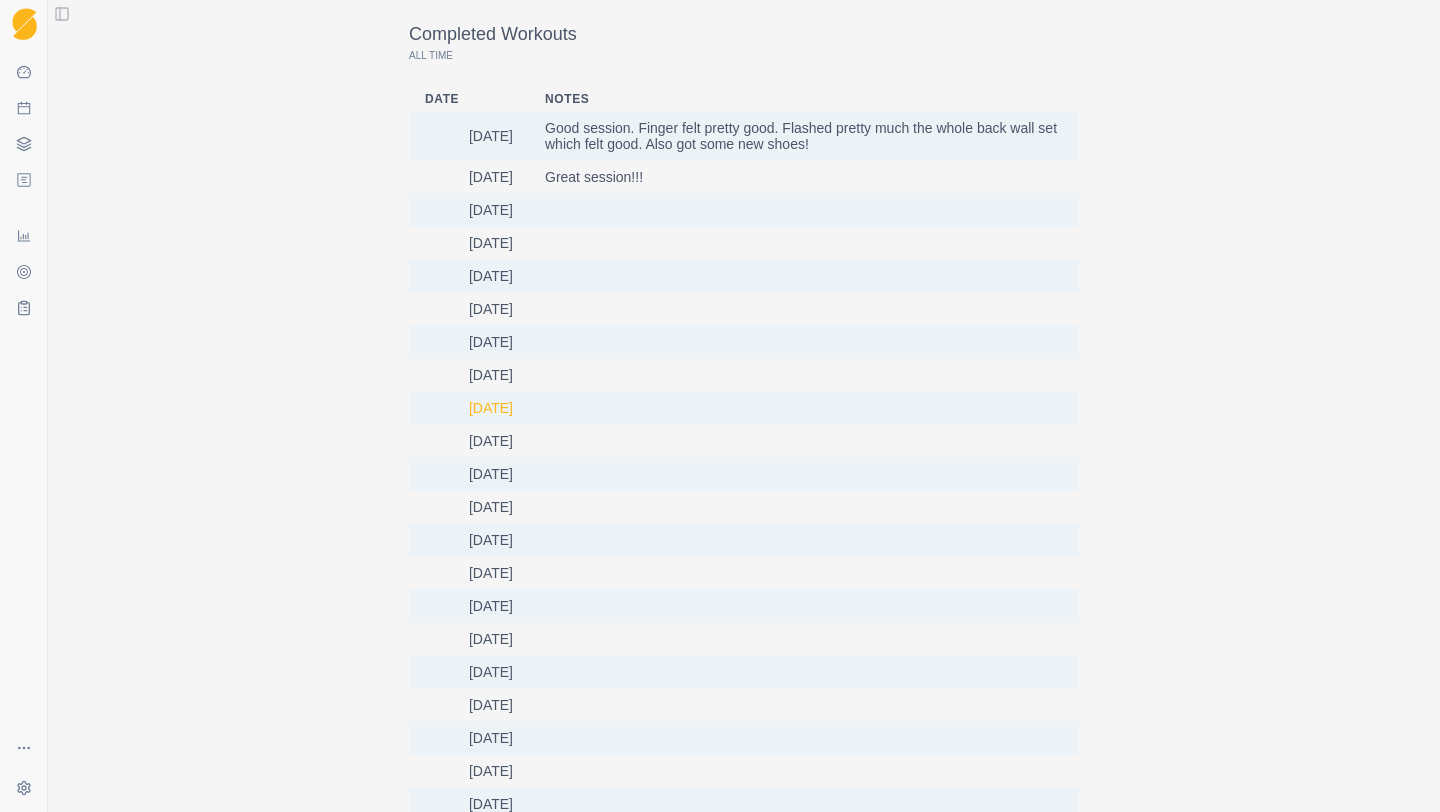 click on "[DATE]" at bounding box center (469, 407) 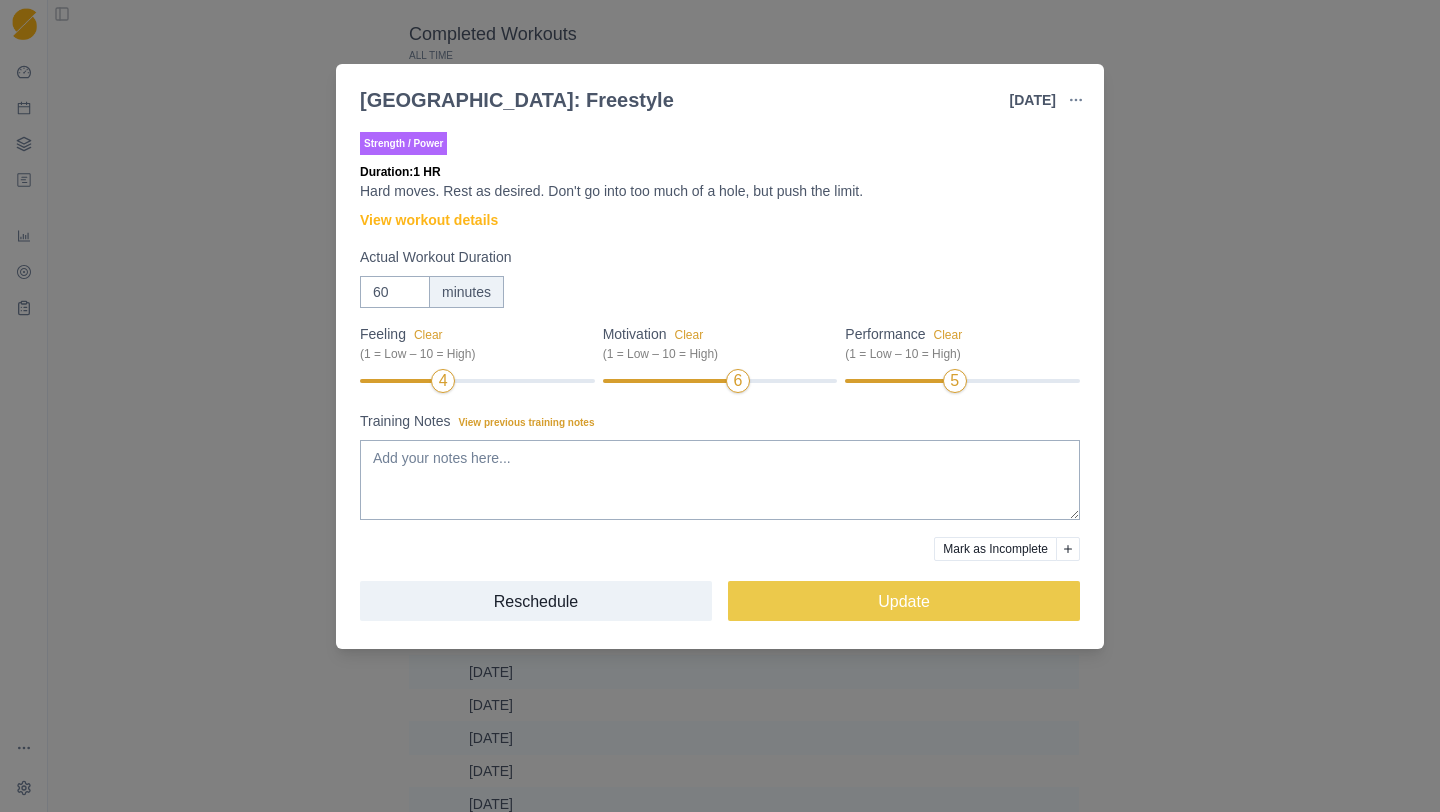 click on "[GEOGRAPHIC_DATA]: Freestyle [DATE] Link To Goal View Workout Metrics Edit Original Workout Reschedule Workout Remove From Schedule Strength / Power Duration:  1 HR Hard moves. Rest as desired. Don't go into too much of a hole, but push the limit. View workout details Actual Workout Duration 60 minutes Feeling Clear (1 = Low – 10 = High) 4 Motivation Clear (1 = Low – 10 = High) 6 Performance Clear (1 = Low – 10 = High) 5 Training Notes View previous training notes Mark as Incomplete Reschedule Update" at bounding box center (720, 406) 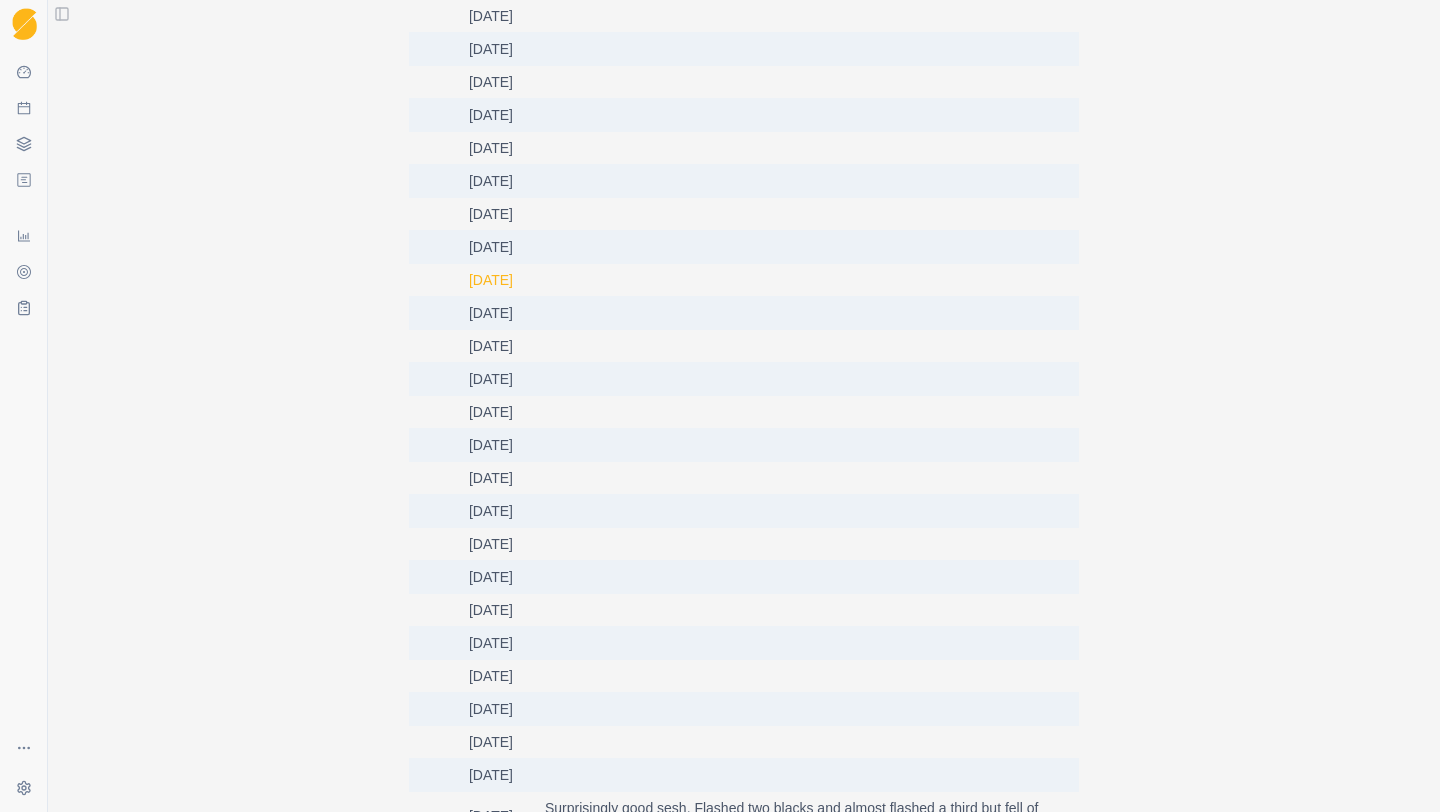 scroll, scrollTop: 2449, scrollLeft: 0, axis: vertical 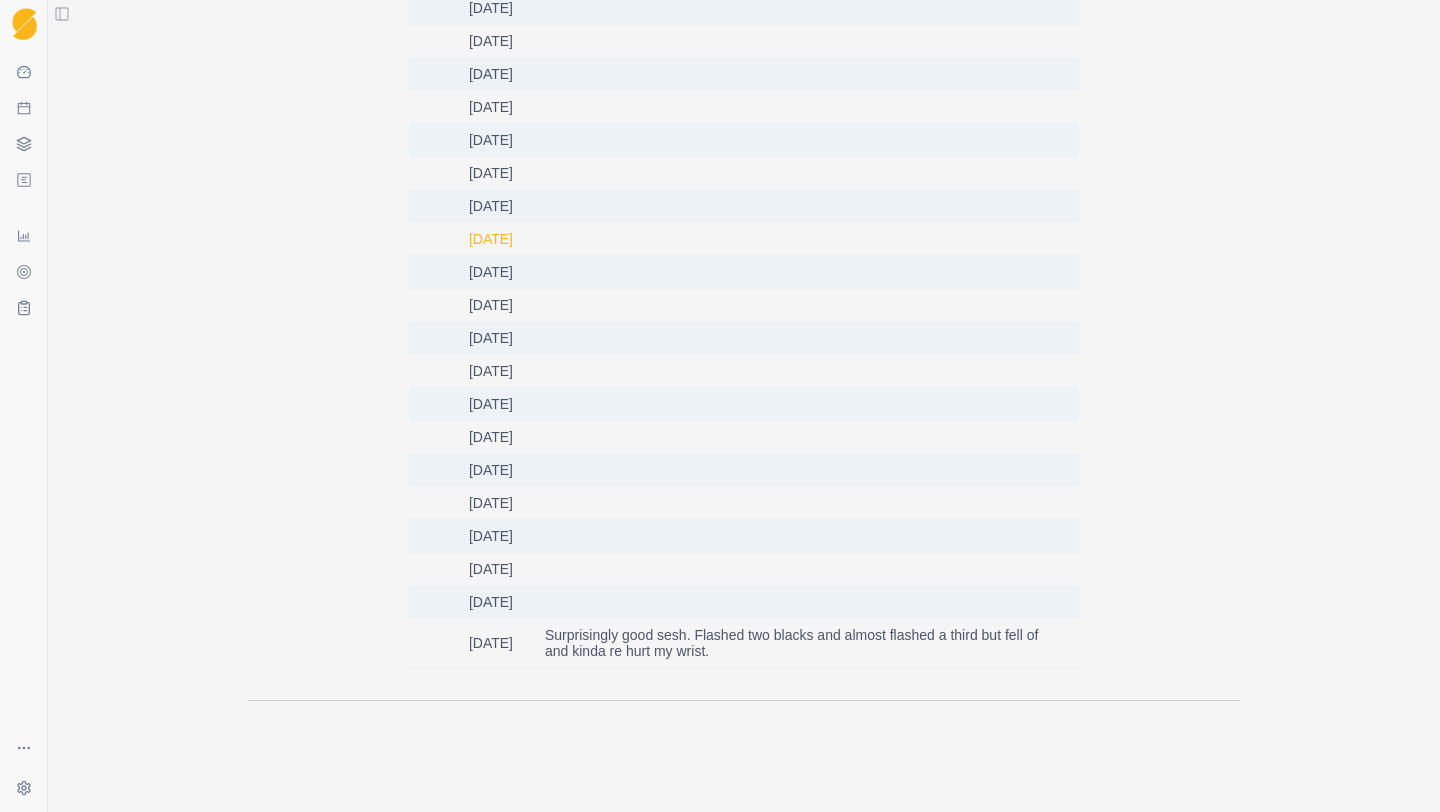click on "[DATE]" at bounding box center [469, 238] 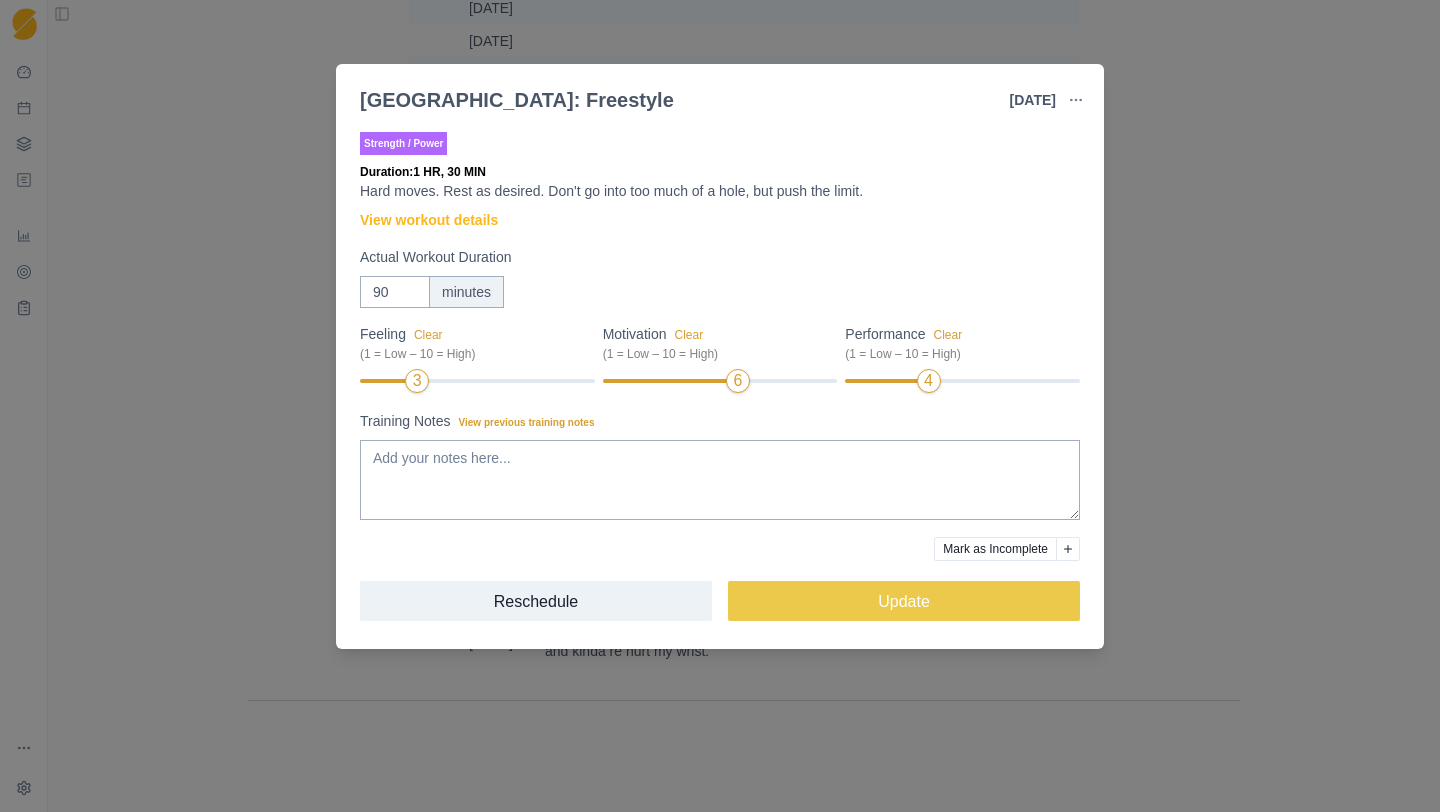click on "[GEOGRAPHIC_DATA]: Freestyle [DATE] Link To Goal View Workout Metrics Edit Original Workout Reschedule Workout Remove From Schedule Strength / Power Duration:  1 HR, 30 MIN Hard moves. Rest as desired. Don't go into too much of a hole, but push the limit. View workout details Actual Workout Duration 90 minutes Feeling Clear (1 = Low – 10 = High) 3 Motivation Clear (1 = Low – 10 = High) 6 Performance Clear (1 = Low – 10 = High) 4 Training Notes View previous training notes Mark as Incomplete Reschedule Update" at bounding box center [720, 406] 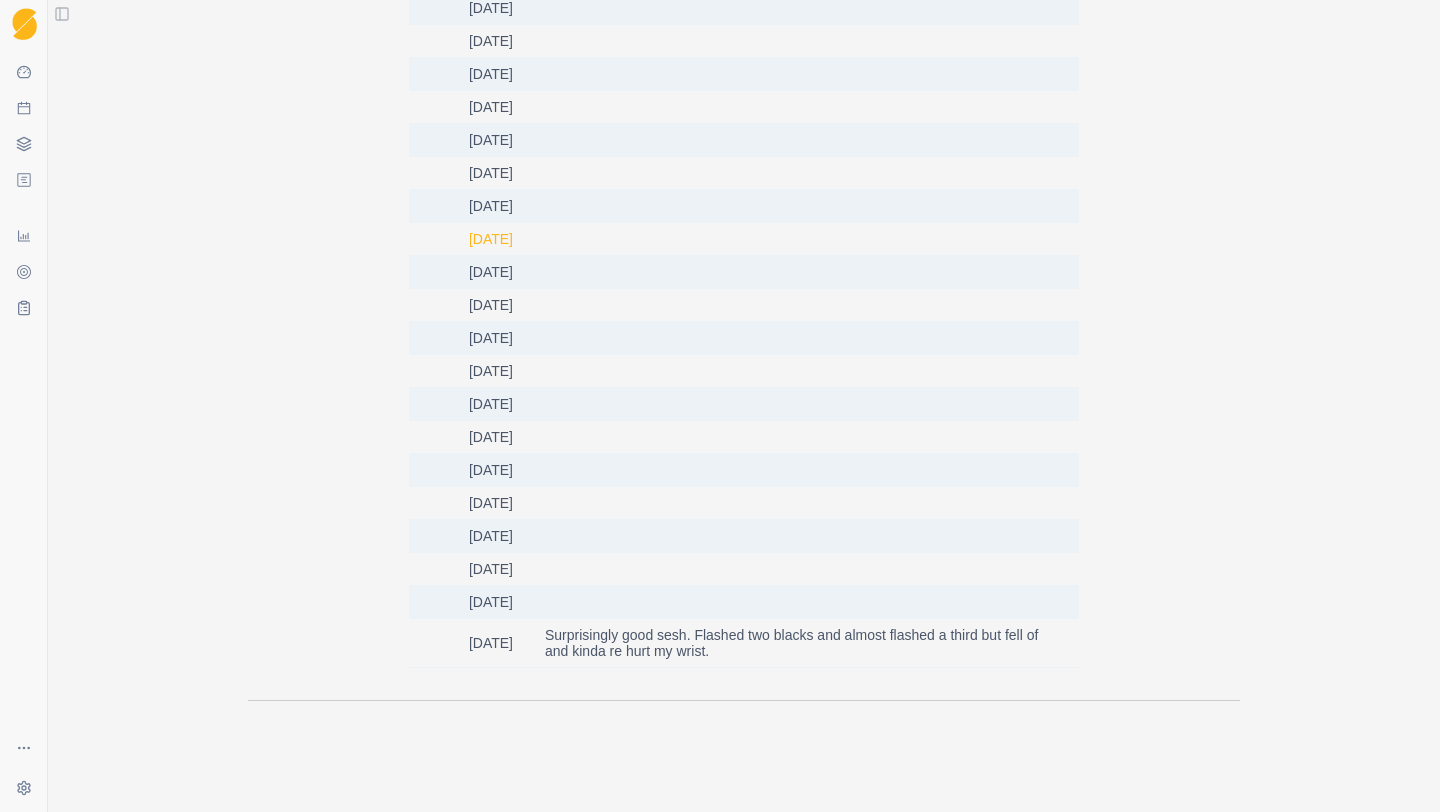 click on "[DATE]" at bounding box center [469, 238] 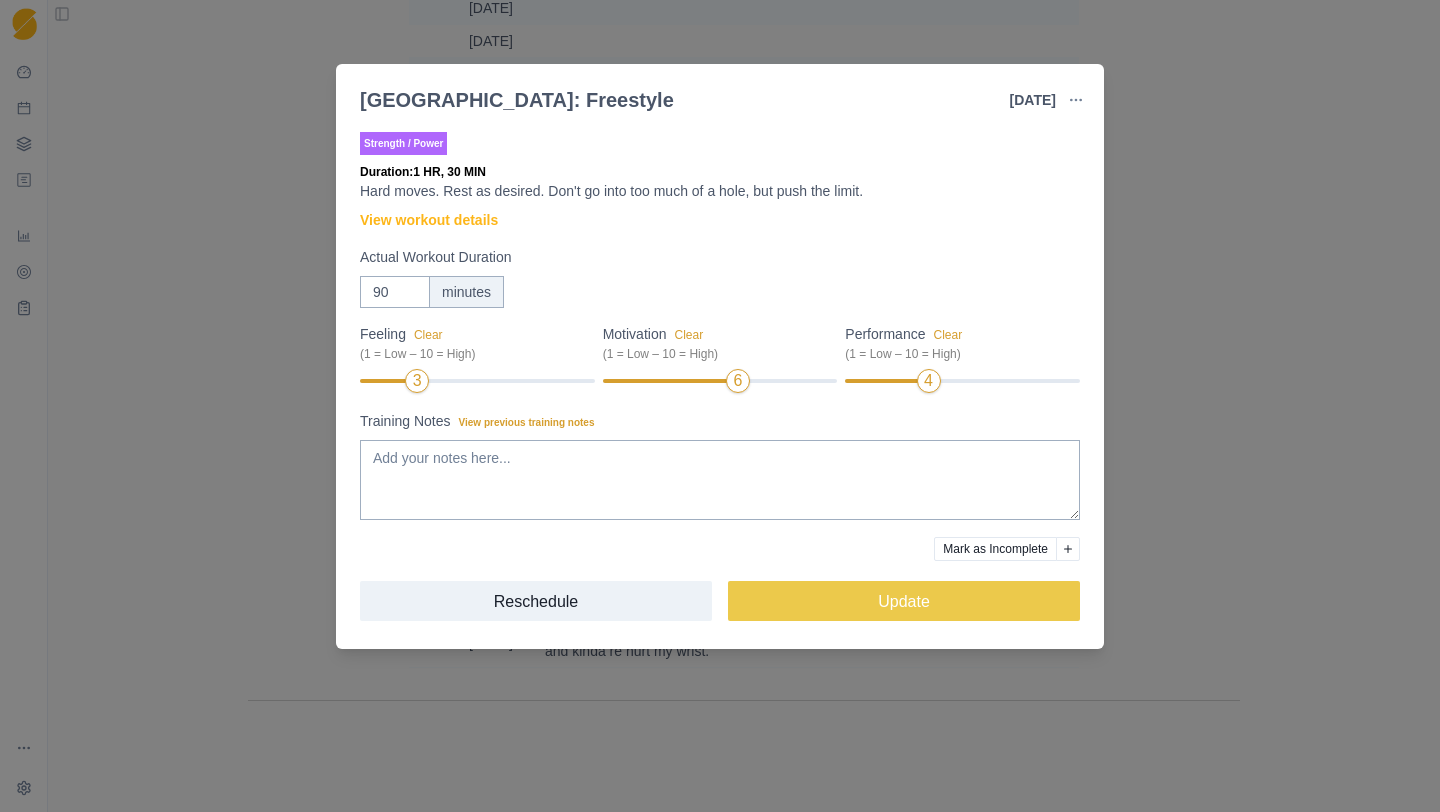 click on "[GEOGRAPHIC_DATA]: Freestyle [DATE] Link To Goal View Workout Metrics Edit Original Workout Reschedule Workout Remove From Schedule Strength / Power Duration:  1 HR, 30 MIN Hard moves. Rest as desired. Don't go into too much of a hole, but push the limit. View workout details Actual Workout Duration 90 minutes Feeling Clear (1 = Low – 10 = High) 3 Motivation Clear (1 = Low – 10 = High) 6 Performance Clear (1 = Low – 10 = High) 4 Training Notes View previous training notes Mark as Incomplete Reschedule Update" at bounding box center (720, 406) 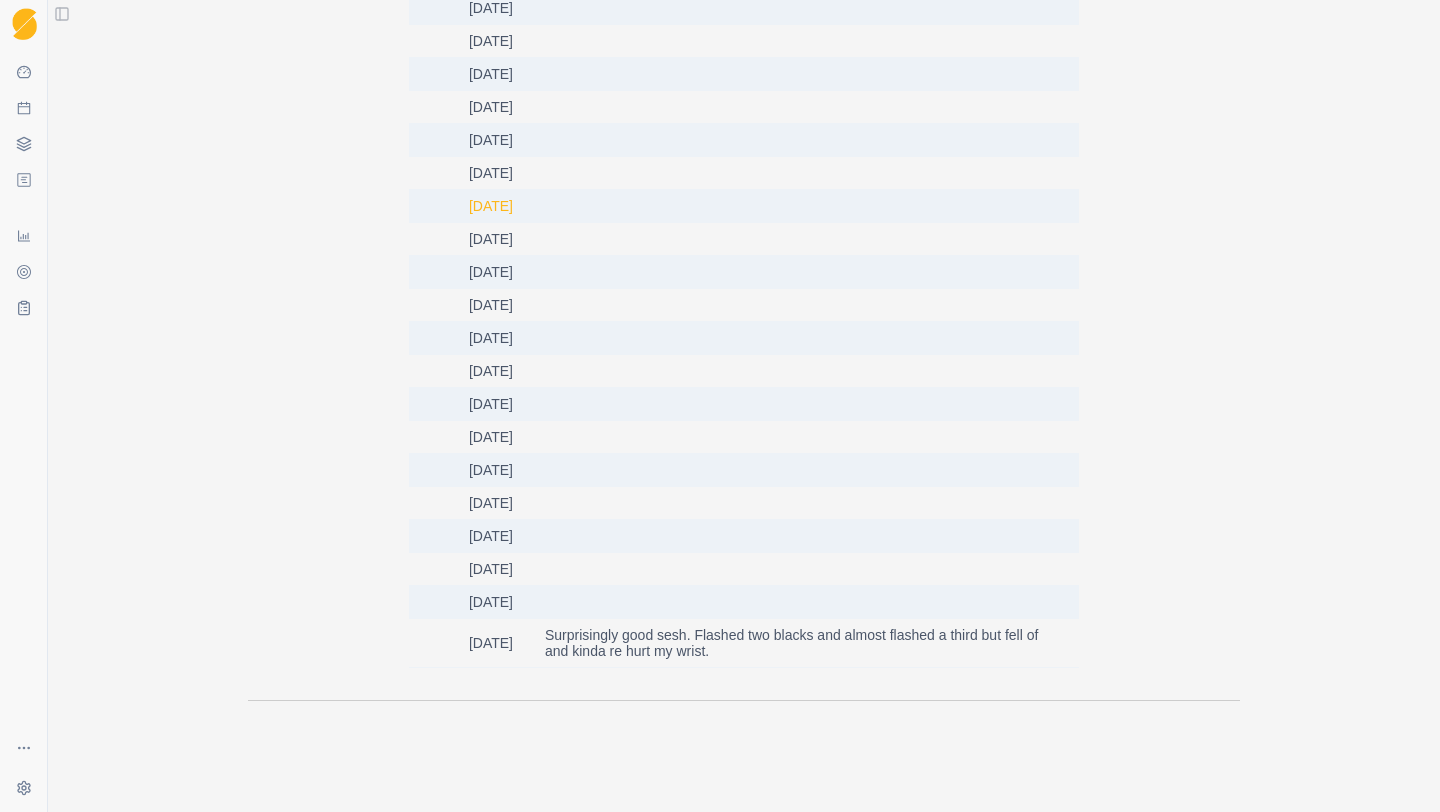 click on "[DATE]" at bounding box center (469, 205) 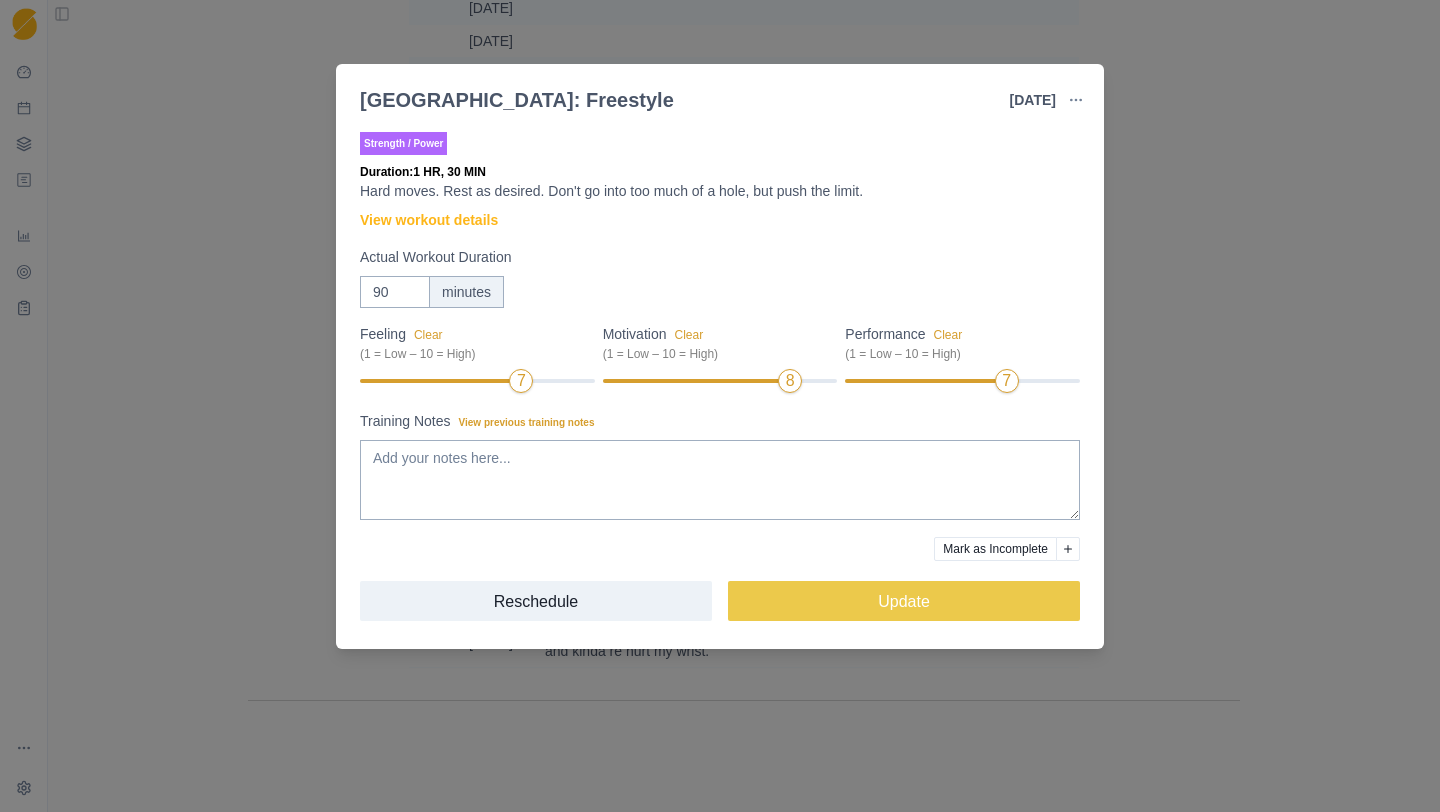 click on "[GEOGRAPHIC_DATA]: Freestyle [DATE] Link To Goal View Workout Metrics Edit Original Workout Reschedule Workout Remove From Schedule Strength / Power Duration:  1 HR, 30 MIN Hard moves. Rest as desired. Don't go into too much of a hole, but push the limit. View workout details Actual Workout Duration 90 minutes Feeling Clear (1 = Low – 10 = High) 7 Motivation Clear (1 = Low – 10 = High) 8 Performance Clear (1 = Low – 10 = High) 7 Training Notes View previous training notes Mark as Incomplete Reschedule Update" at bounding box center [720, 406] 